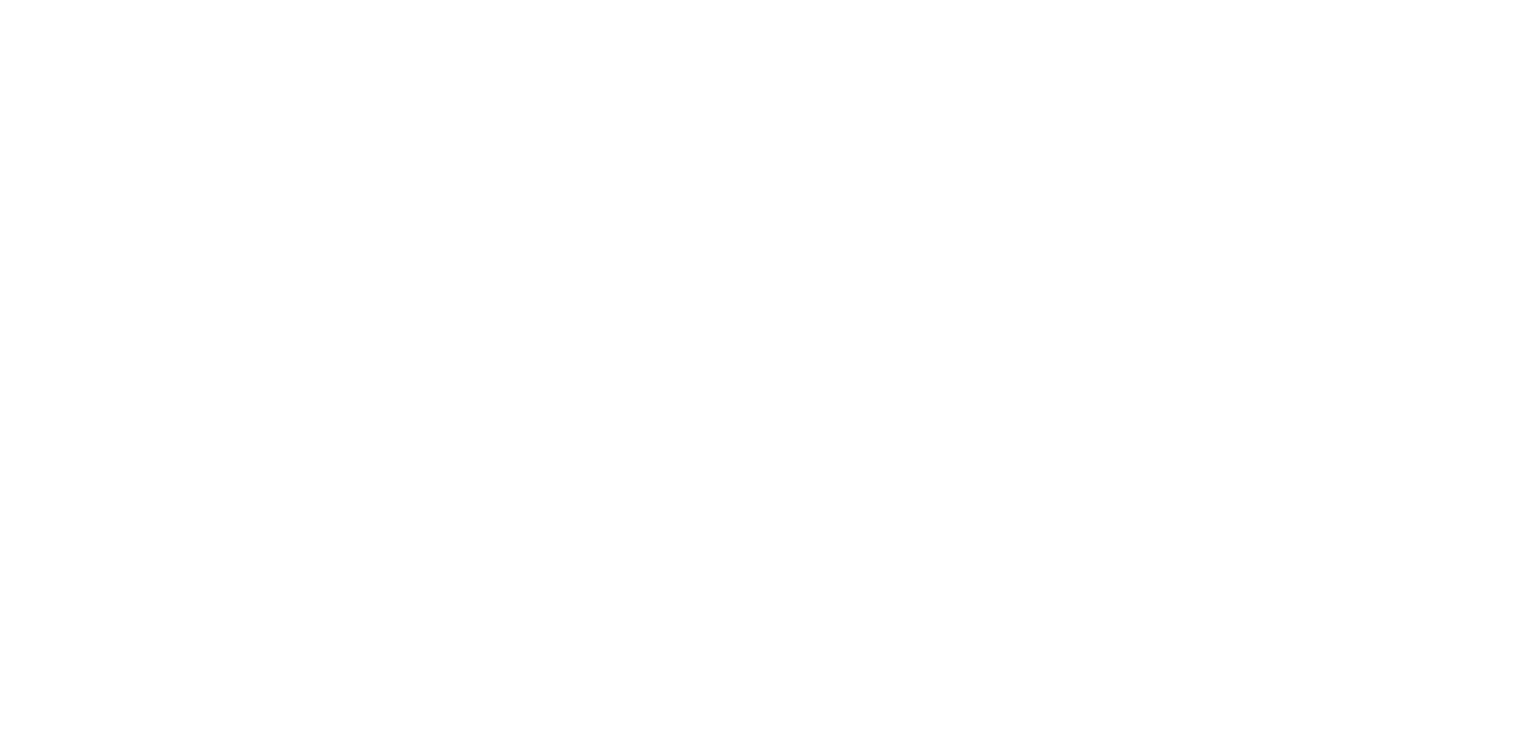 scroll, scrollTop: 0, scrollLeft: 0, axis: both 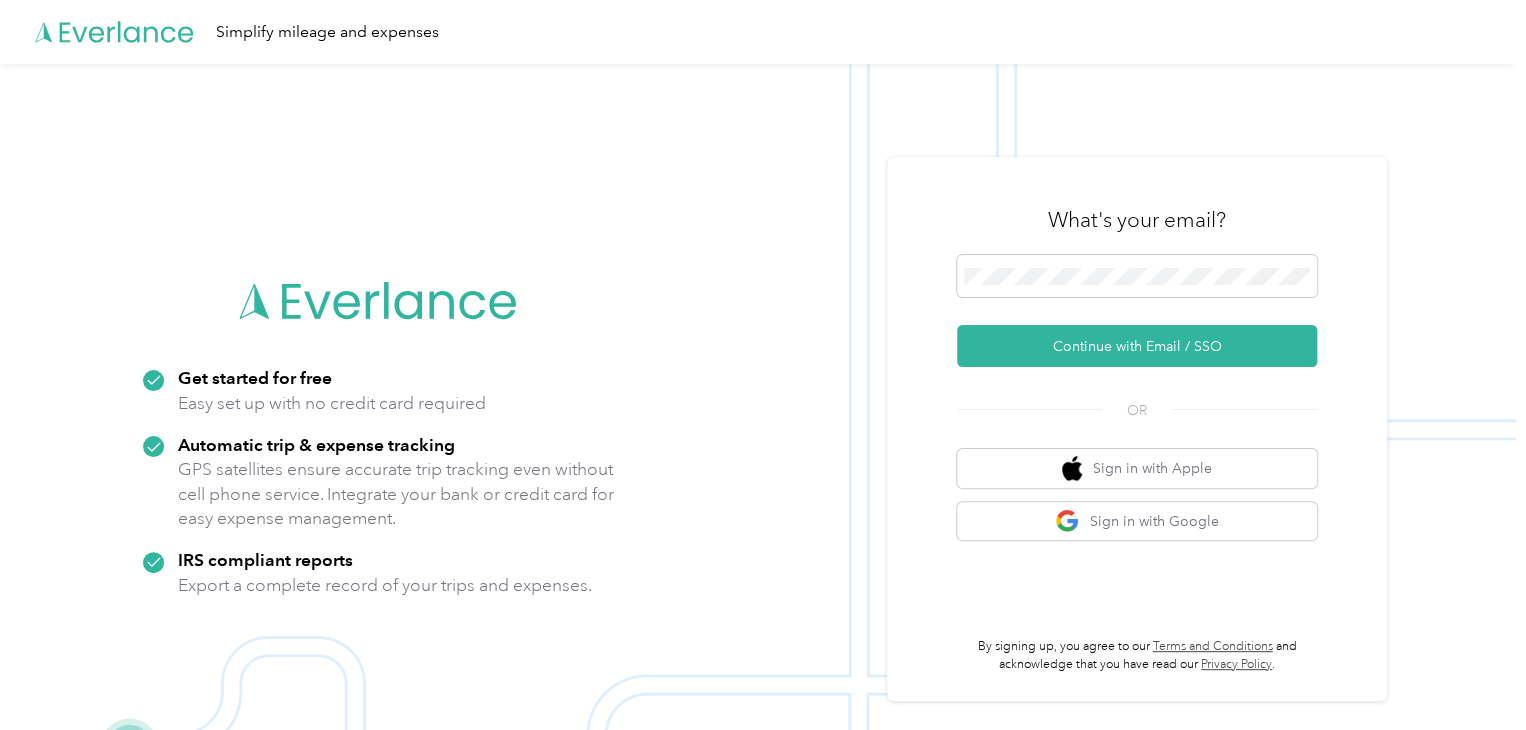 click at bounding box center [0, 836] 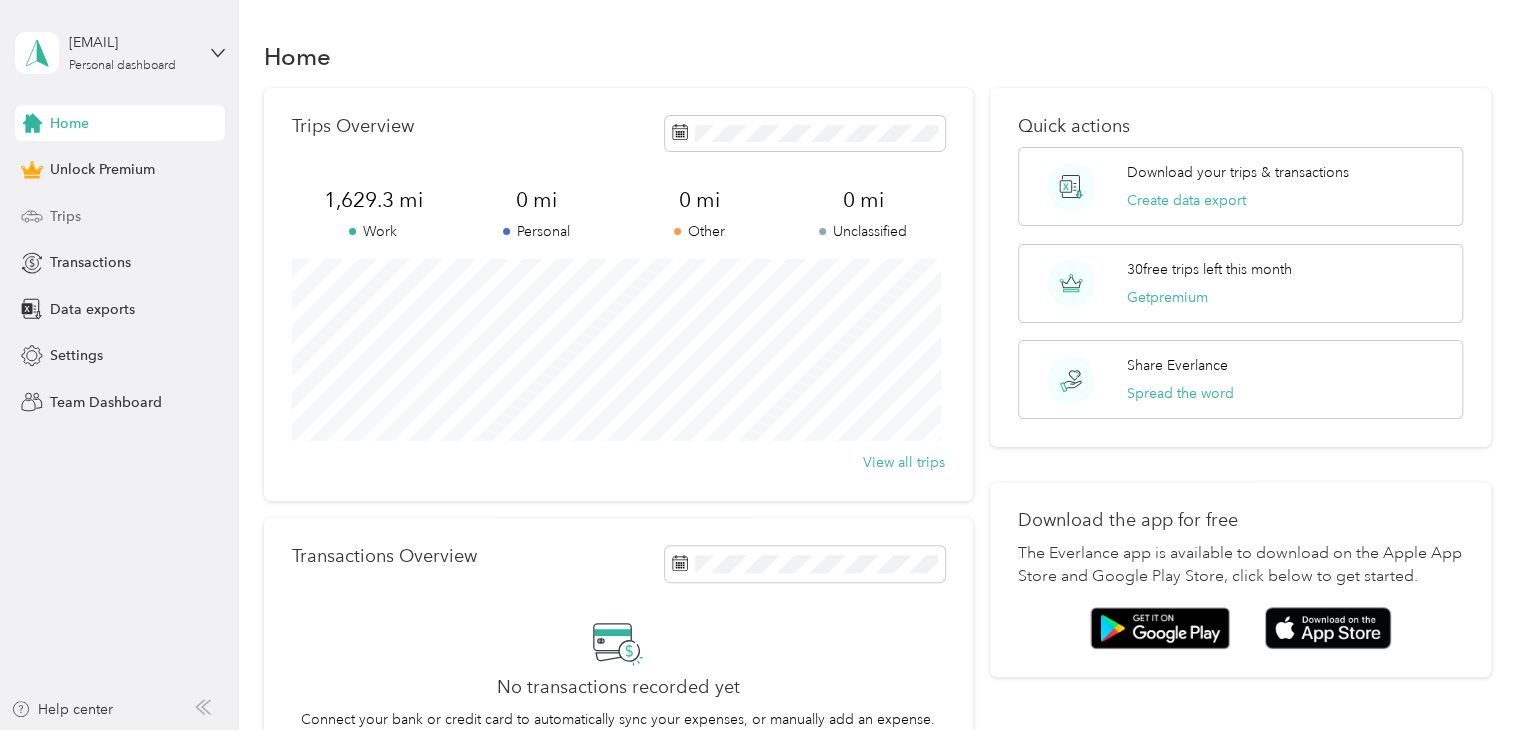 click on "Trips" at bounding box center [65, 216] 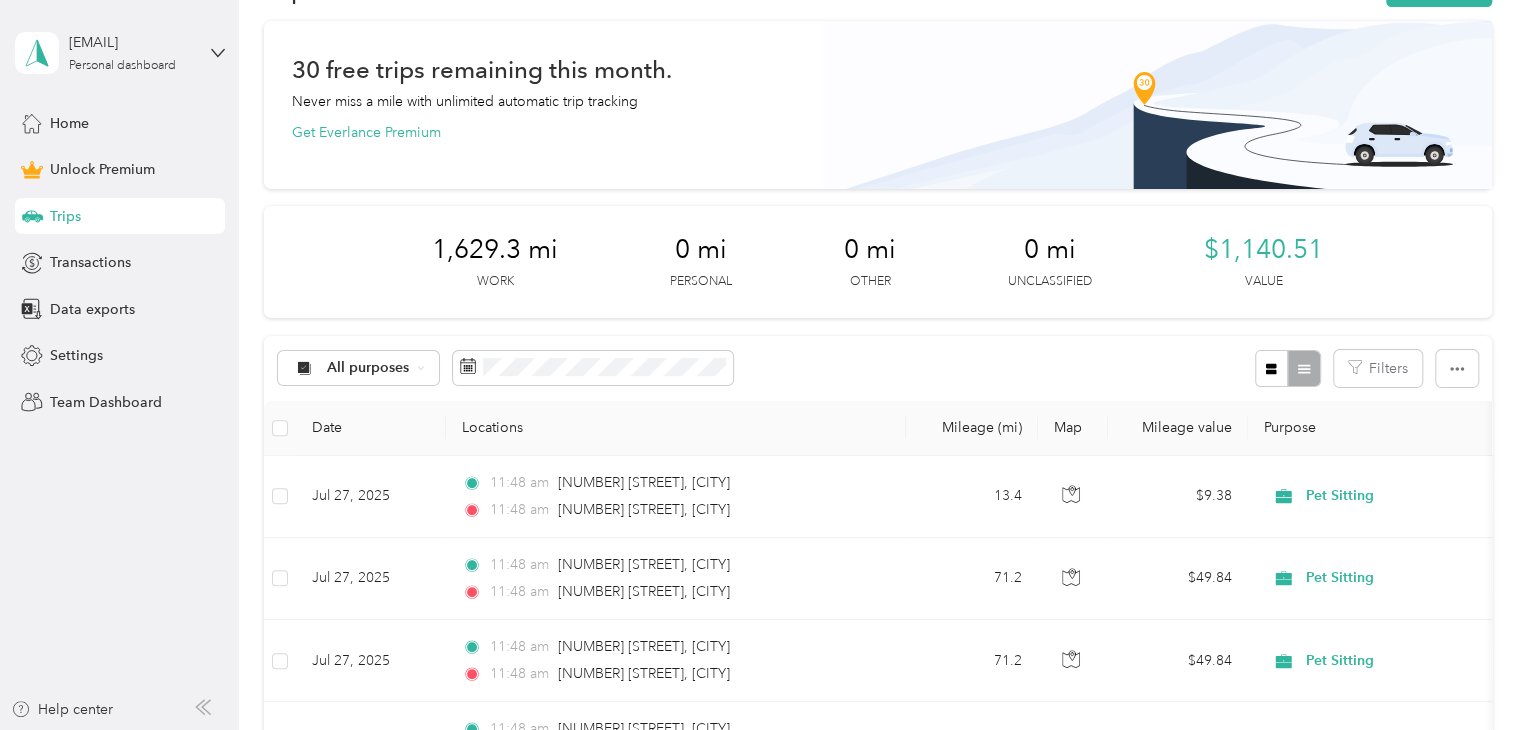 scroll, scrollTop: 0, scrollLeft: 0, axis: both 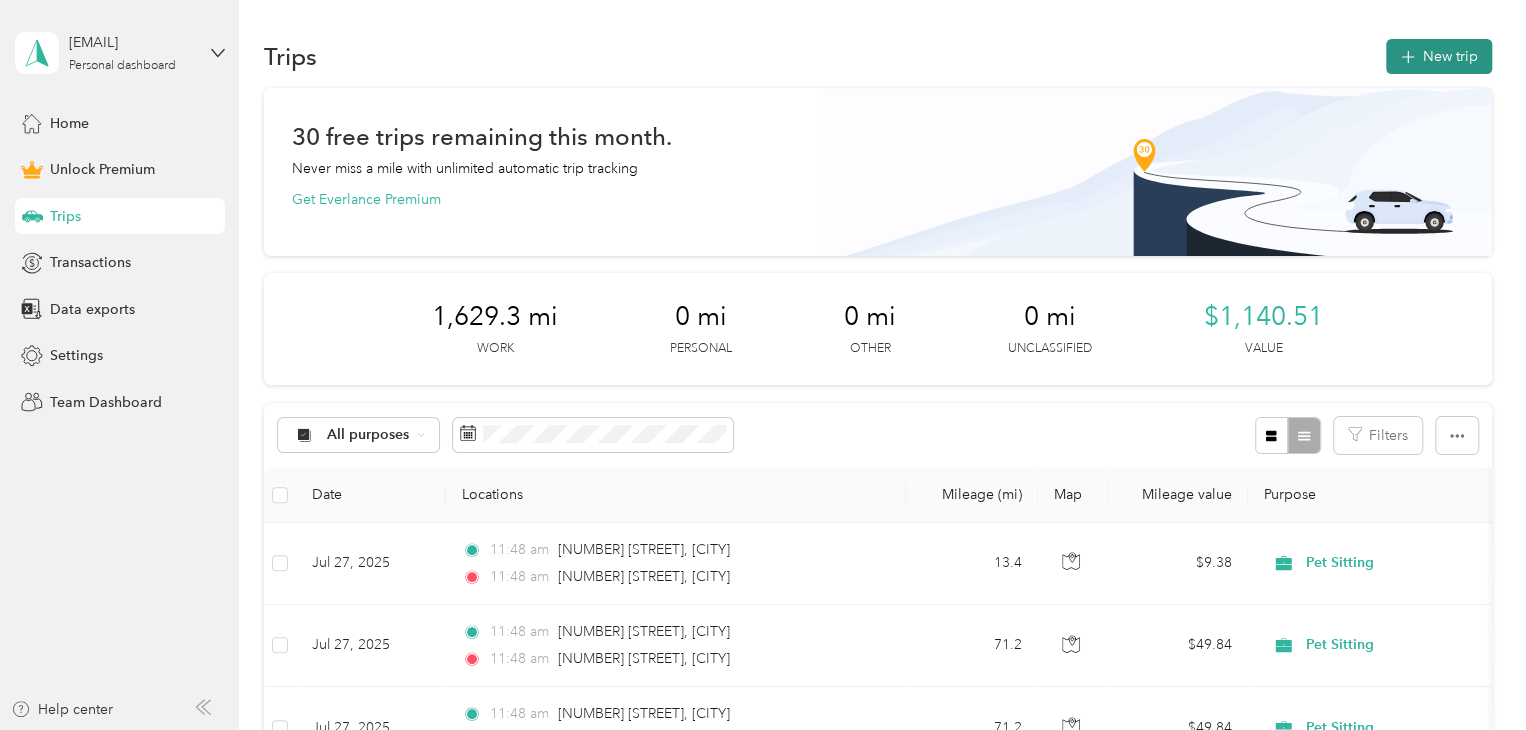 click on "New trip" at bounding box center (1439, 56) 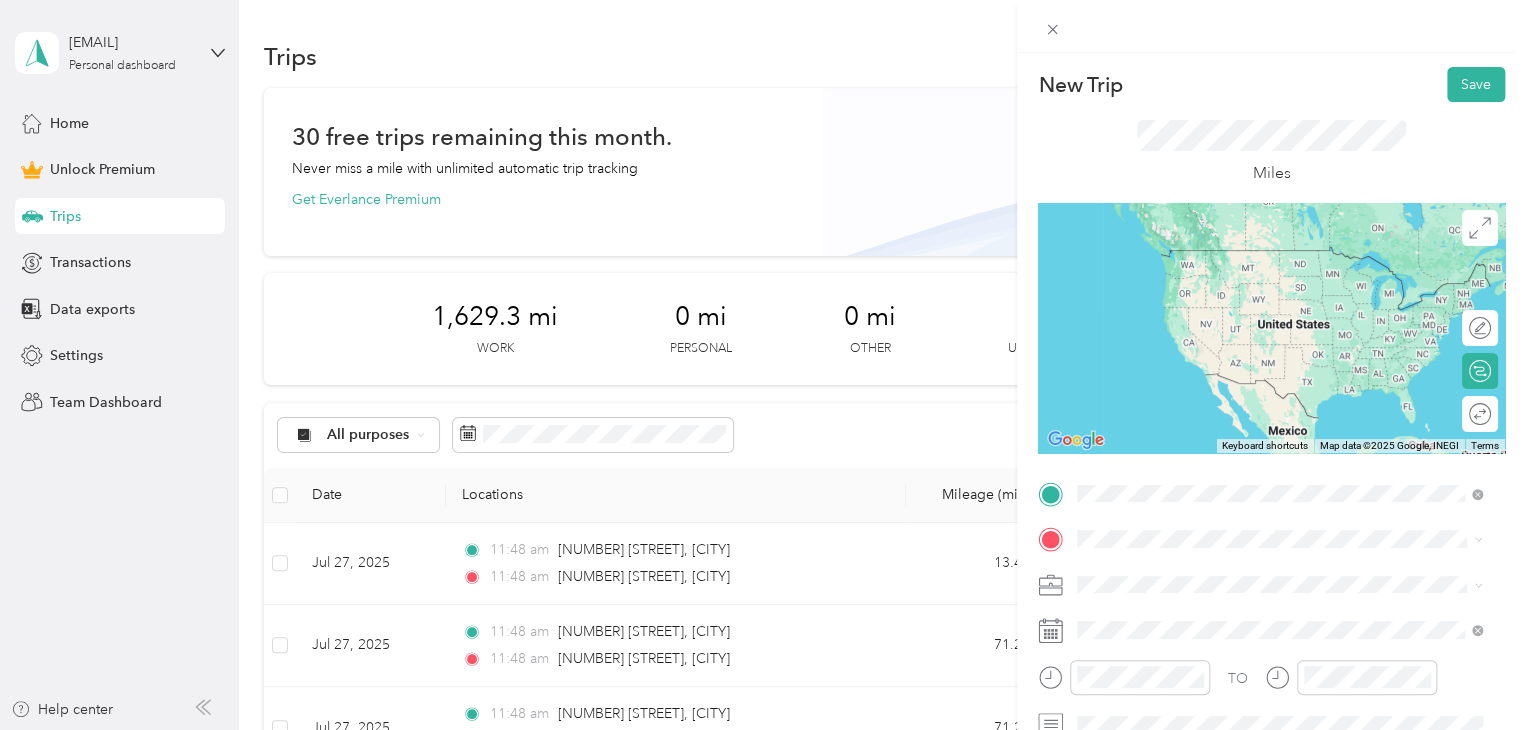 click on "[NUMBER] [STREET]
[CITY], [STATE] [POSTAL_CODE], [COUNTRY]" at bounding box center (1279, 259) 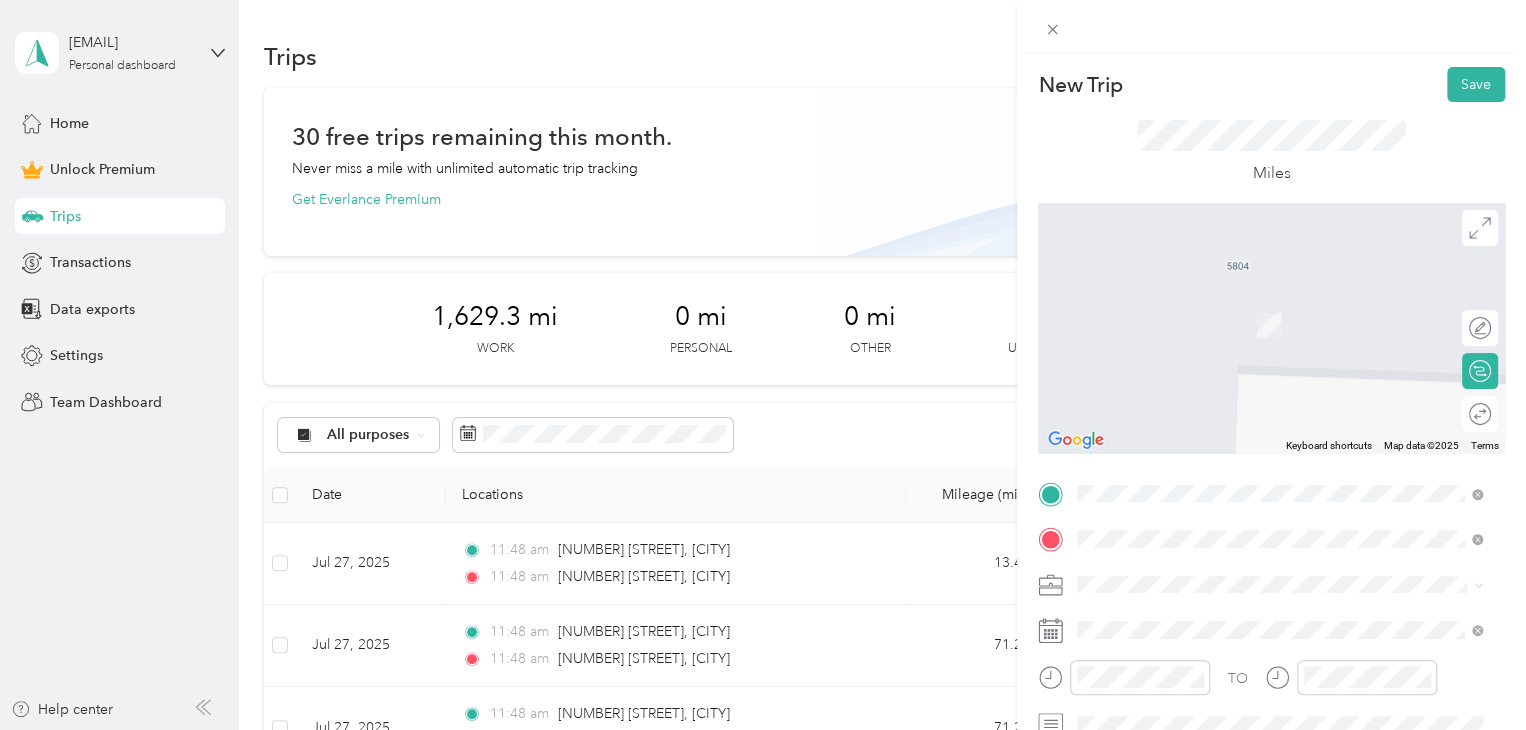 click on "[NUMBER] [STREET]
[CITY], [STATE] [POSTAL_CODE], [COUNTRY]" at bounding box center (1259, 619) 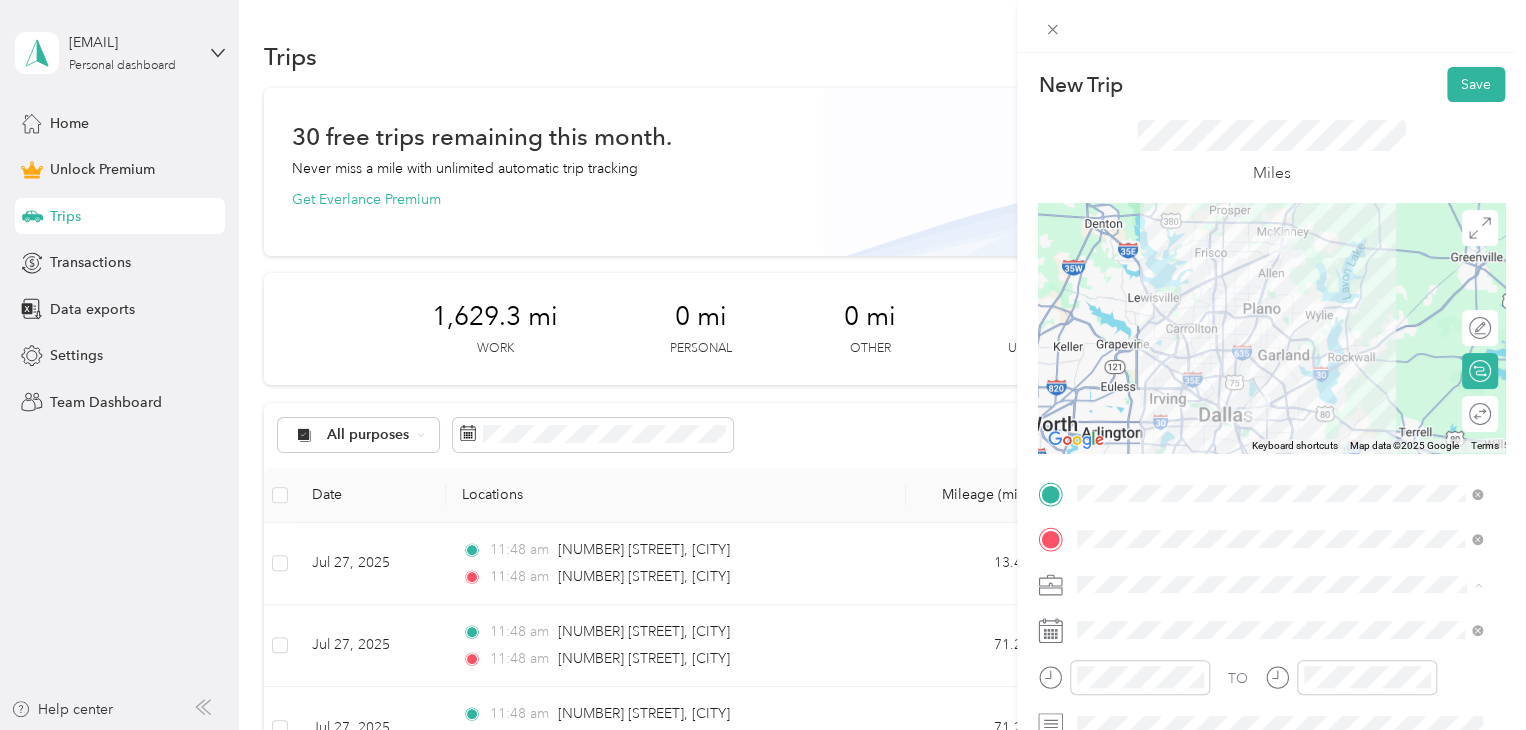 click on "Pet Sitting" at bounding box center (1115, 374) 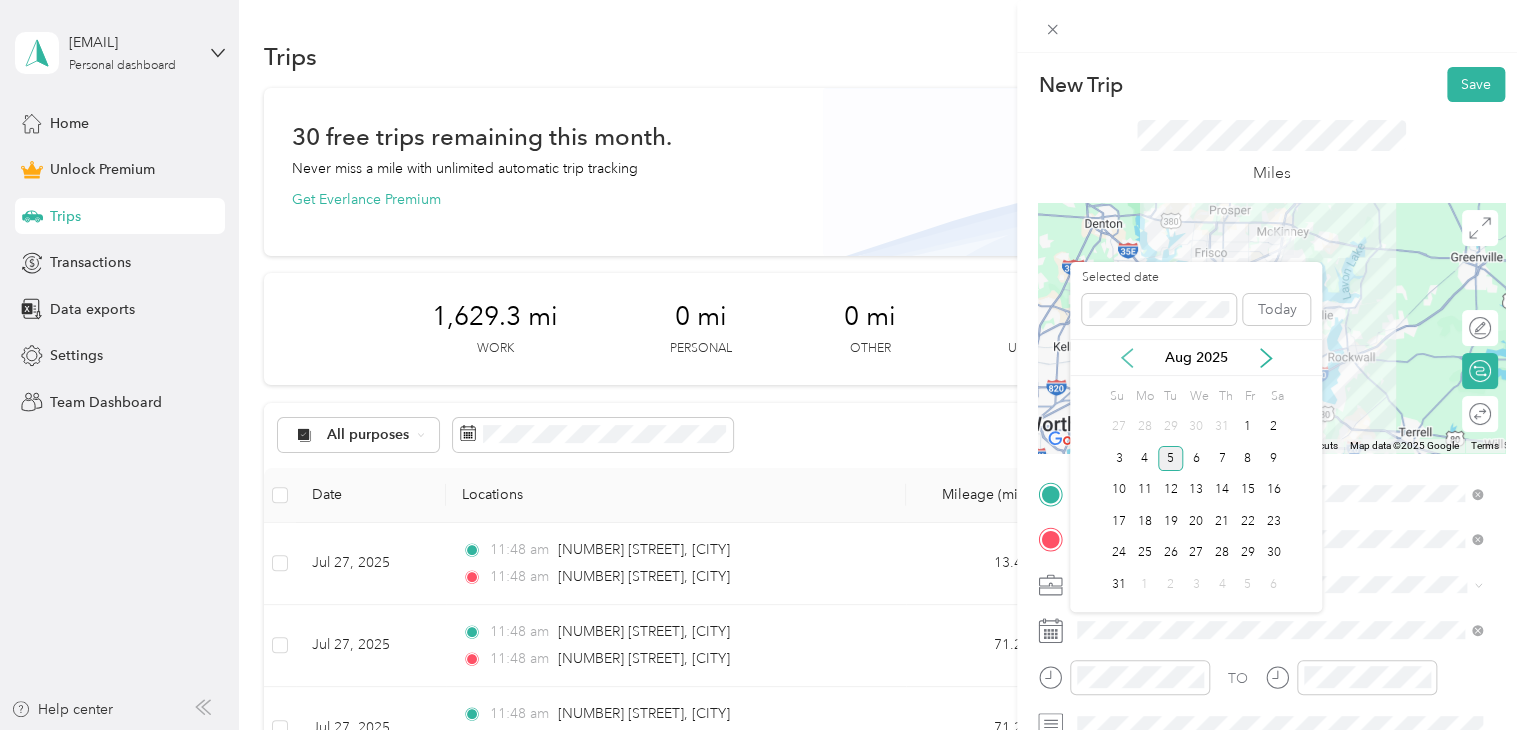 click 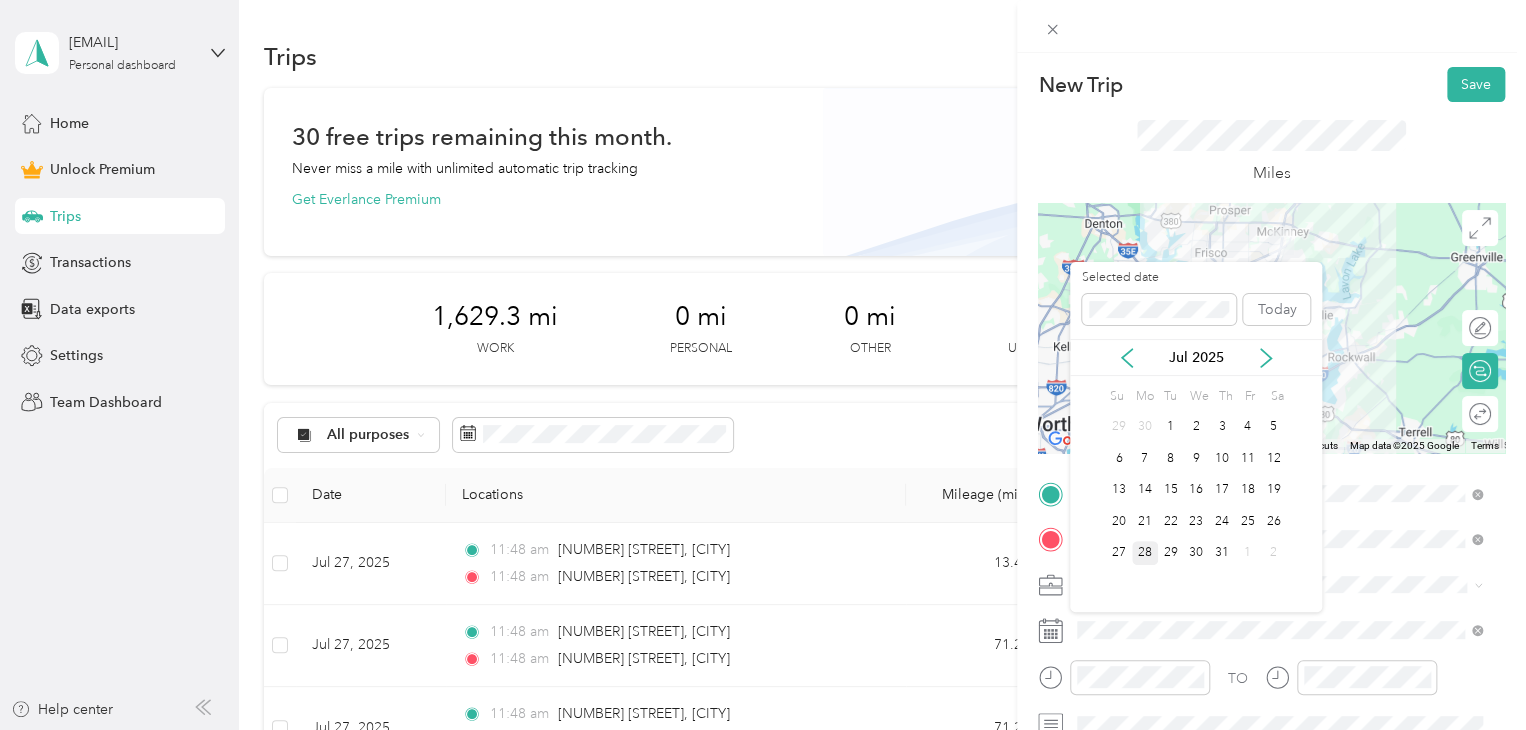click on "28" at bounding box center (1145, 553) 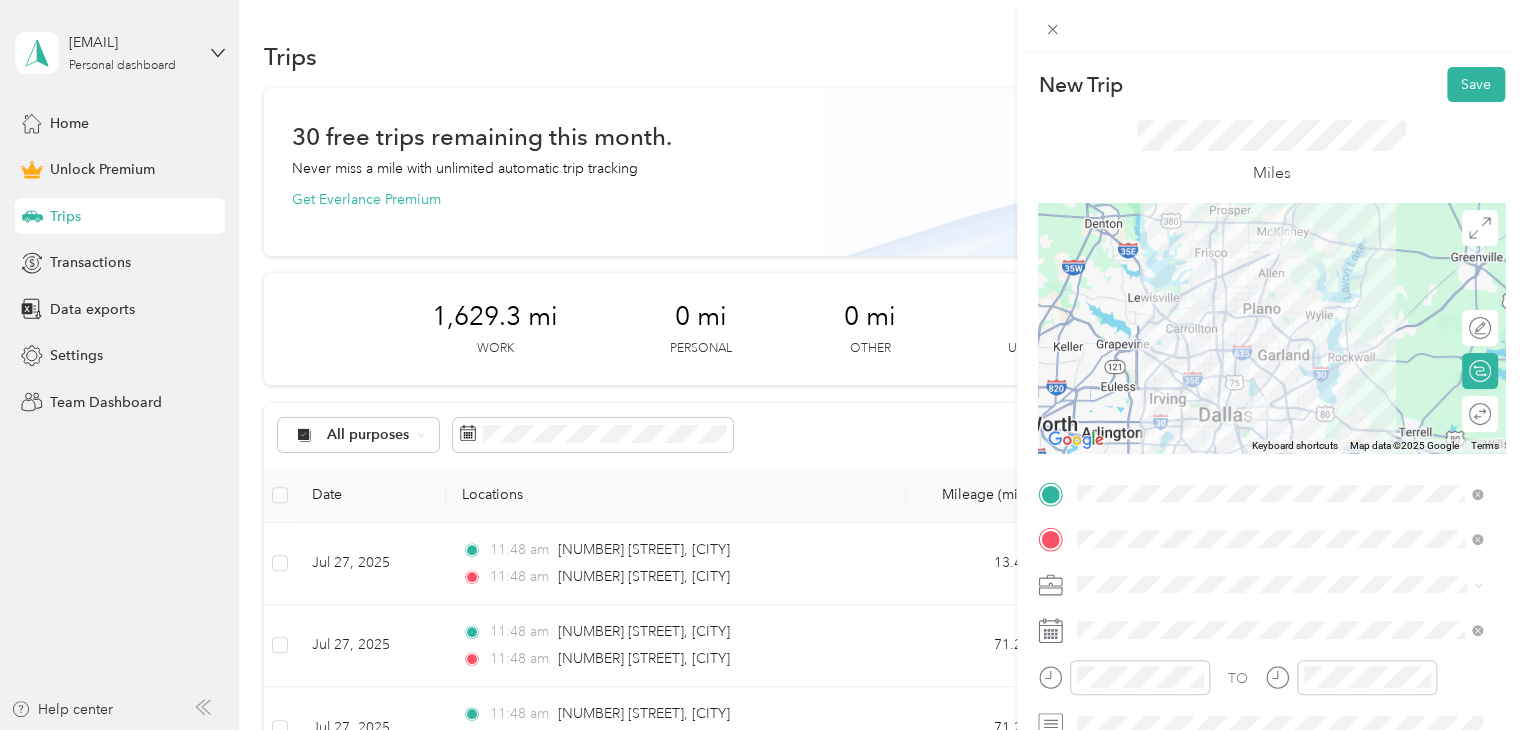 click on "Round trip" at bounding box center (1480, 414) 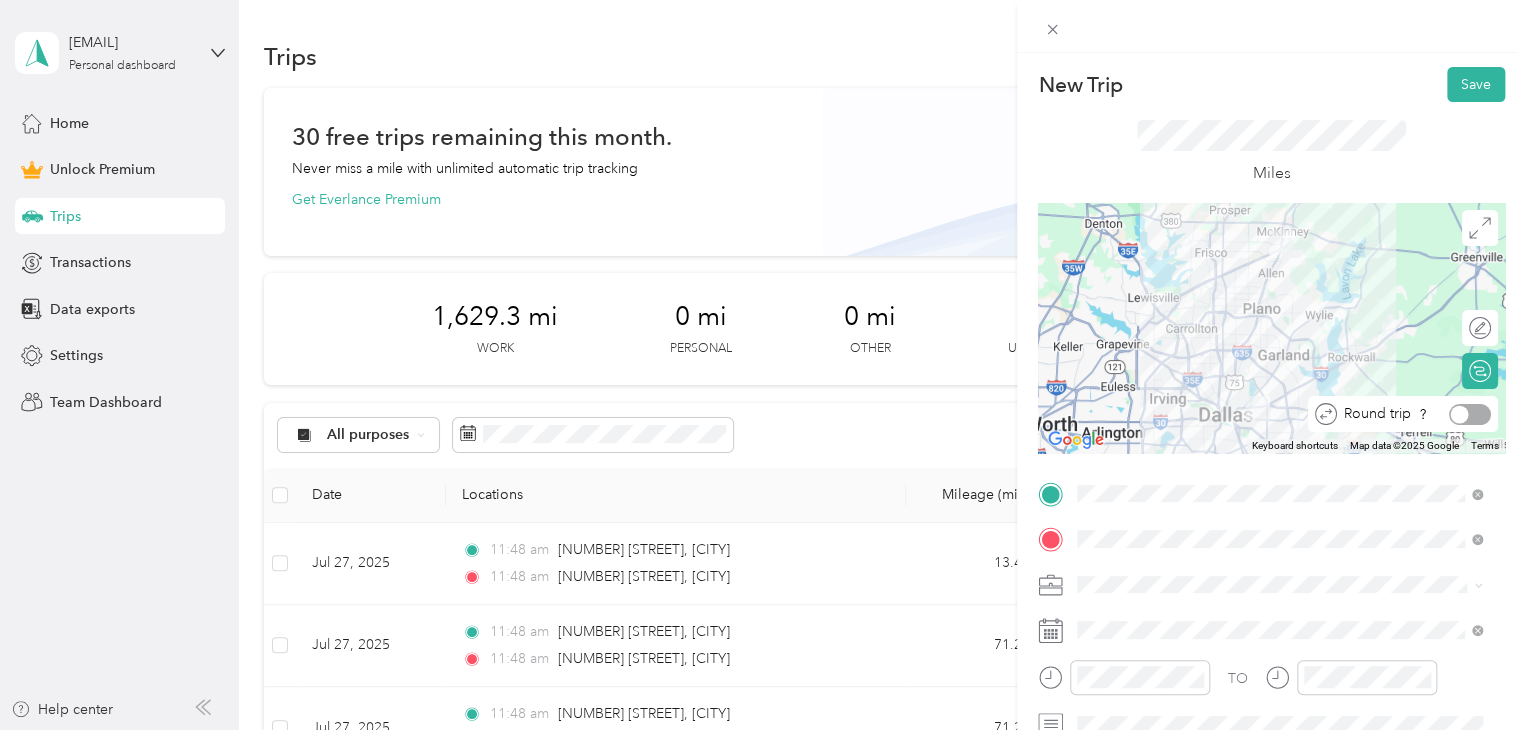 click at bounding box center [1470, 414] 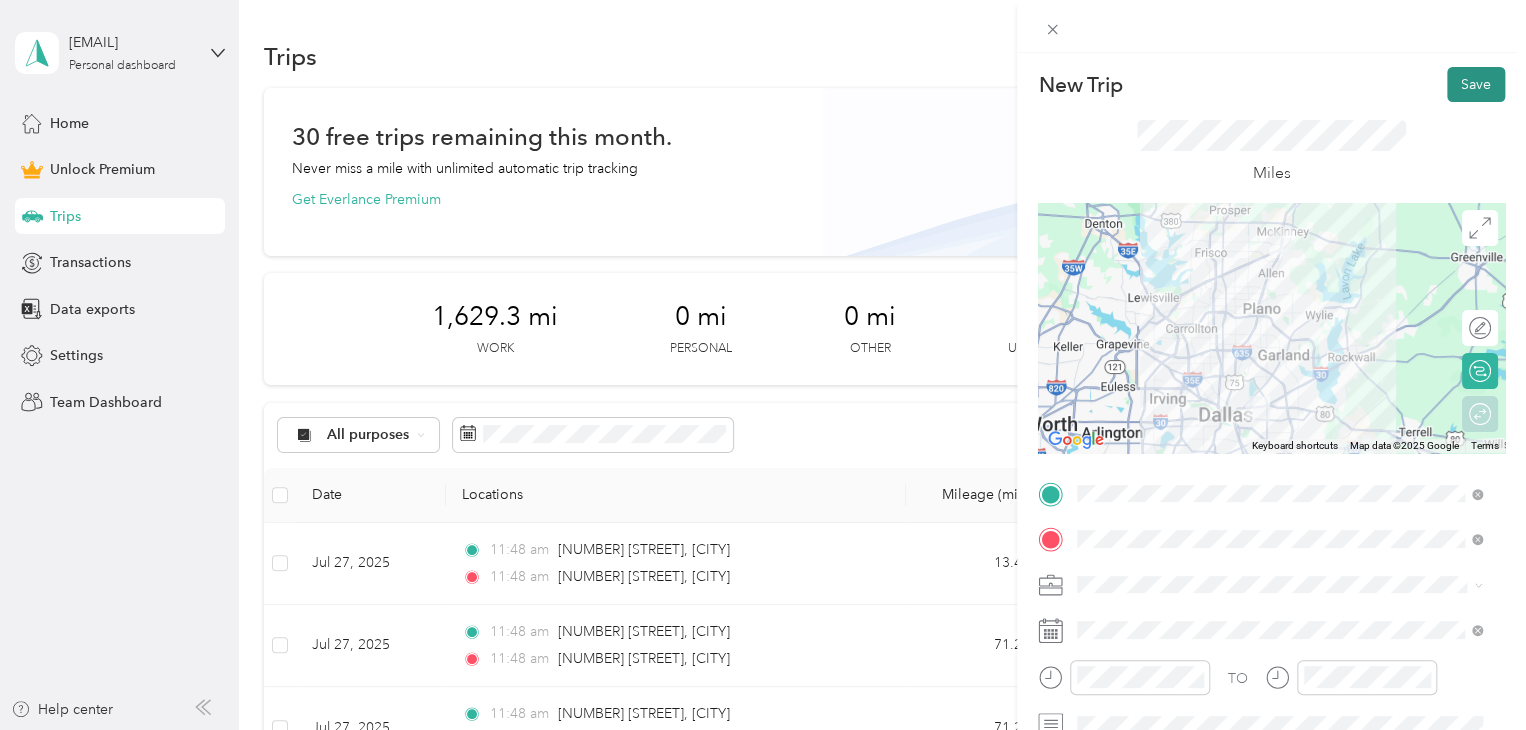 click on "Save" at bounding box center [1476, 84] 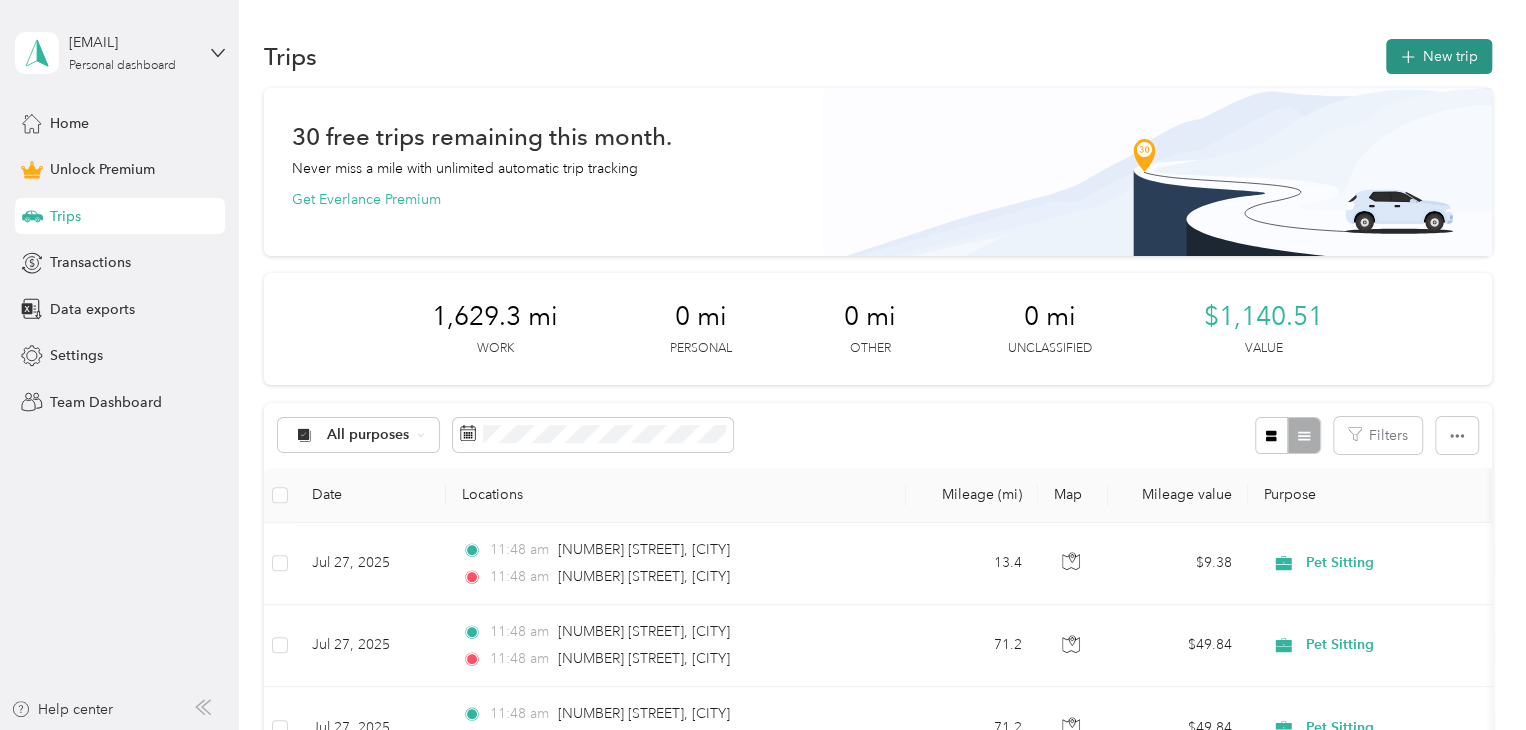 click on "New trip" at bounding box center [1439, 56] 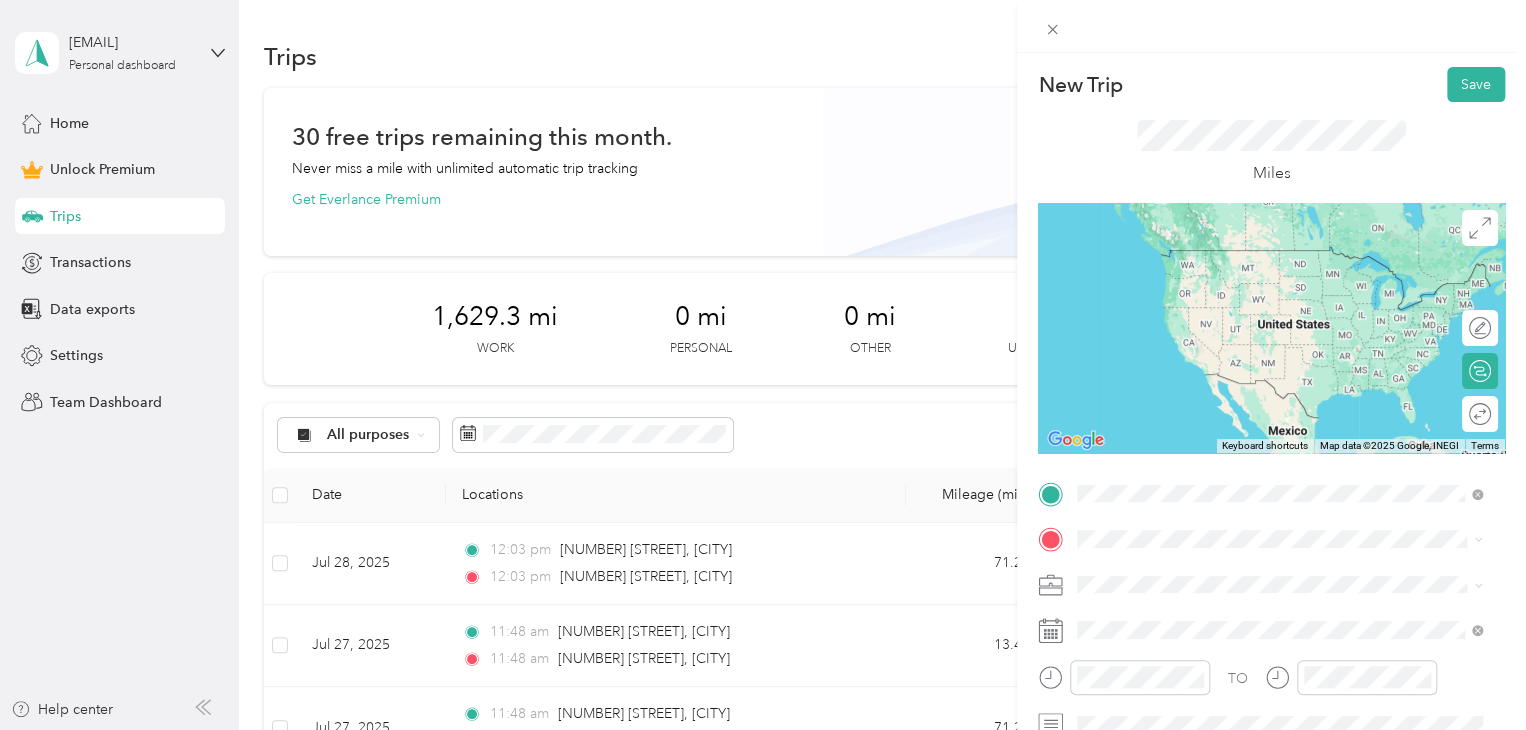 click on "From search results [NUMBER] [STREET]
[CITY], [STATE] [POSTAL_CODE], [COUNTRY] [NUMBER] [STREET]
[CITY], [STATE] [POSTAL_CODE], [COUNTRY] [NUMBER] [STREET]
[CITY], [STATE] [POSTAL_CODE], [COUNTRY] [NUMBER] [STREET]
[CITY], [STATE] [POSTAL_CODE], [COUNTRY] [NUMBER] [STREET]
[CITY], [STATE] [POSTAL_CODE], [COUNTRY]" at bounding box center [1279, 336] 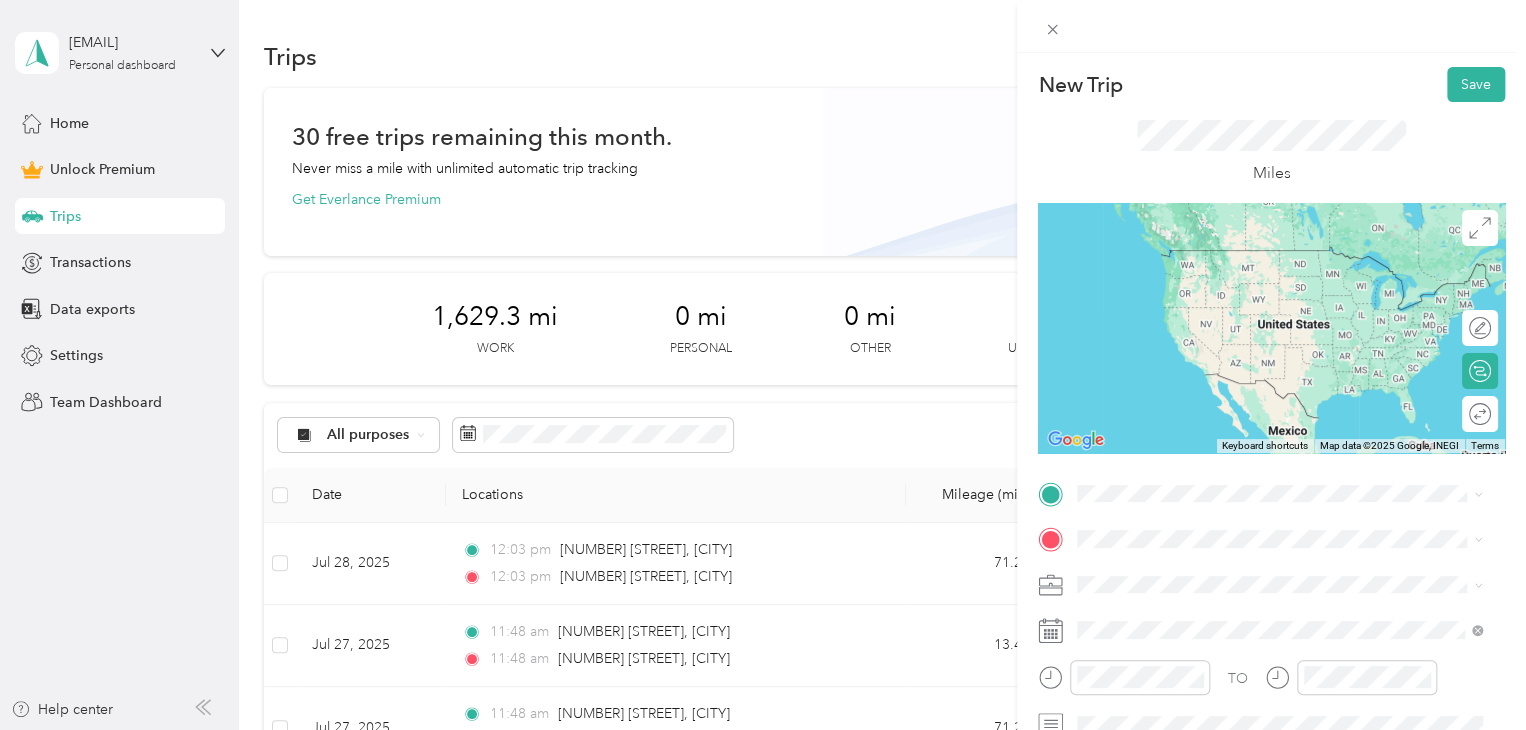 click on "[NUMBER] [STREET]
[CITY], [STATE] [POSTAL_CODE], [COUNTRY]" at bounding box center [1279, 255] 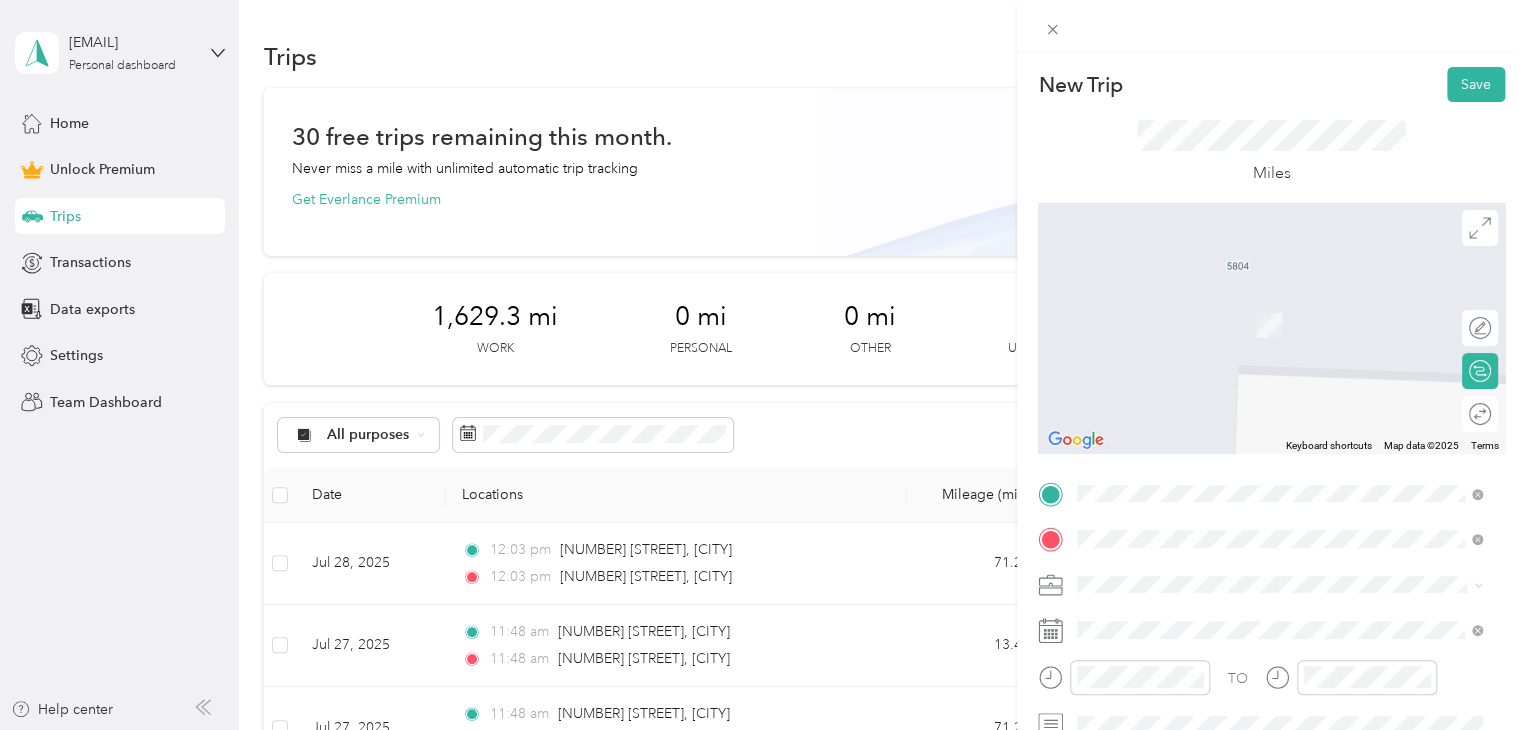 click on "[NUMBER] [STREET]
[CITY], [STATE] [POSTAL_CODE], [COUNTRY]" at bounding box center [1279, 620] 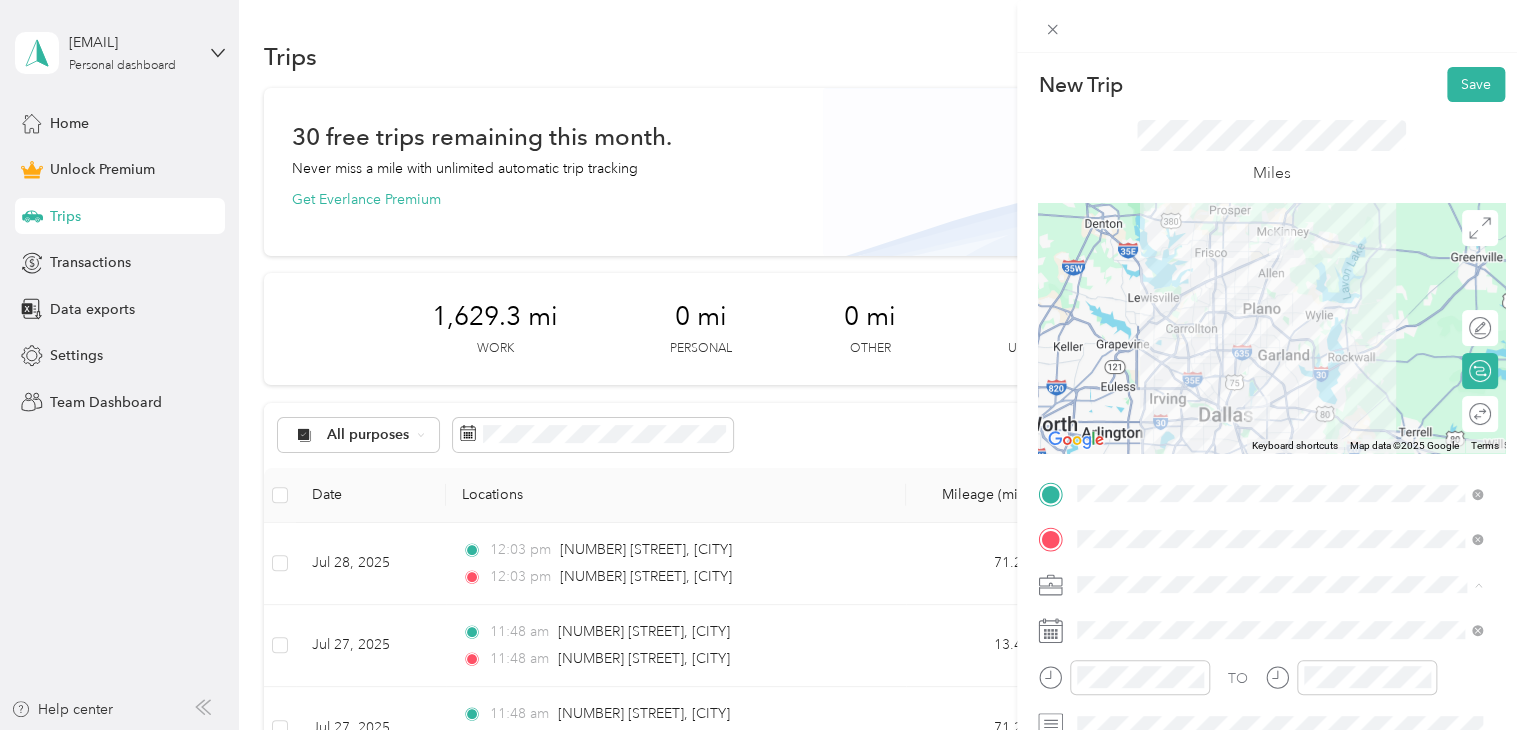click on "Pet Sitting" at bounding box center [1279, 374] 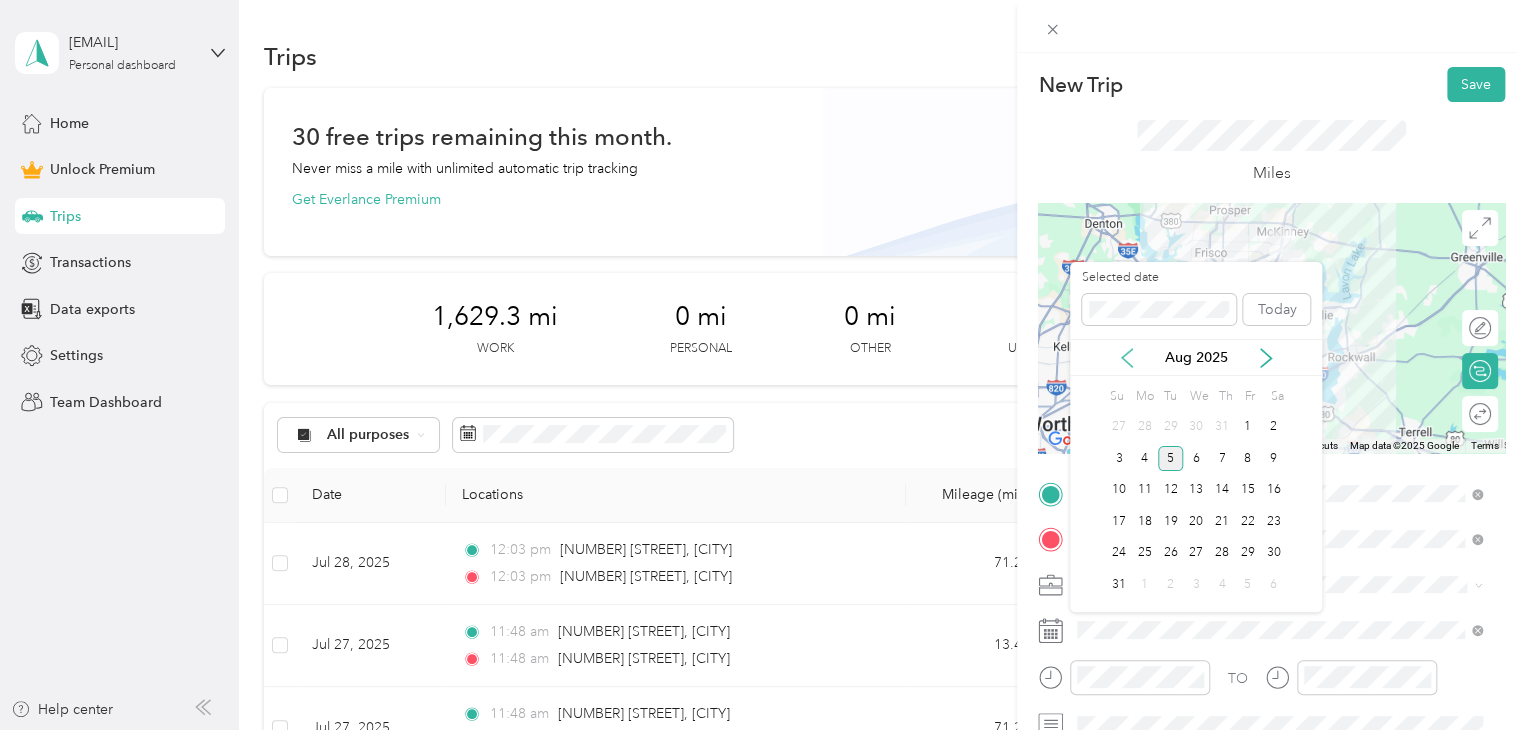 click 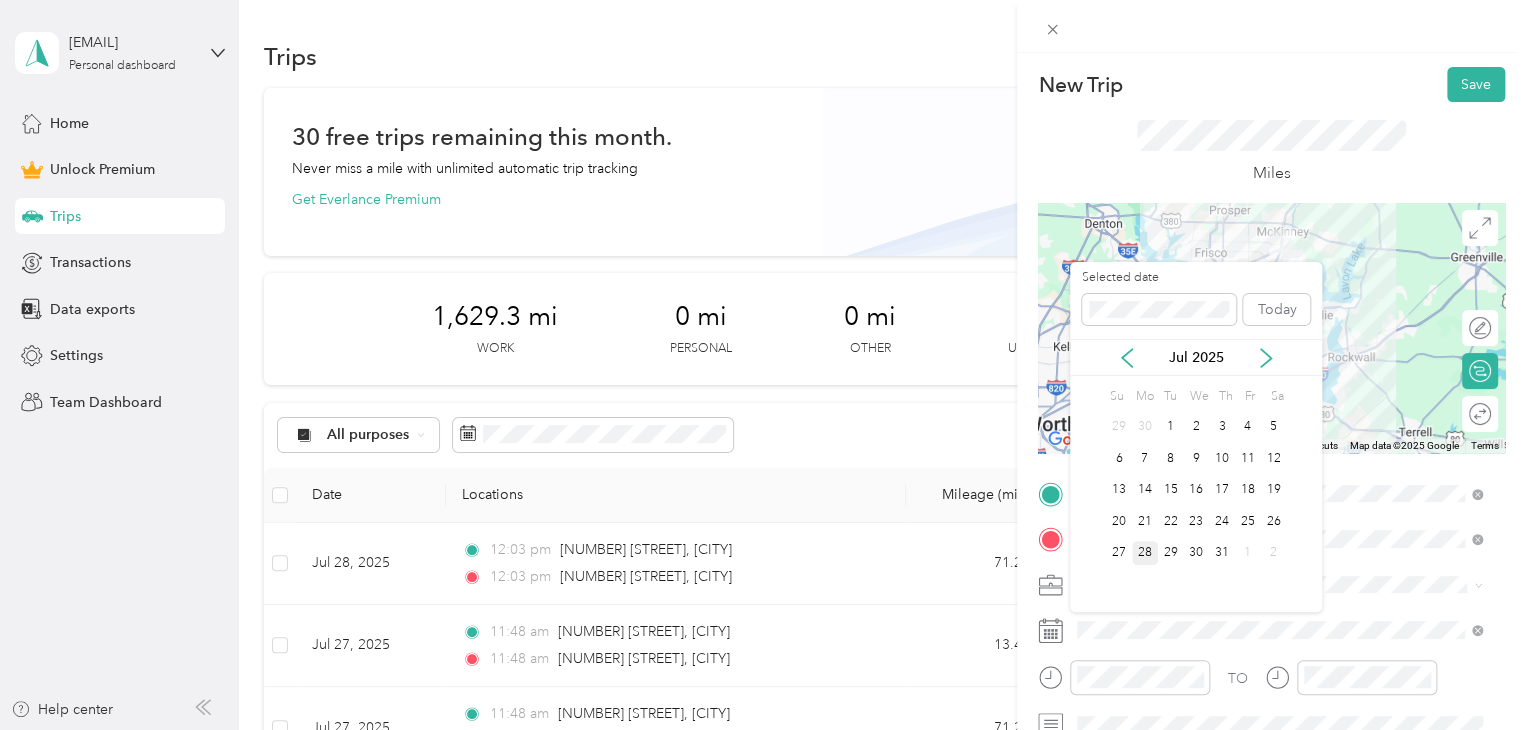 click on "28" at bounding box center [1145, 553] 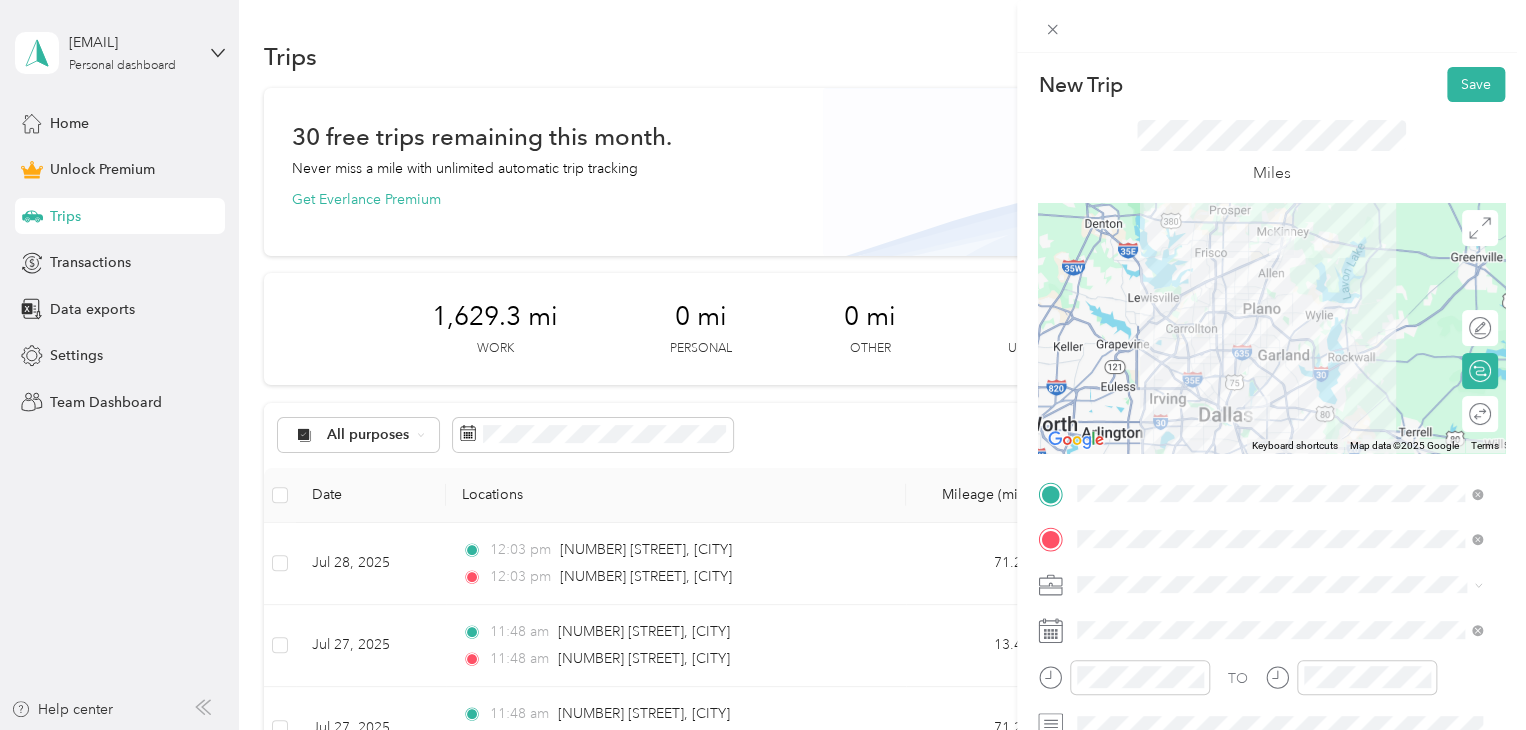 click on "Round trip" at bounding box center (1480, 414) 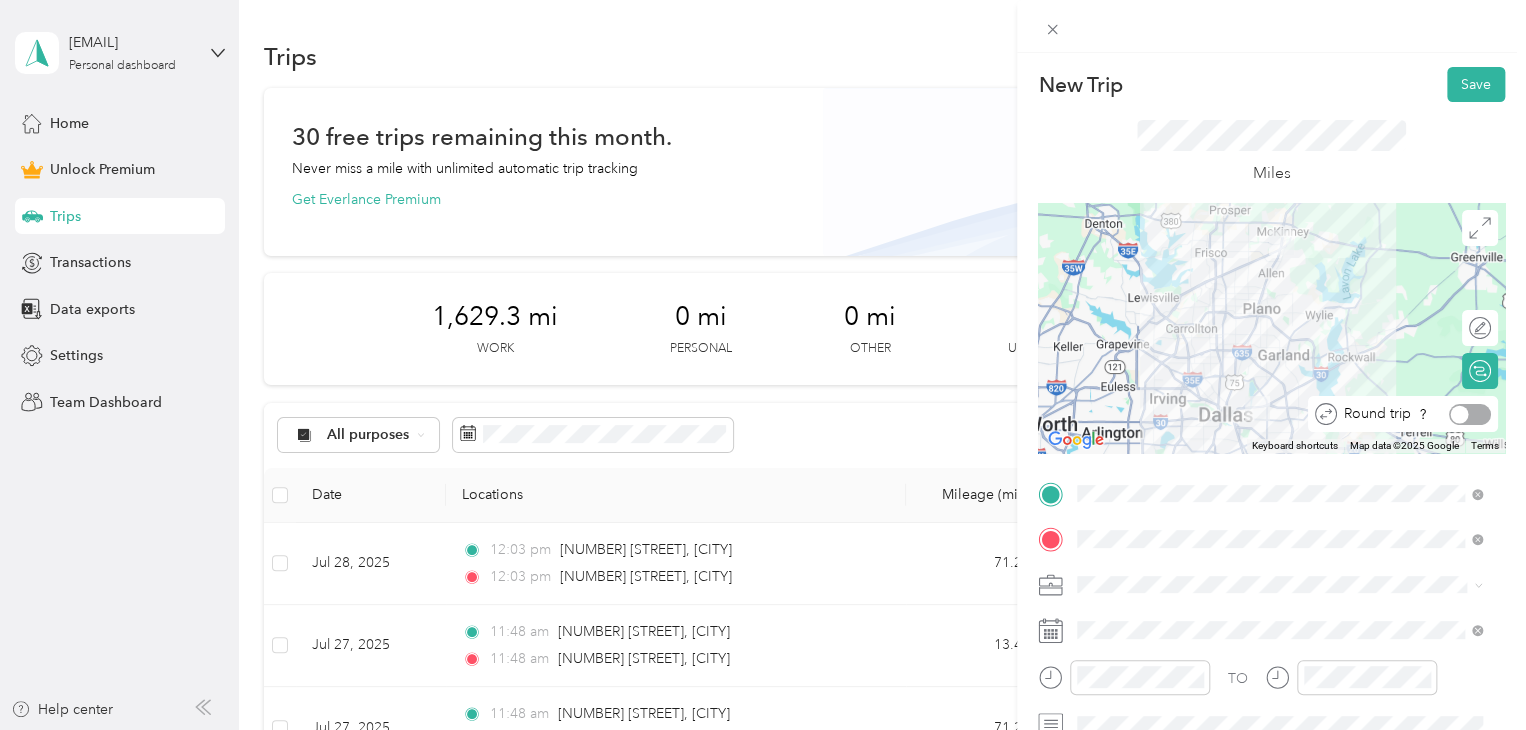 click at bounding box center (1470, 414) 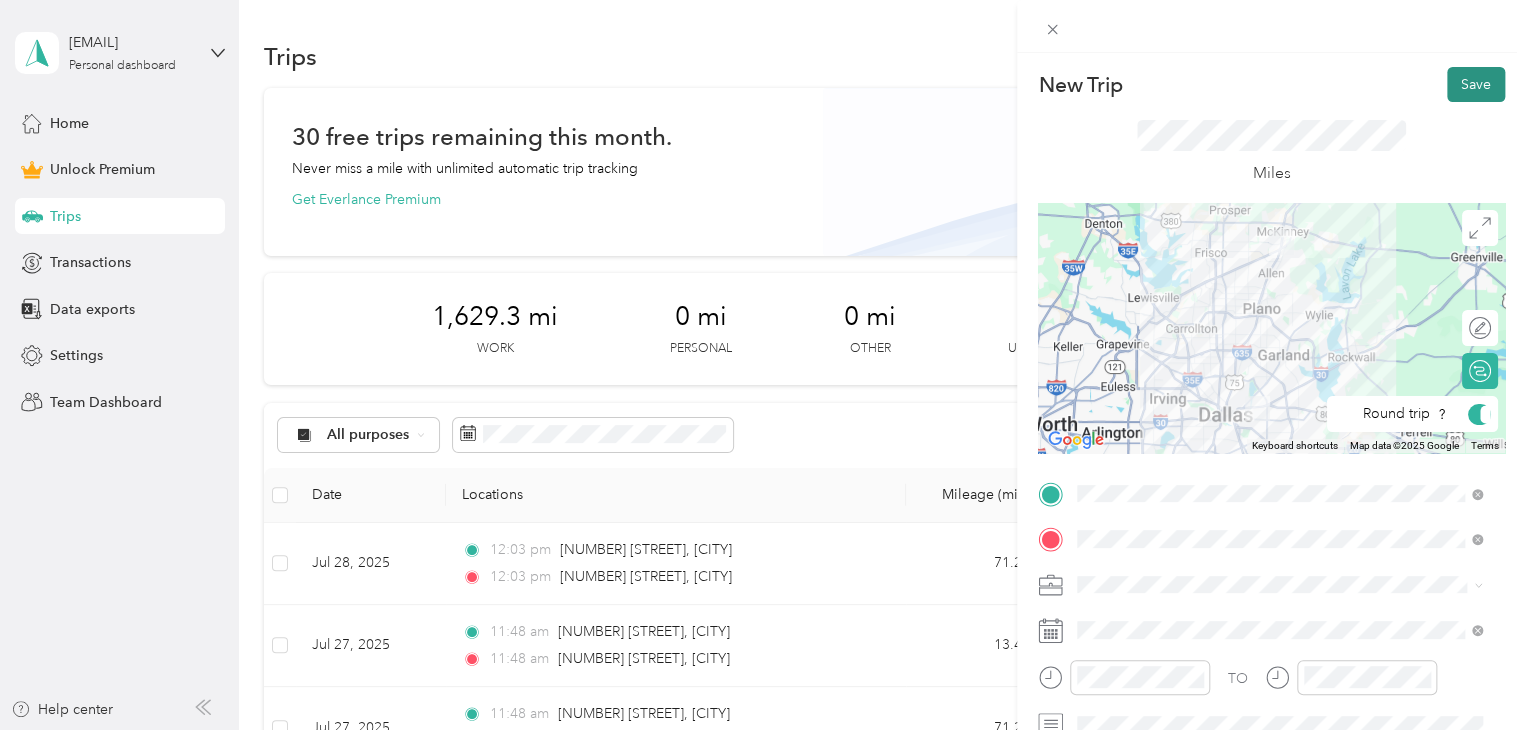 click on "Save" at bounding box center [1476, 84] 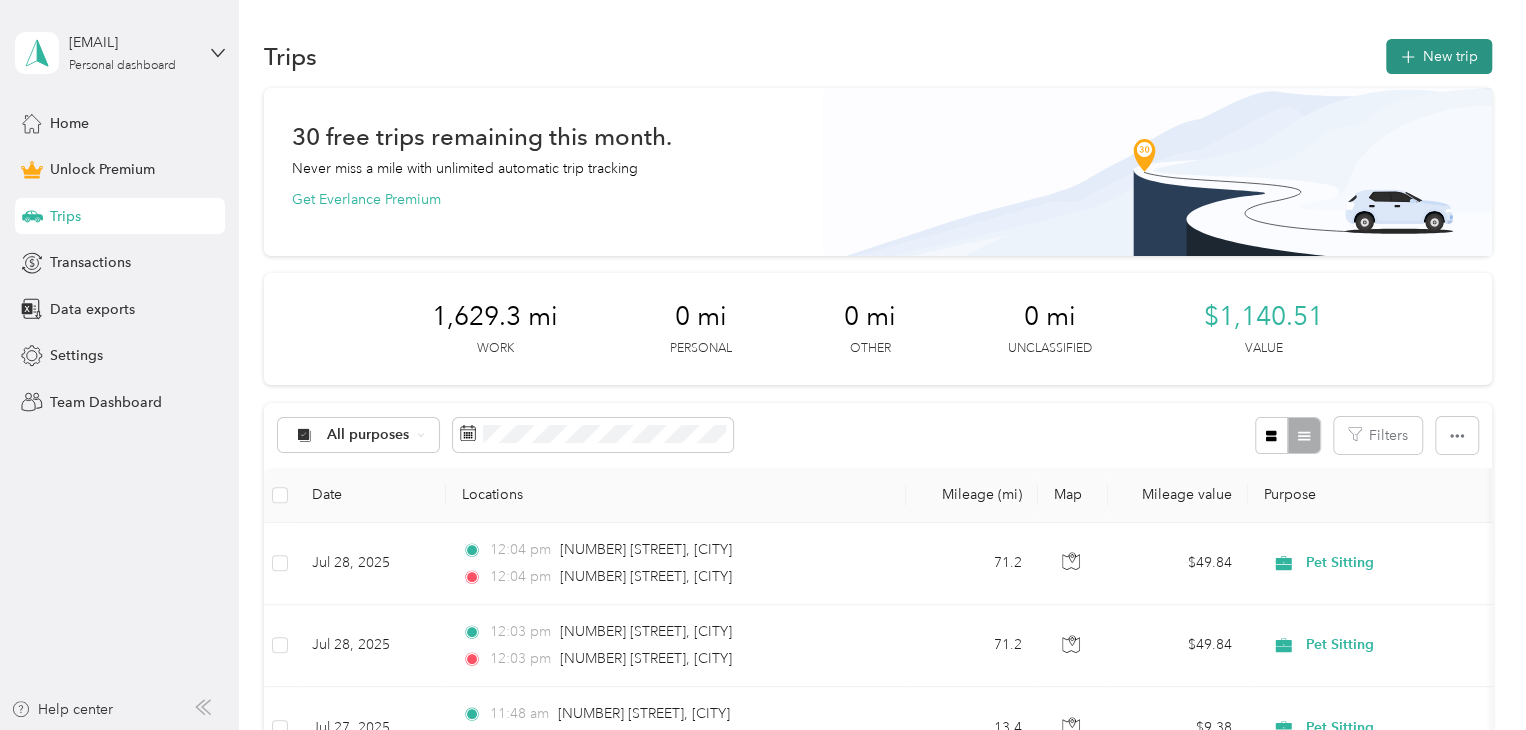 click on "New trip" at bounding box center [1439, 56] 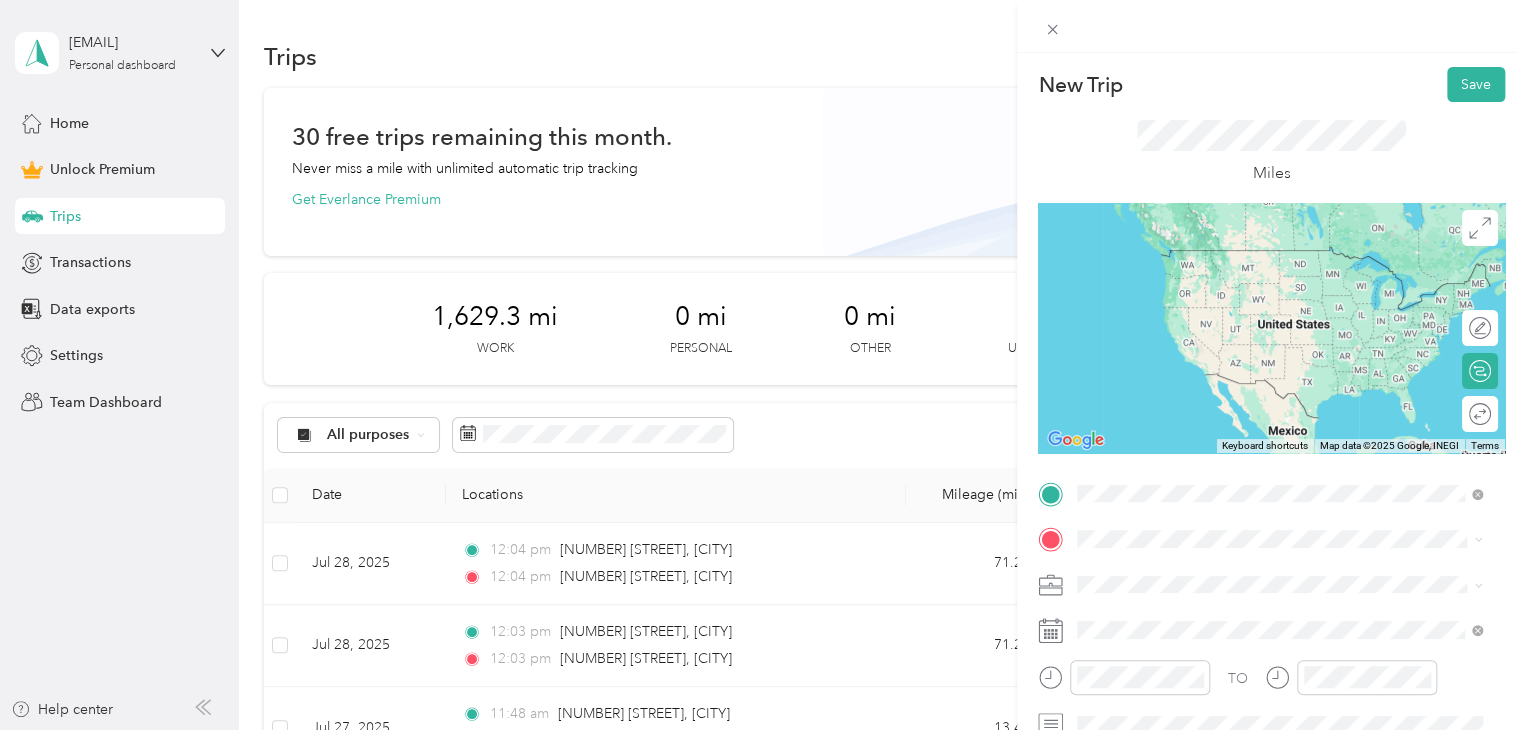 click on "[NUMBER] [STREET]
[CITY], [STATE] [POSTAL_CODE], [COUNTRY]" at bounding box center (1259, 258) 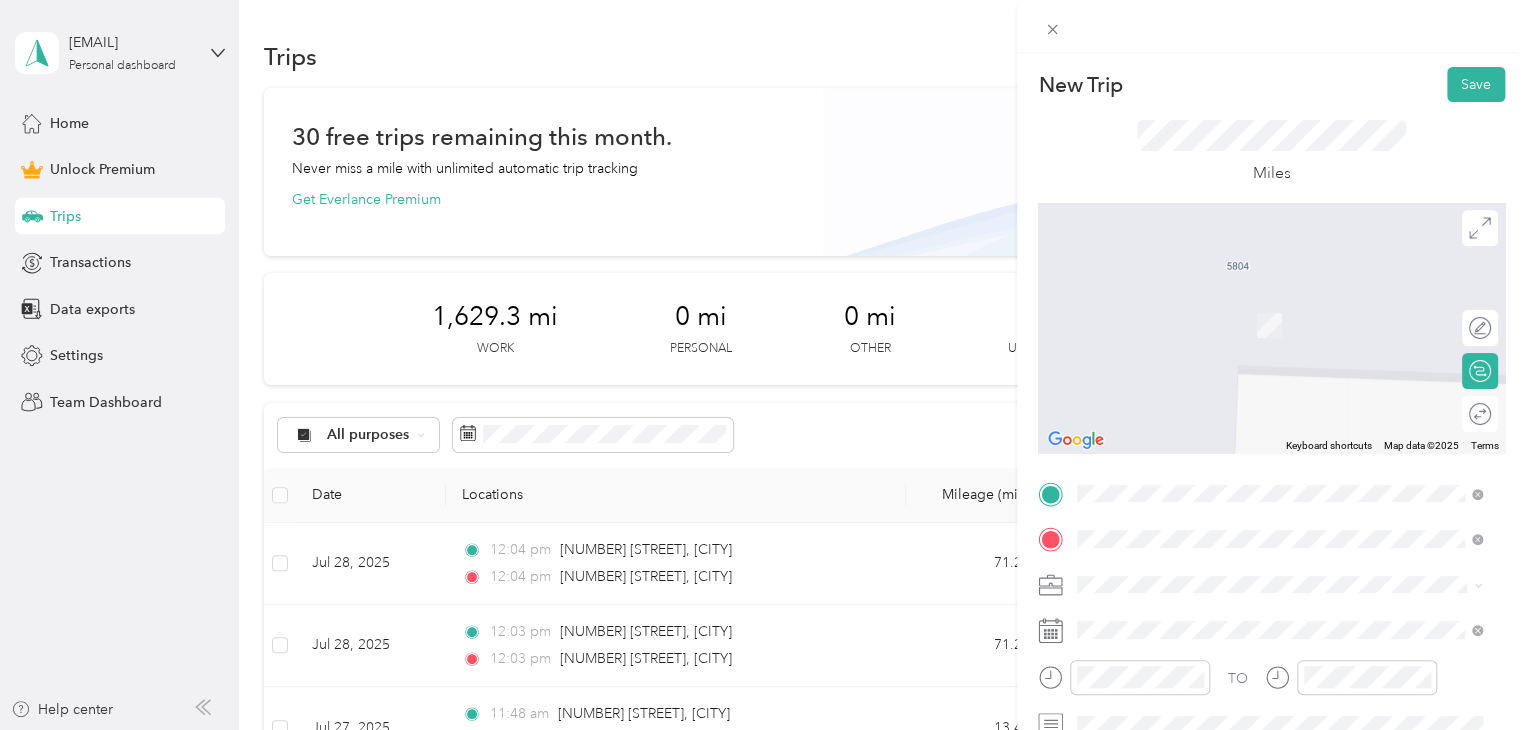 click on "[NUMBER] [STREET]
[CITY], [STATE] [POSTAL_CODE], [COUNTRY]" at bounding box center [1259, 619] 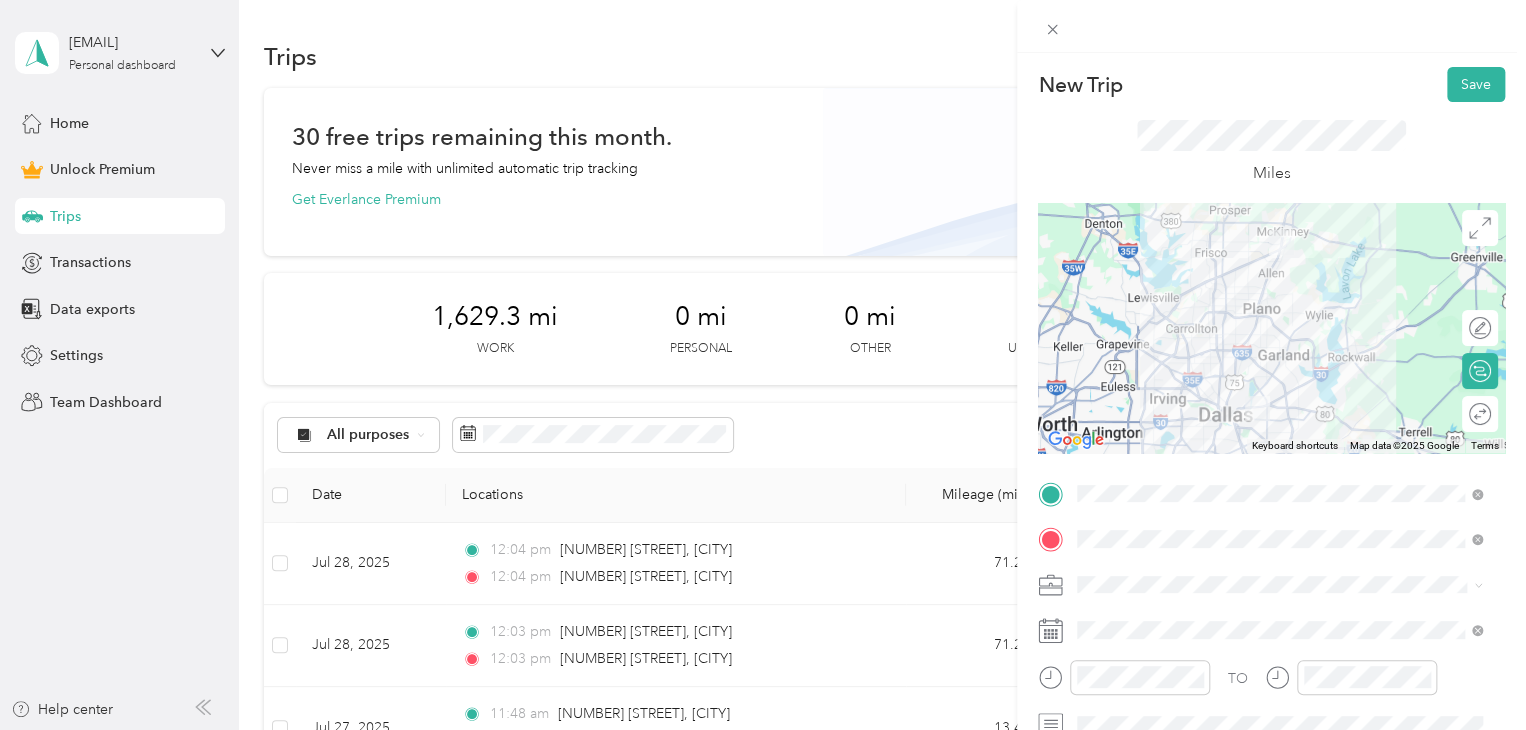 click on "Pet Sitting" at bounding box center [1115, 372] 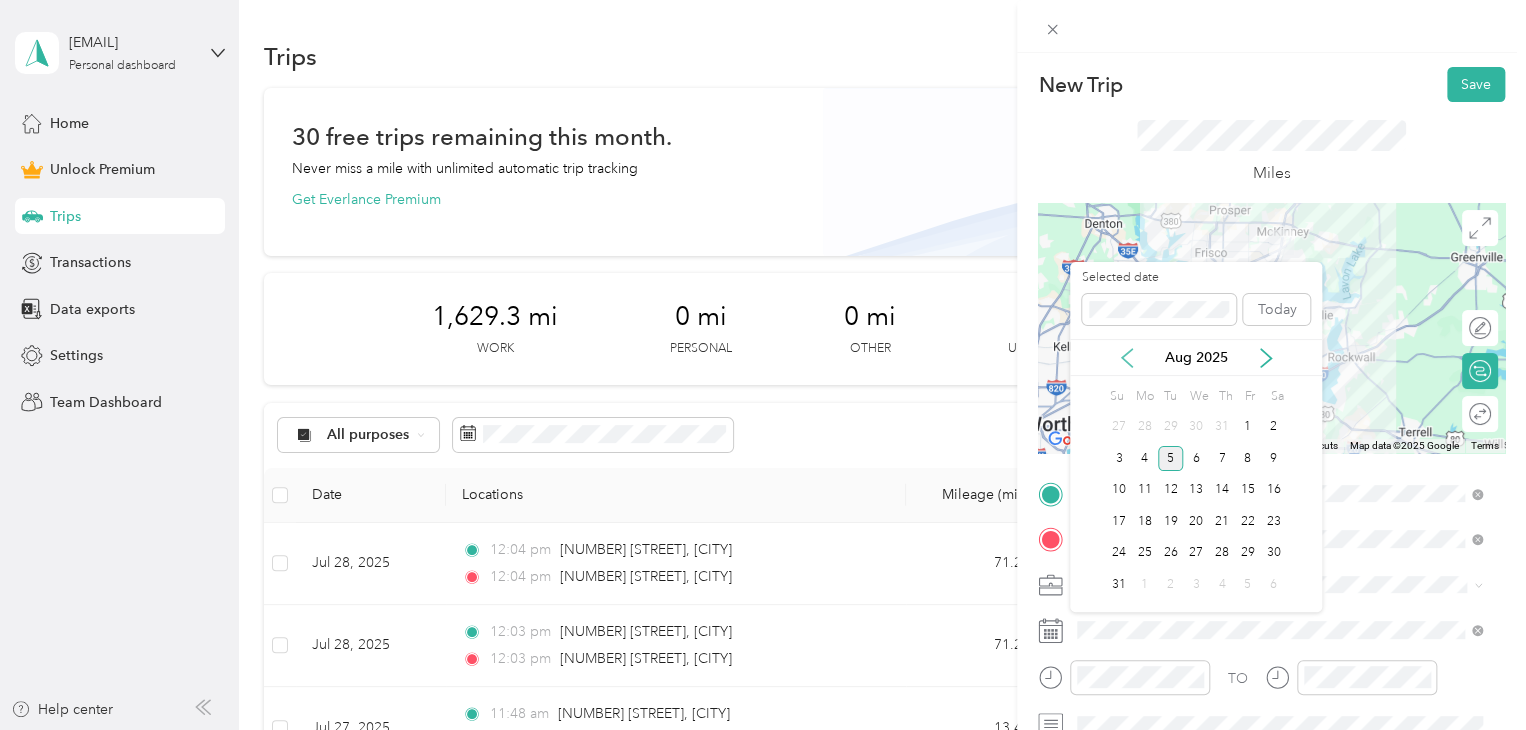 click 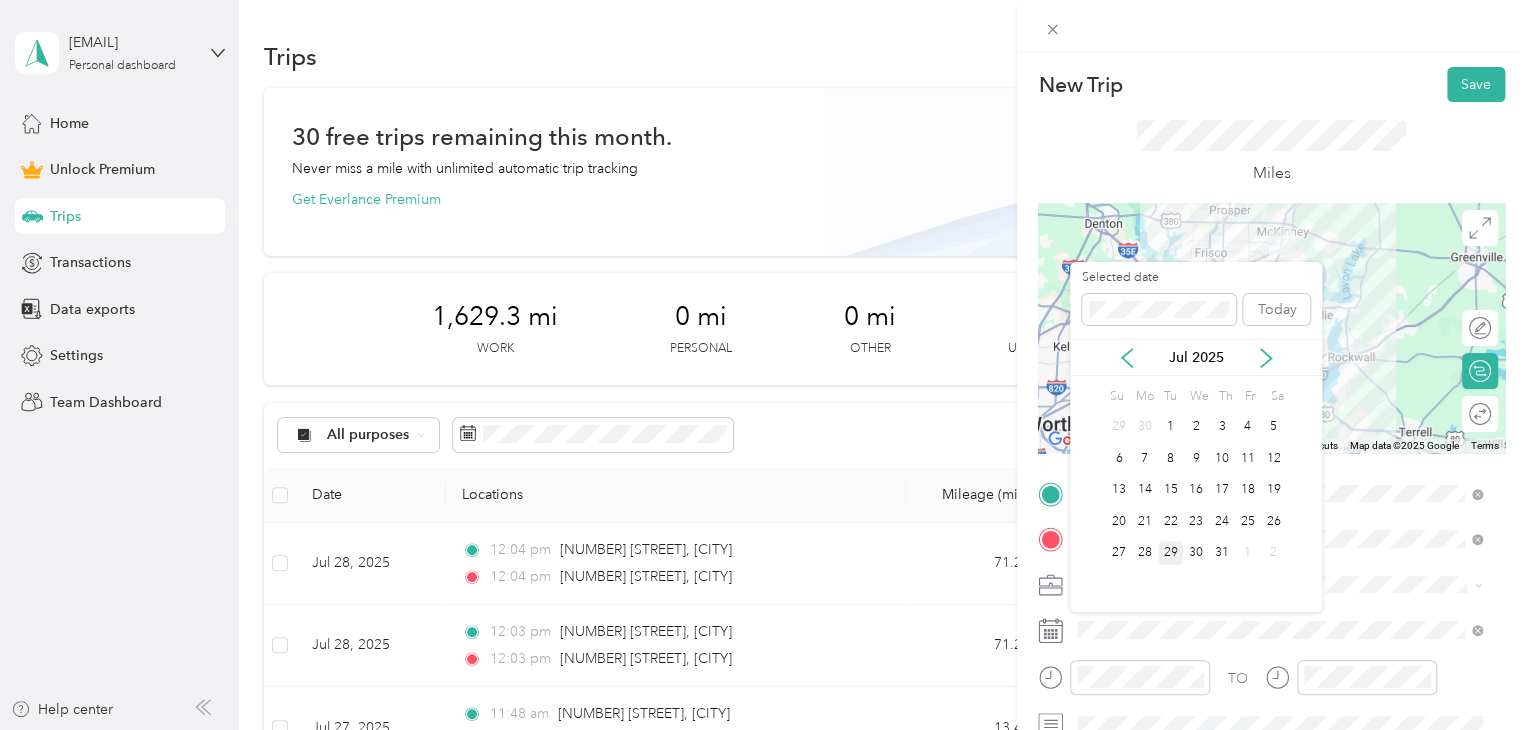 click on "29" at bounding box center (1171, 553) 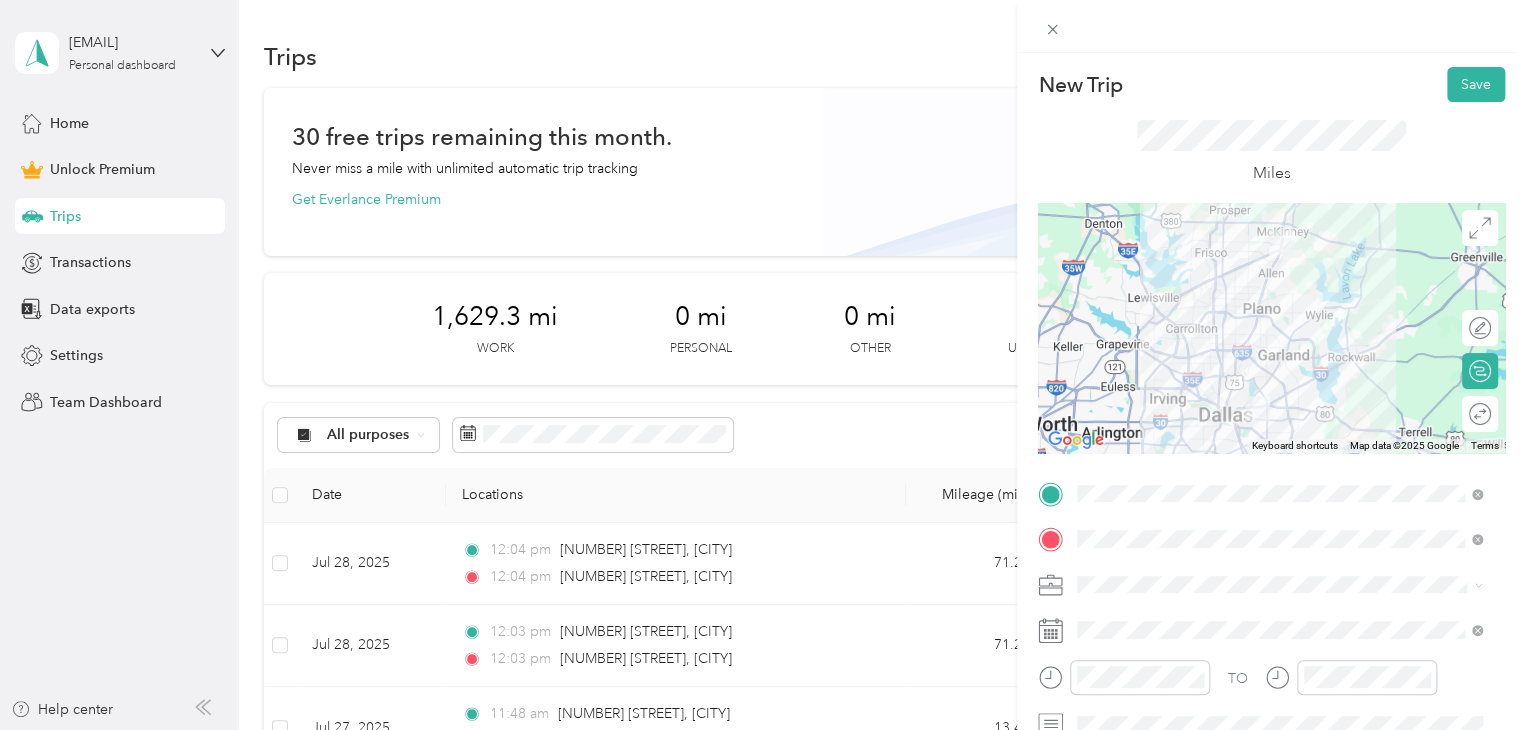 click on "Round trip" at bounding box center [1491, 414] 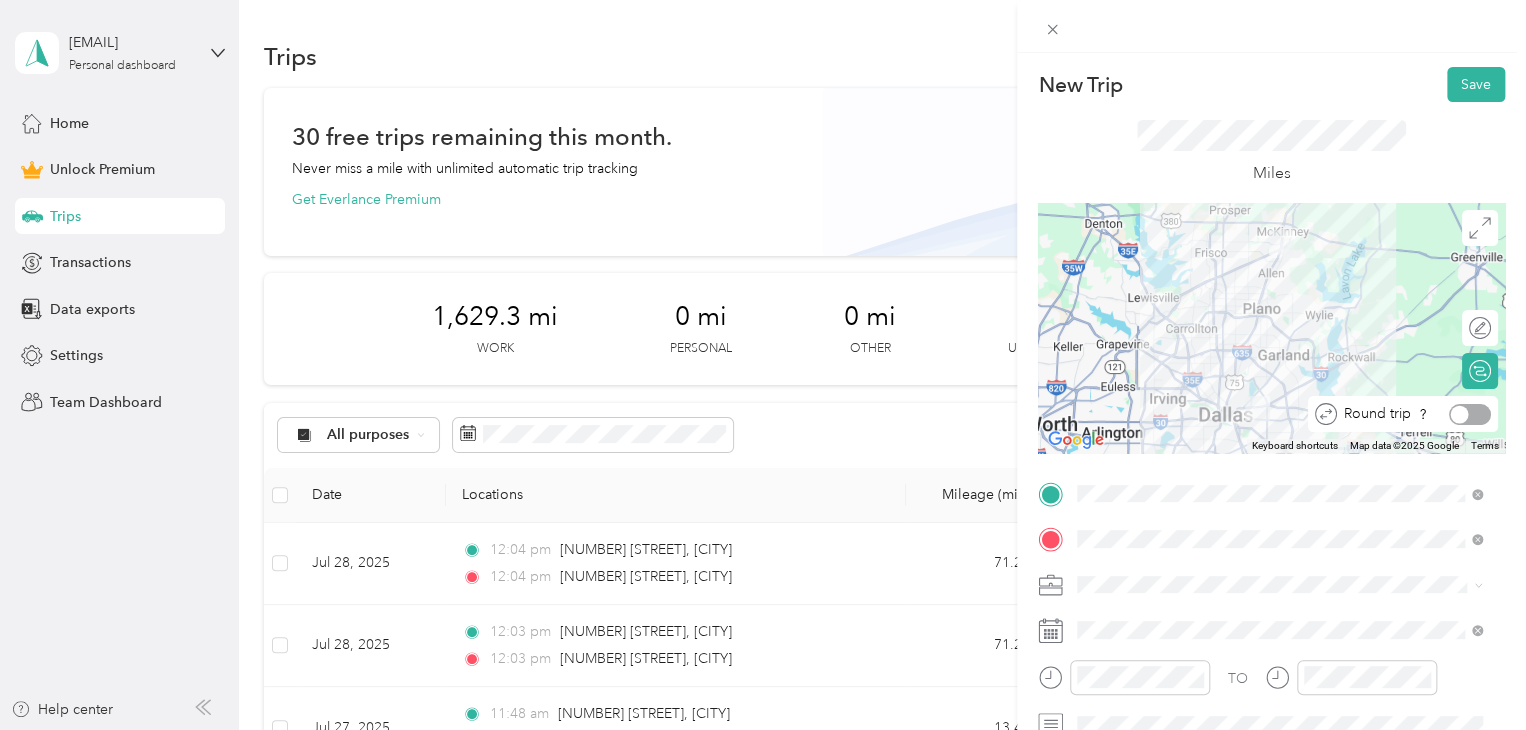click at bounding box center (1470, 414) 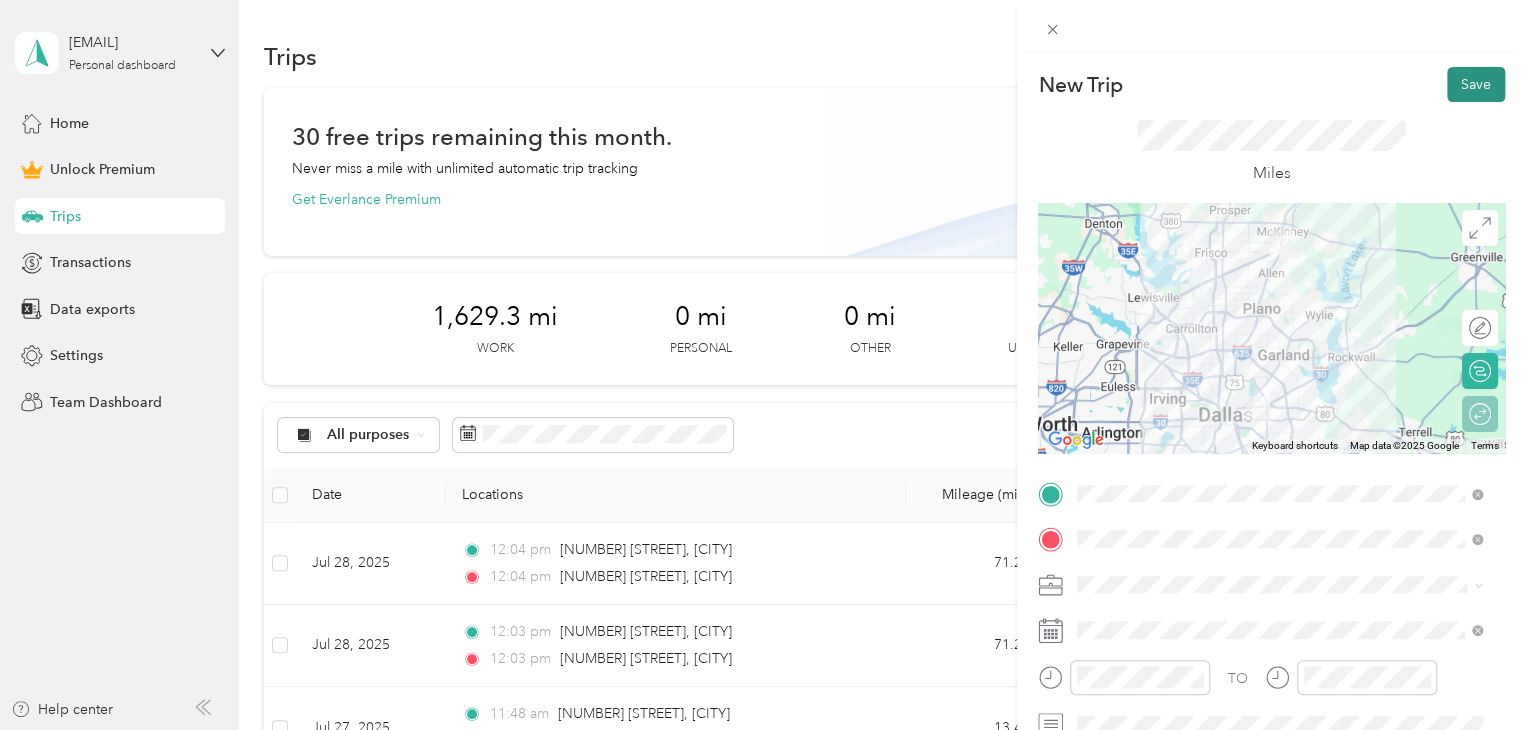click on "Save" at bounding box center [1476, 84] 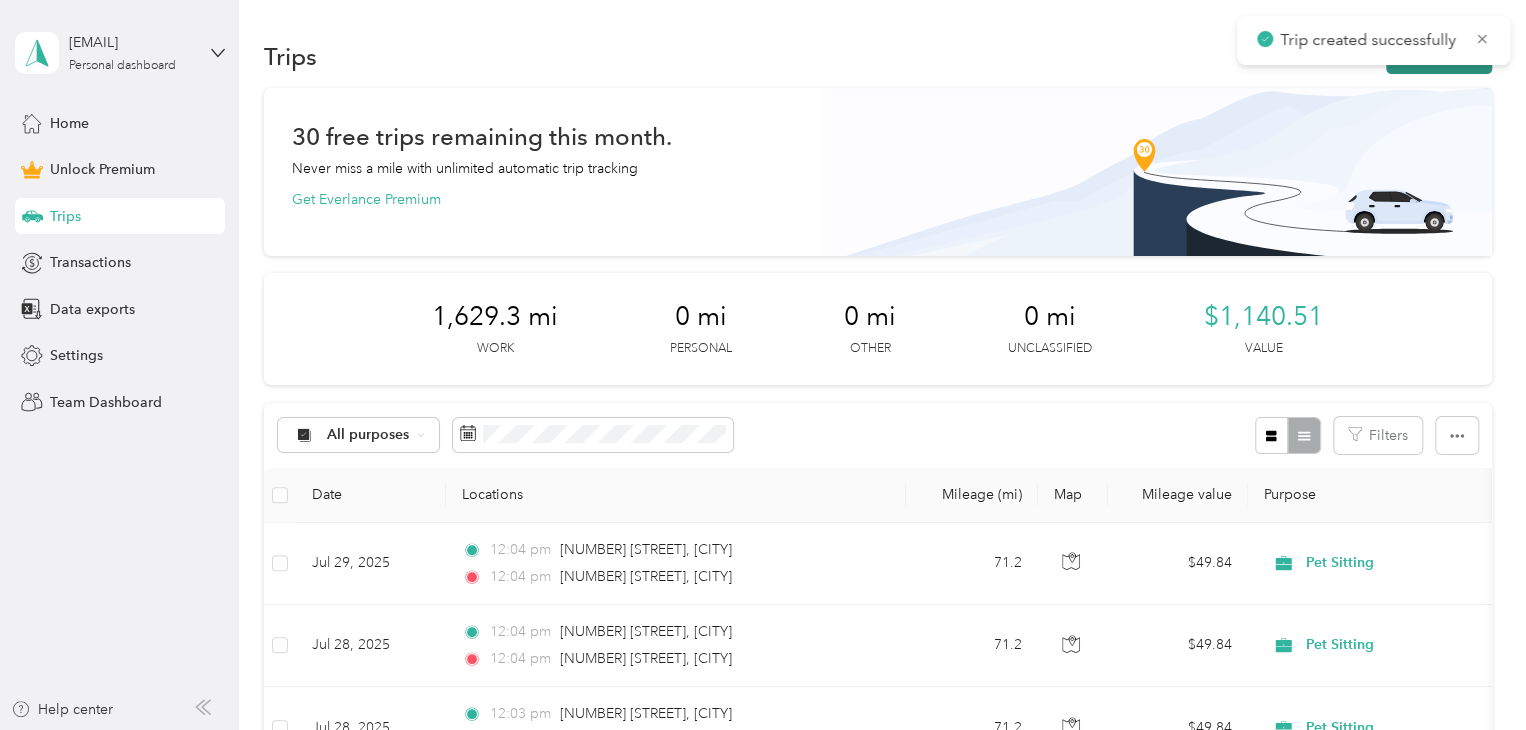 click on "New trip" at bounding box center (1439, 56) 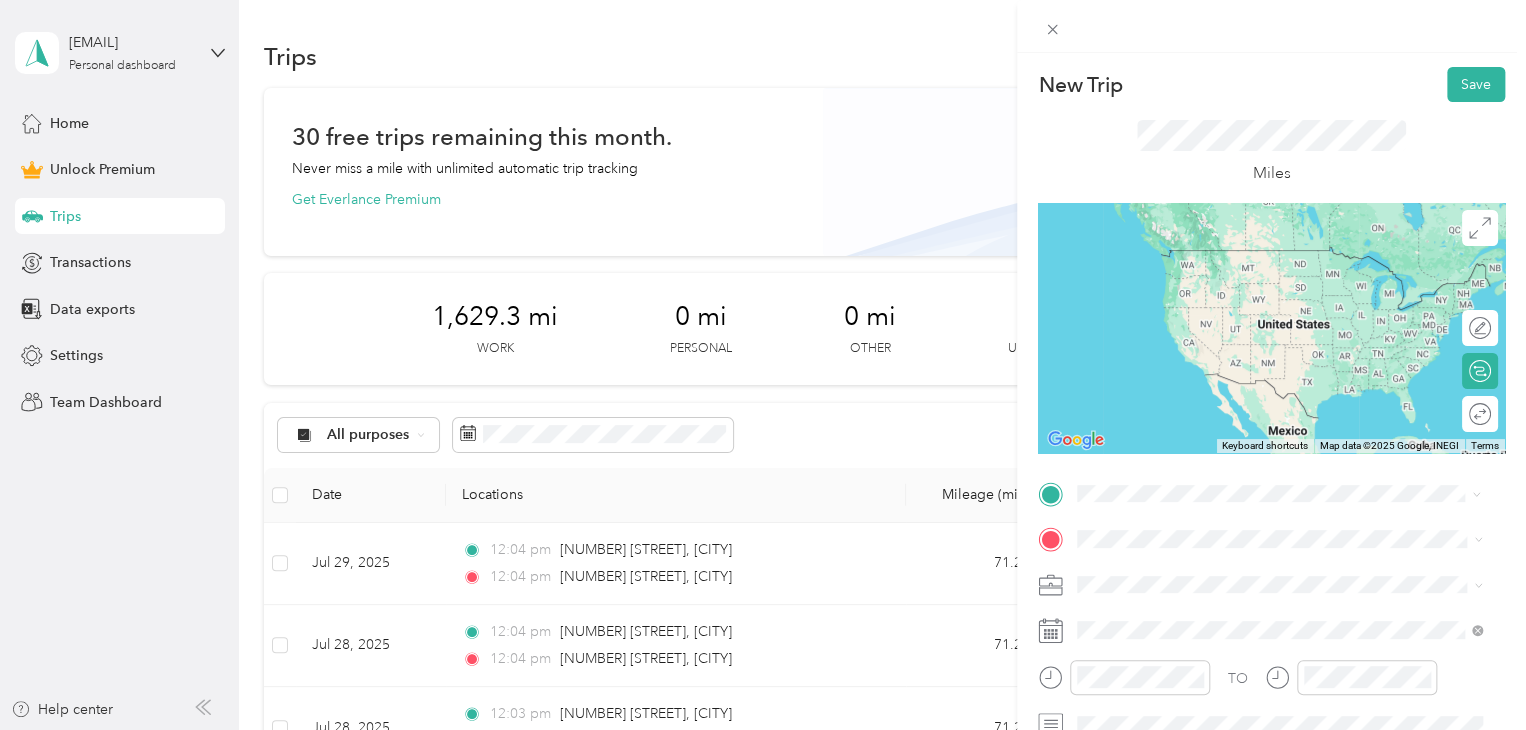 click on "[NUMBER] [STREET]
[CITY], [STATE] [POSTAL_CODE], [COUNTRY]" at bounding box center (1259, 258) 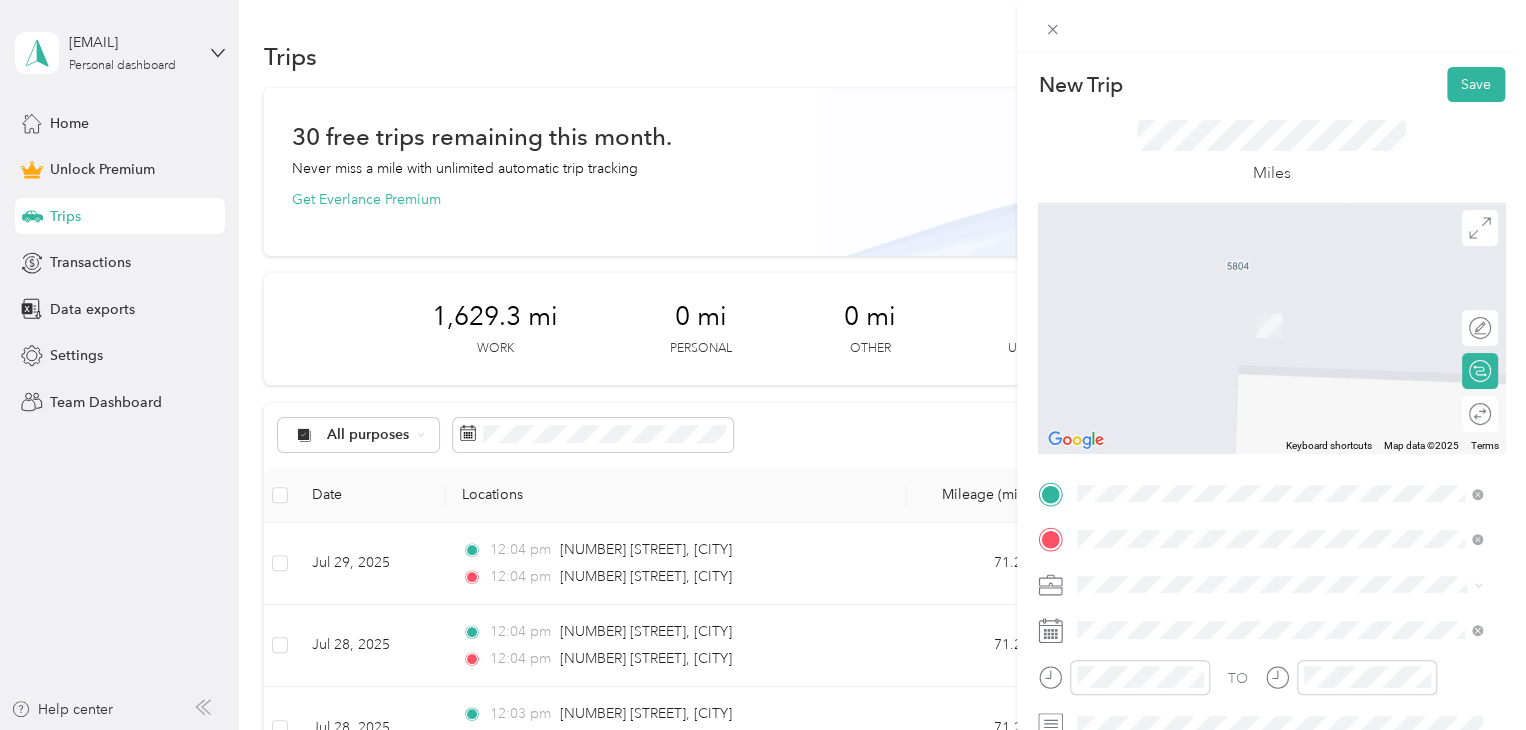click on "[NUMBER] [STREET]
[CITY], [STATE] [POSTAL_CODE], [COUNTRY]" at bounding box center [1259, 619] 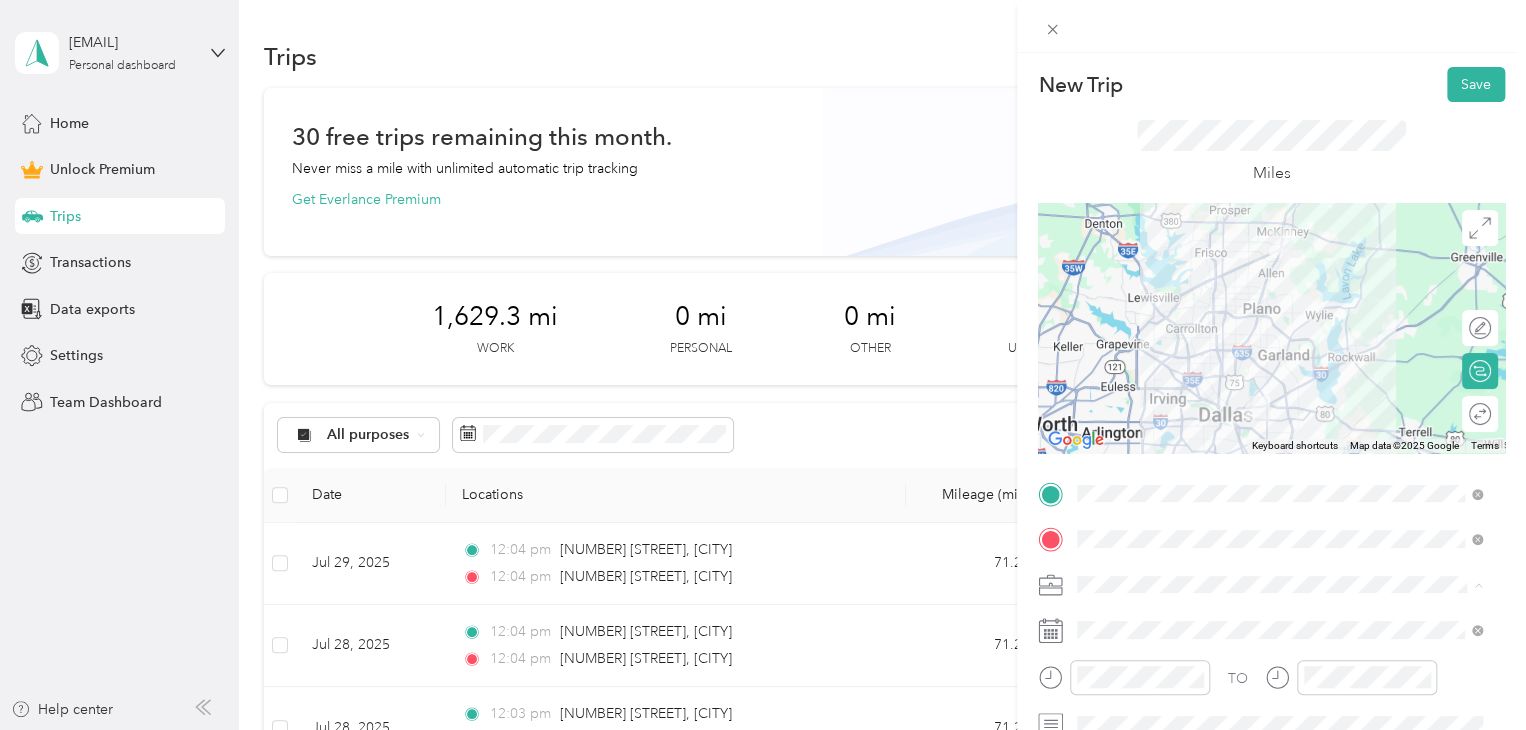click on "Pet Sitting" at bounding box center [1115, 374] 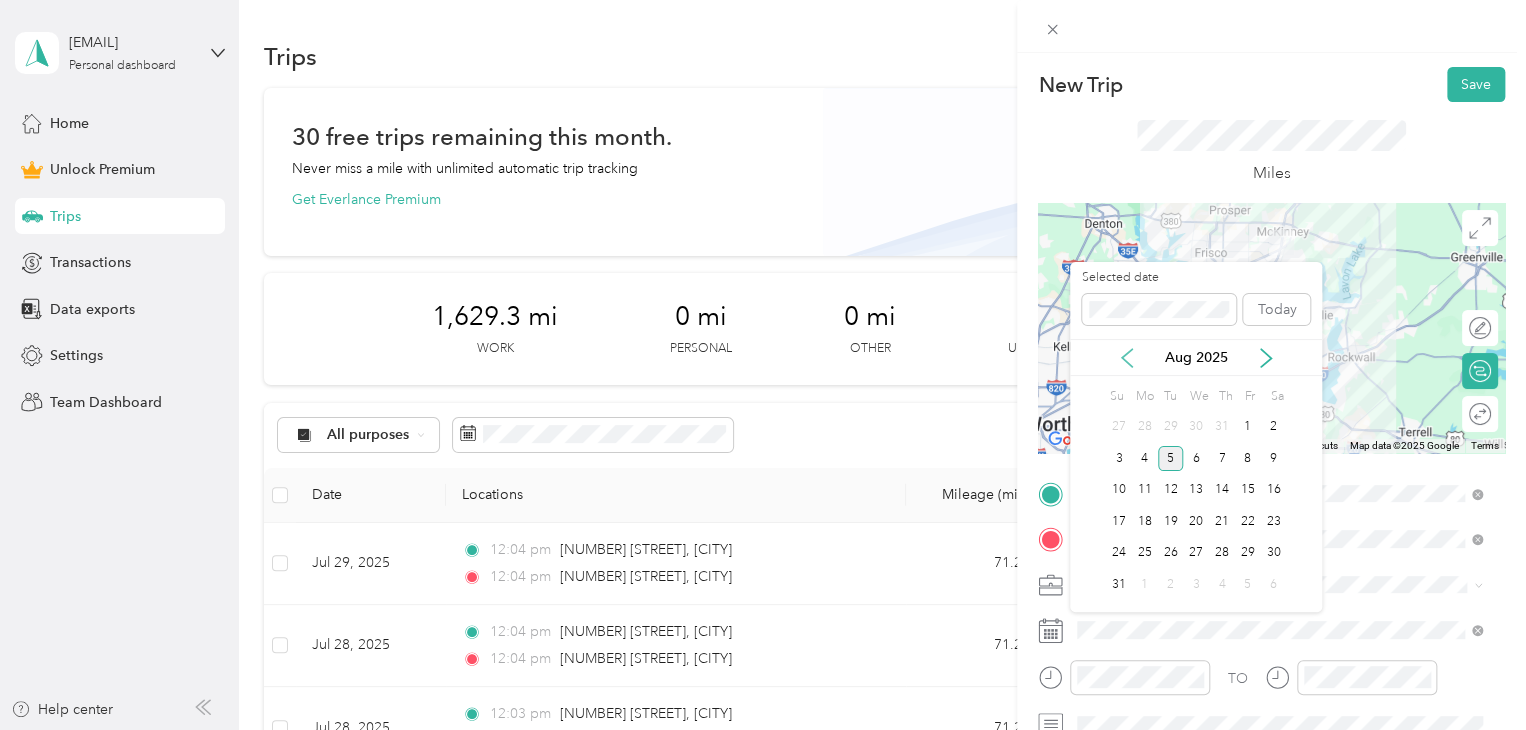 click 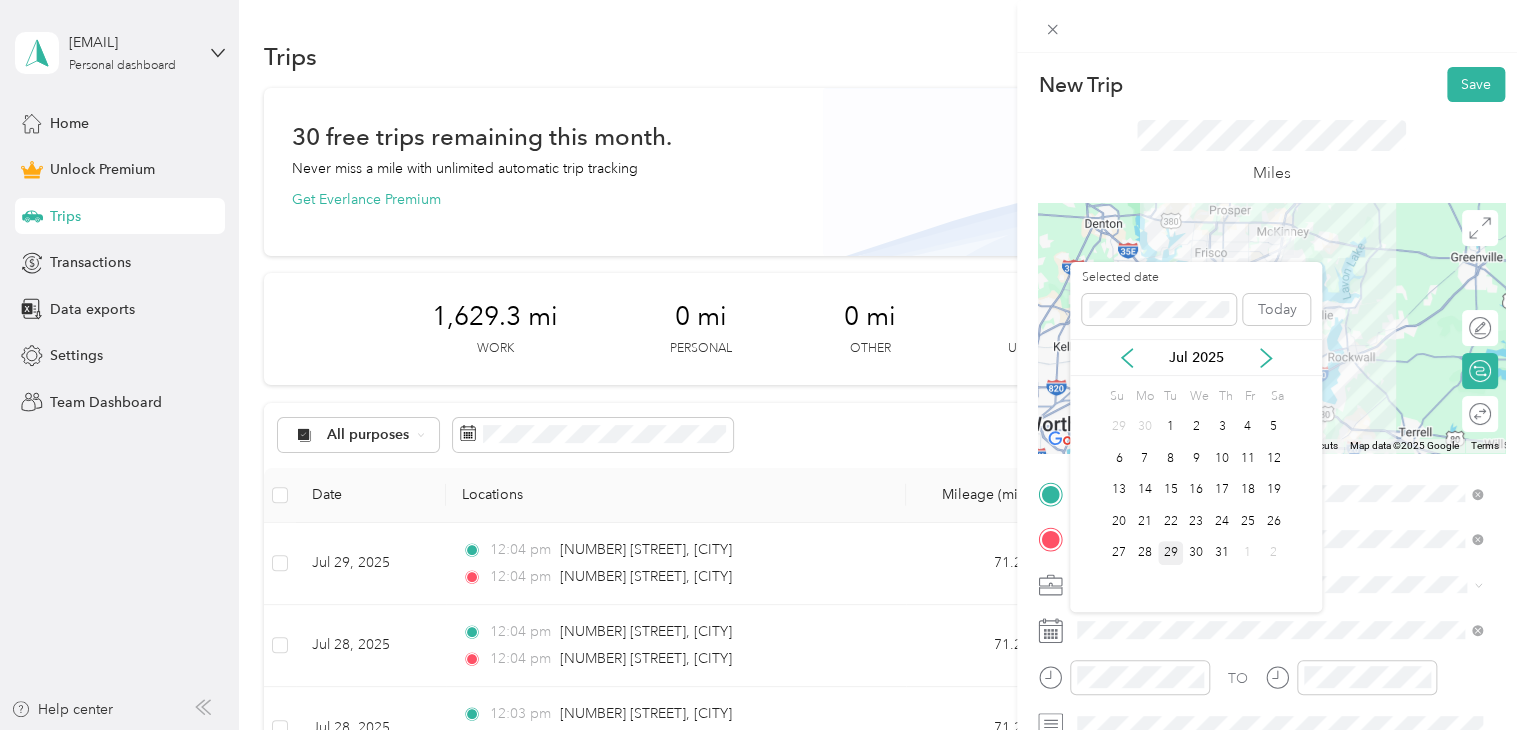 click on "29" at bounding box center (1171, 553) 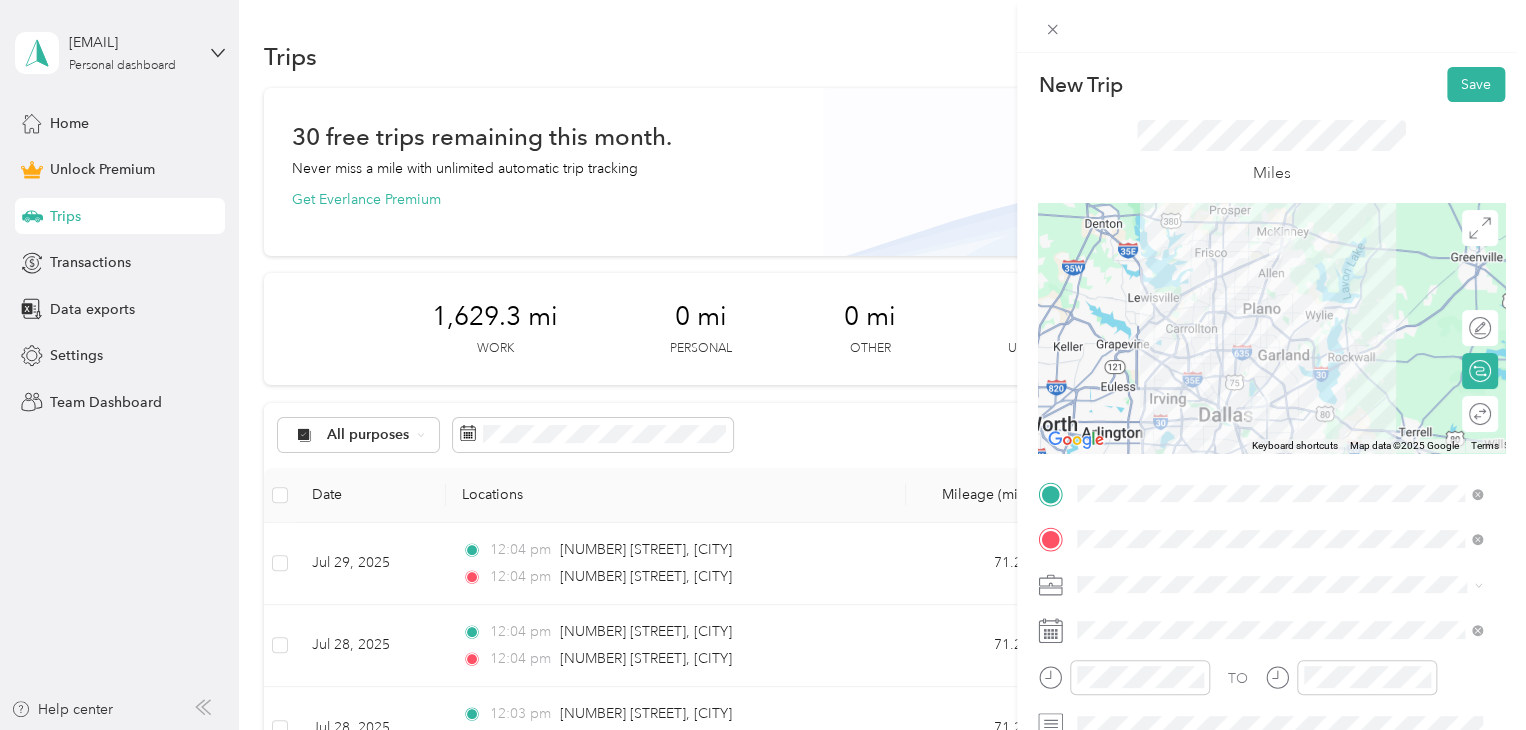 click 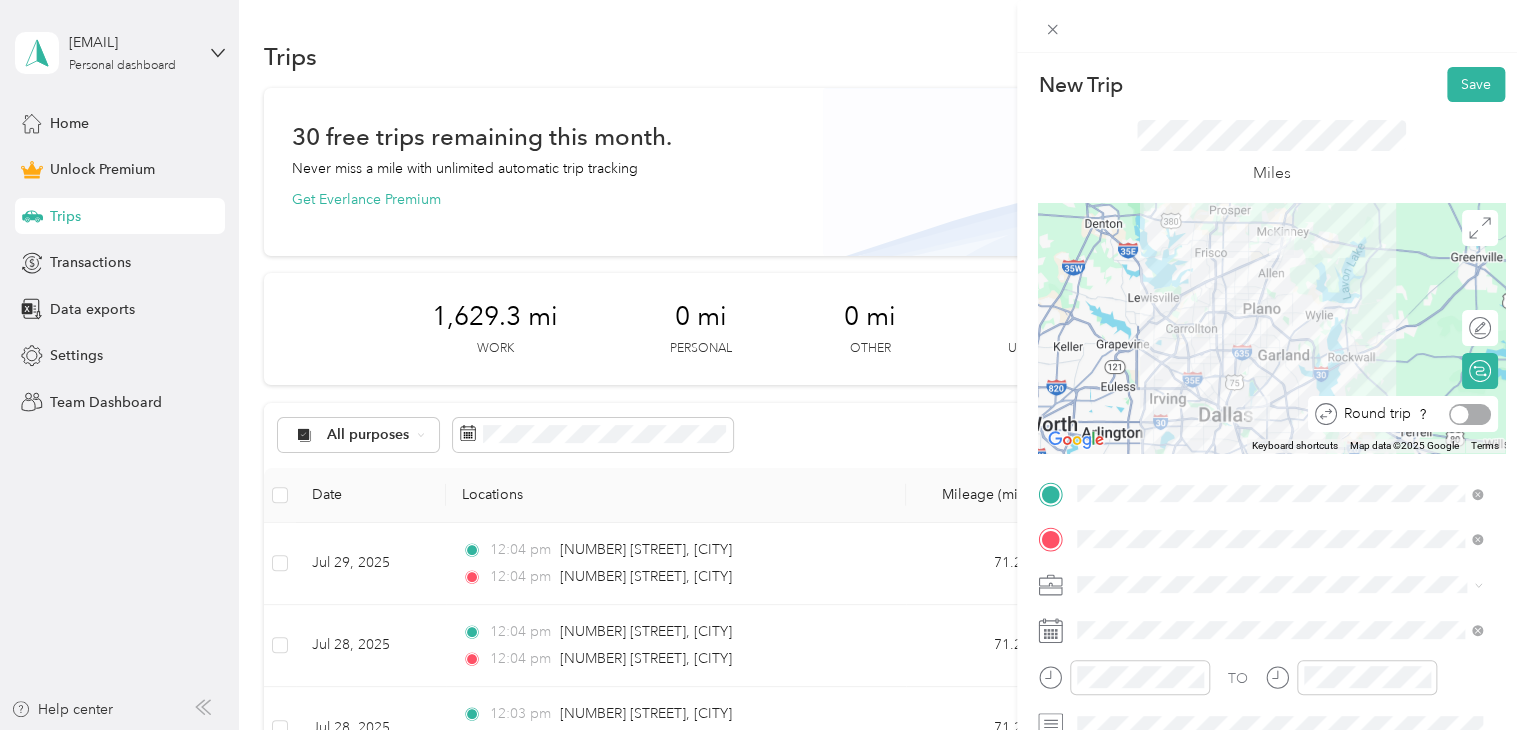 click at bounding box center (1470, 414) 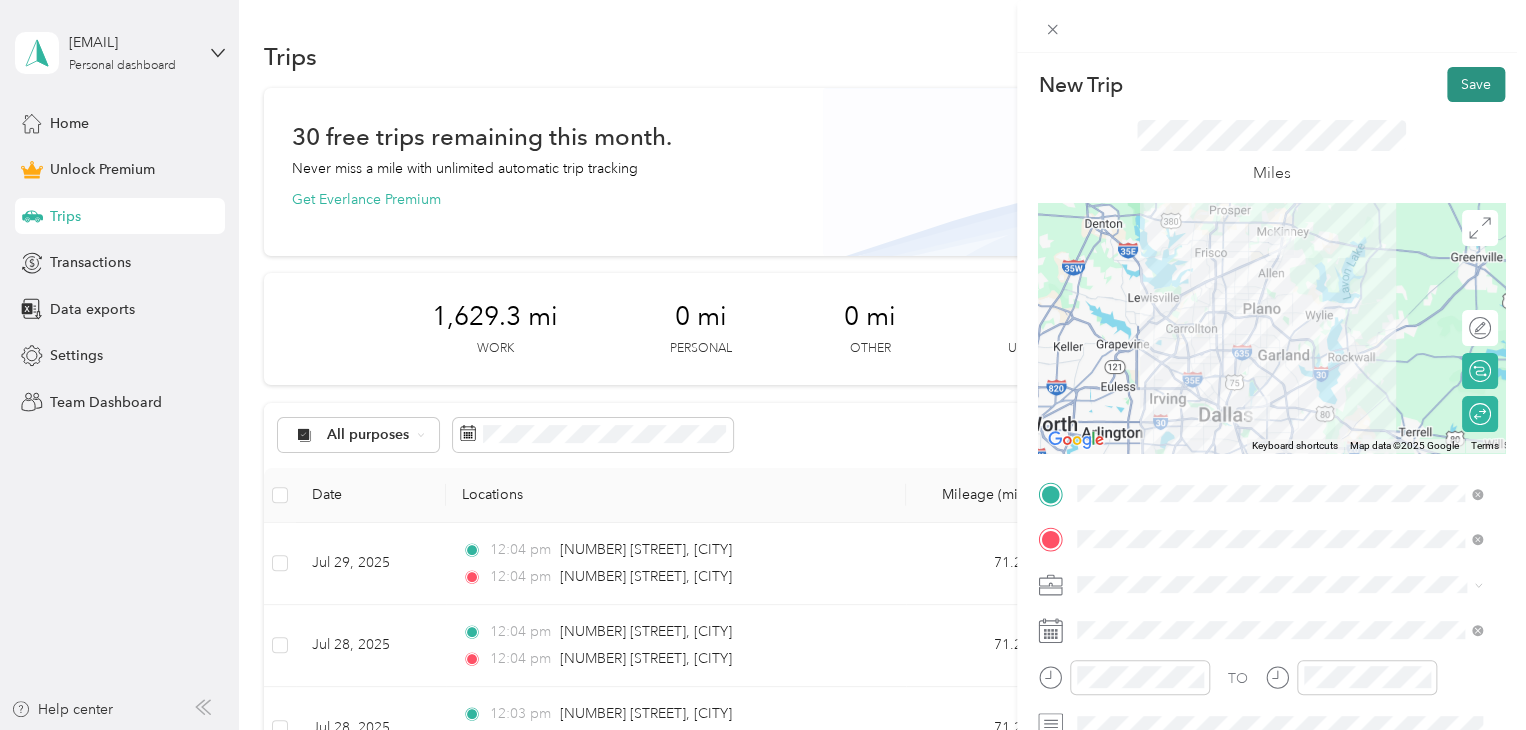 click on "Save" at bounding box center [1476, 84] 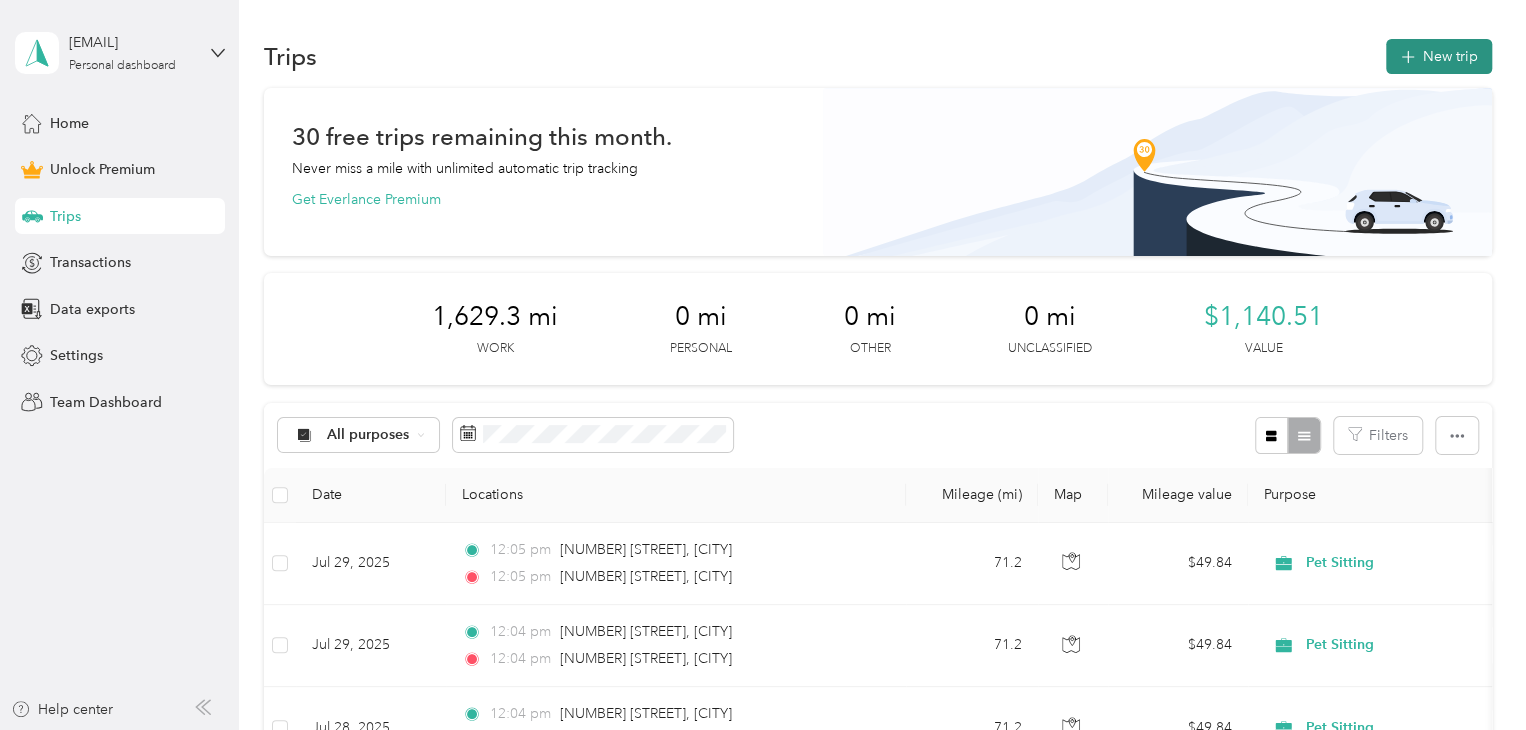 click on "New trip" at bounding box center (1439, 56) 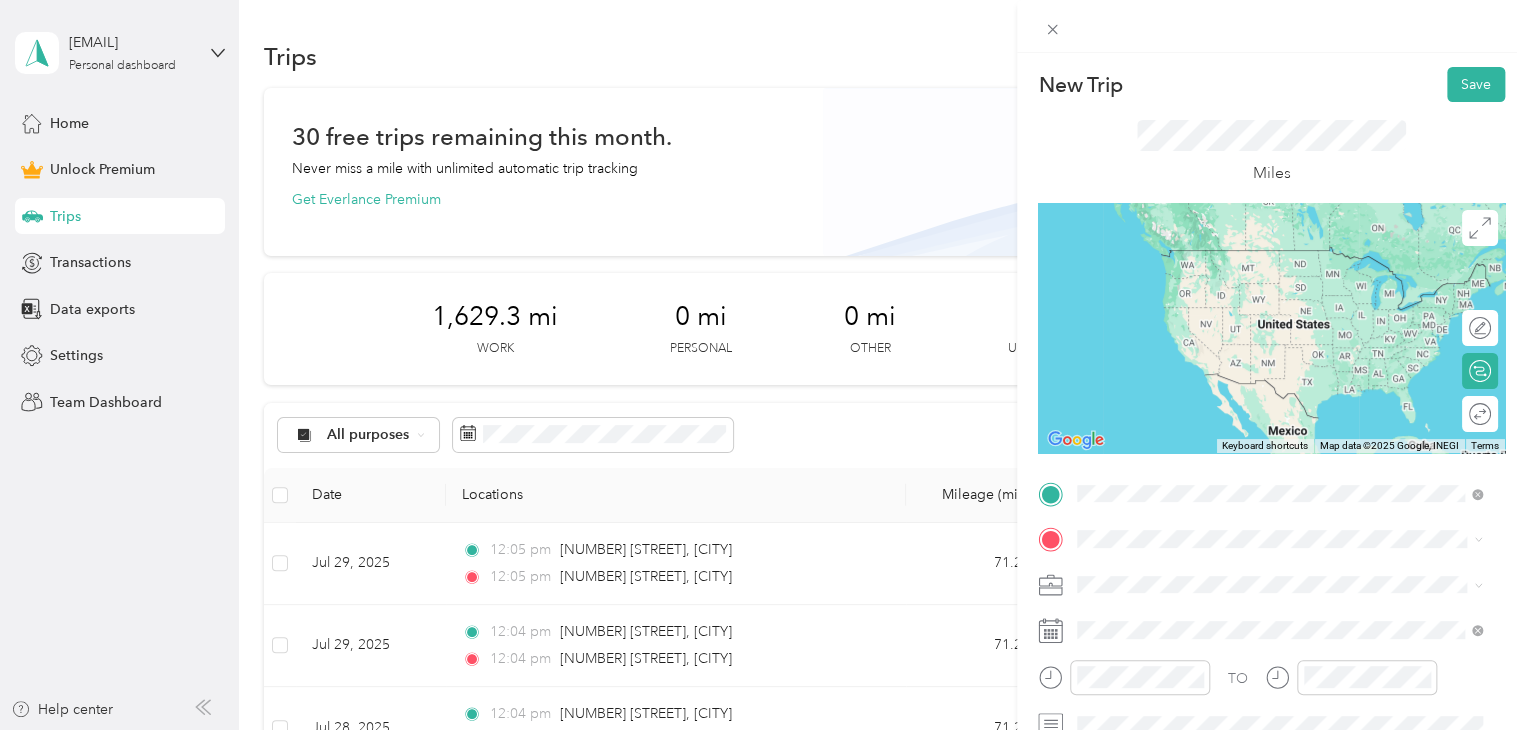 click on "[NUMBER] [STREET]
[CITY], [STATE] [POSTAL_CODE], [COUNTRY]" at bounding box center (1279, 259) 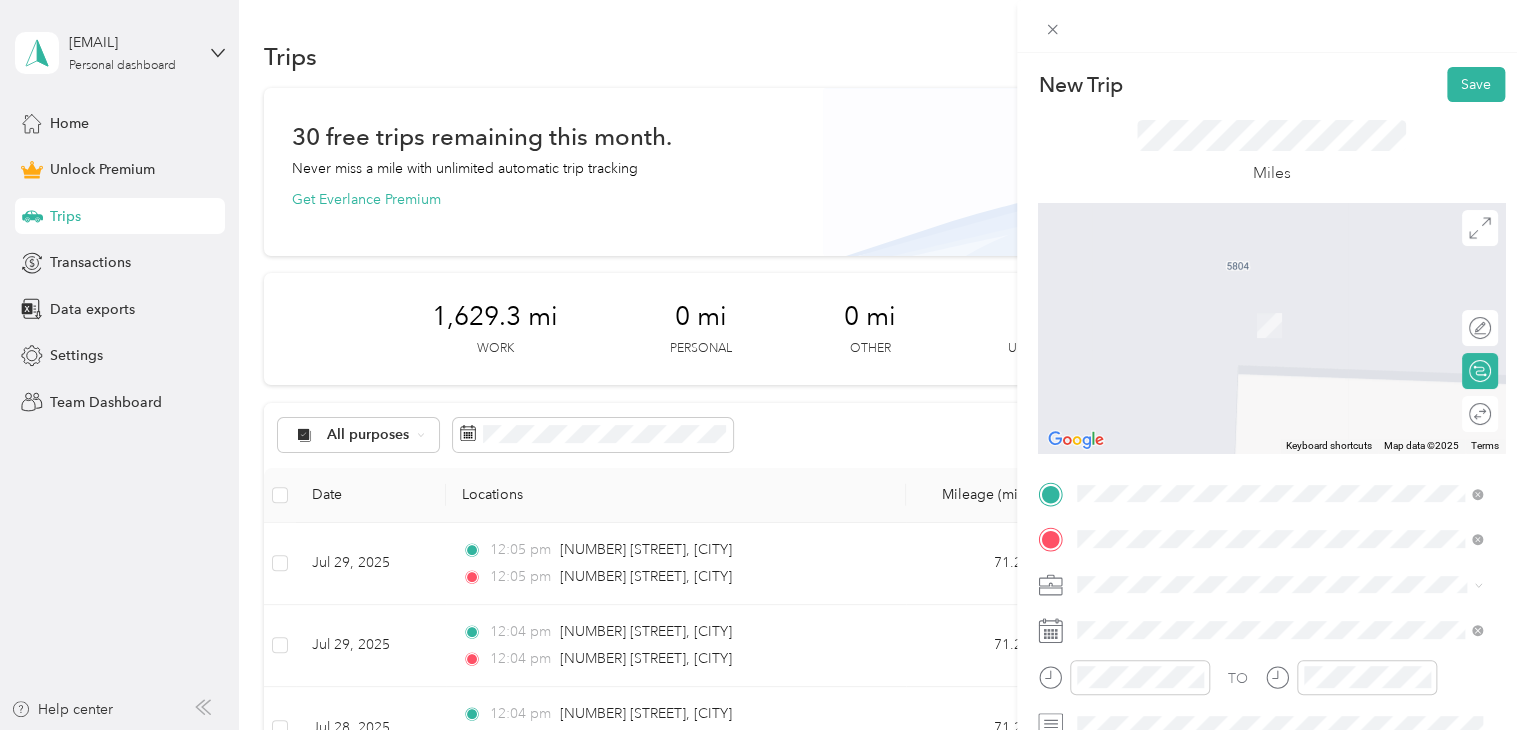 click on "[NUMBER] [STREET]
[CITY], [STATE] [POSTAL_CODE], [COUNTRY]" at bounding box center (1259, 619) 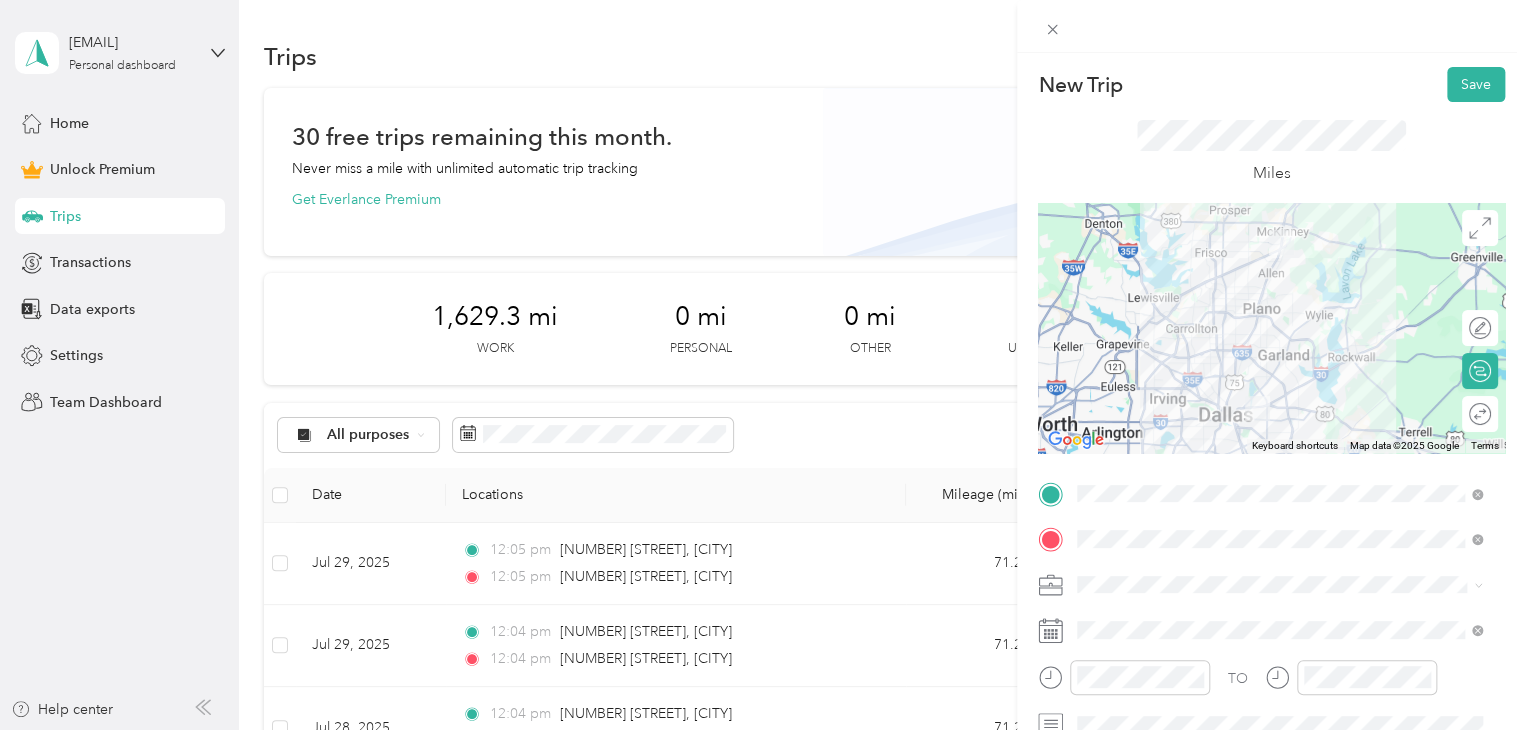 click at bounding box center [1287, 585] 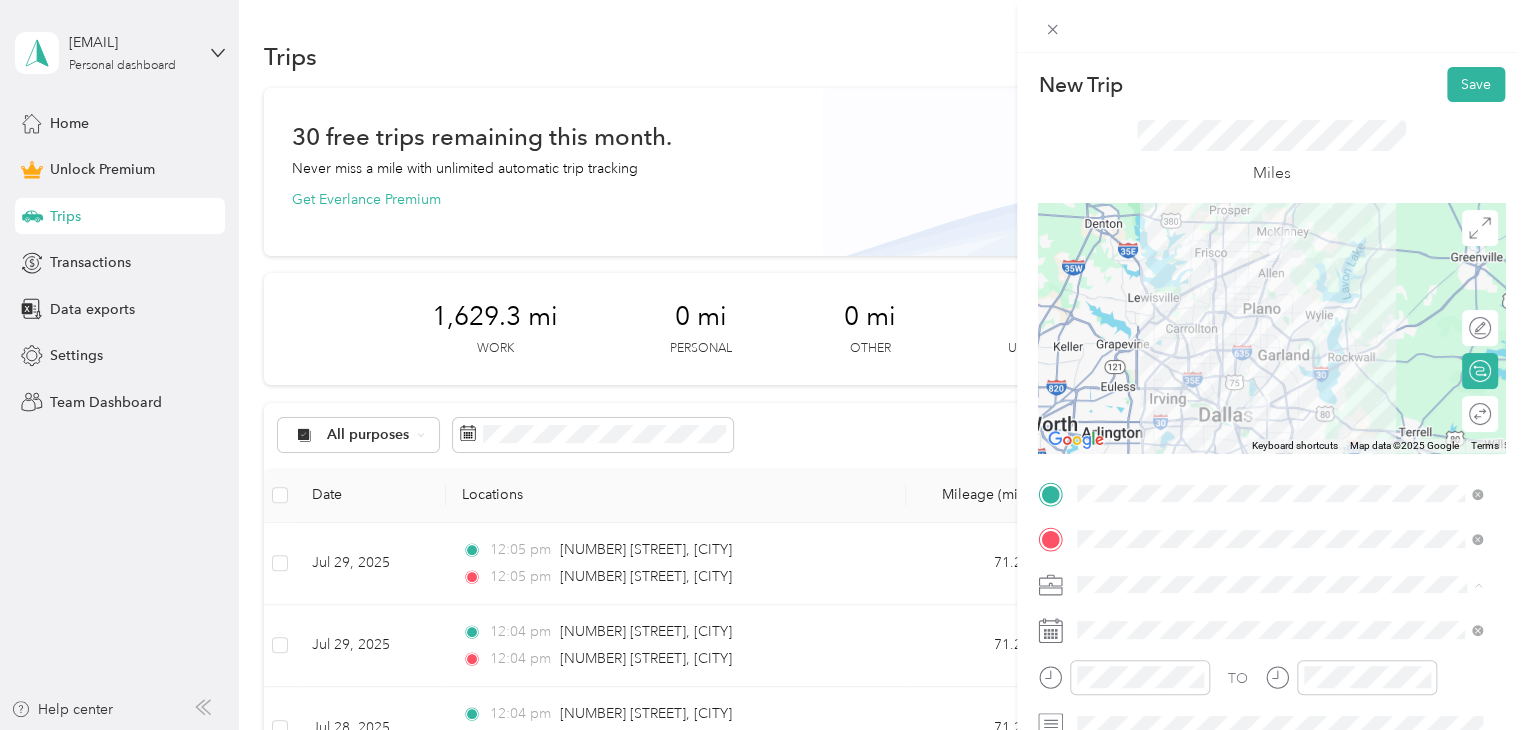 click on "Pet Sitting" at bounding box center [1279, 374] 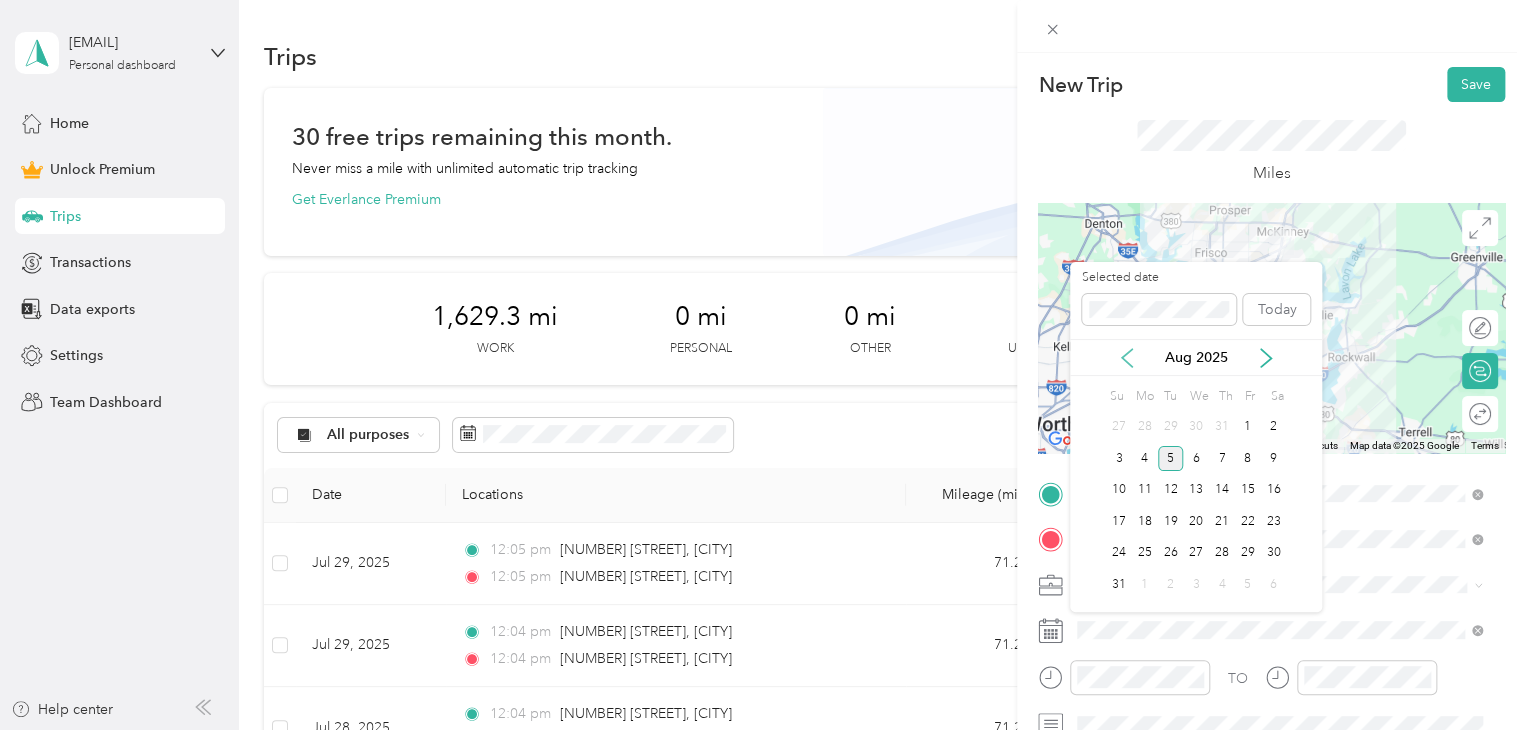 click 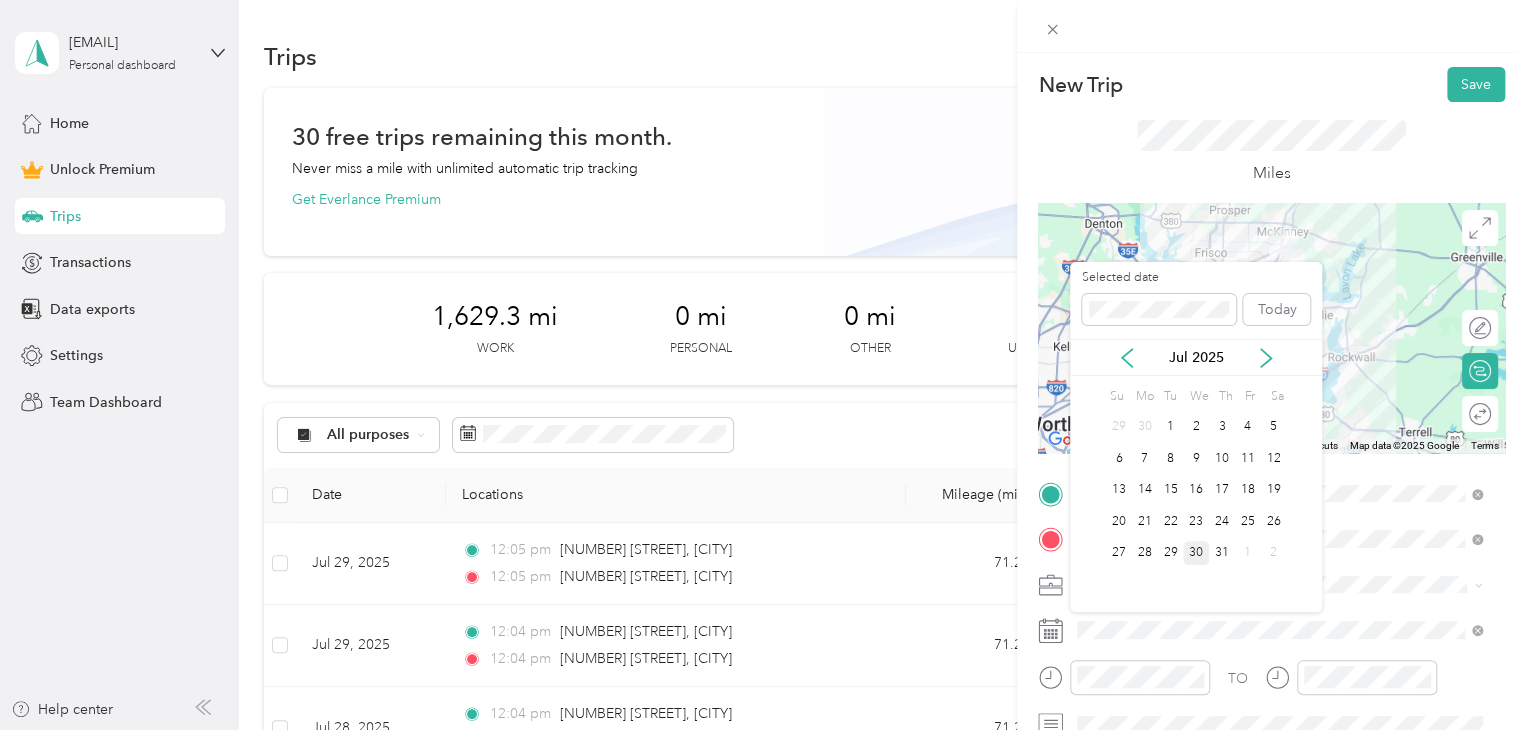 click on "30" at bounding box center (1196, 553) 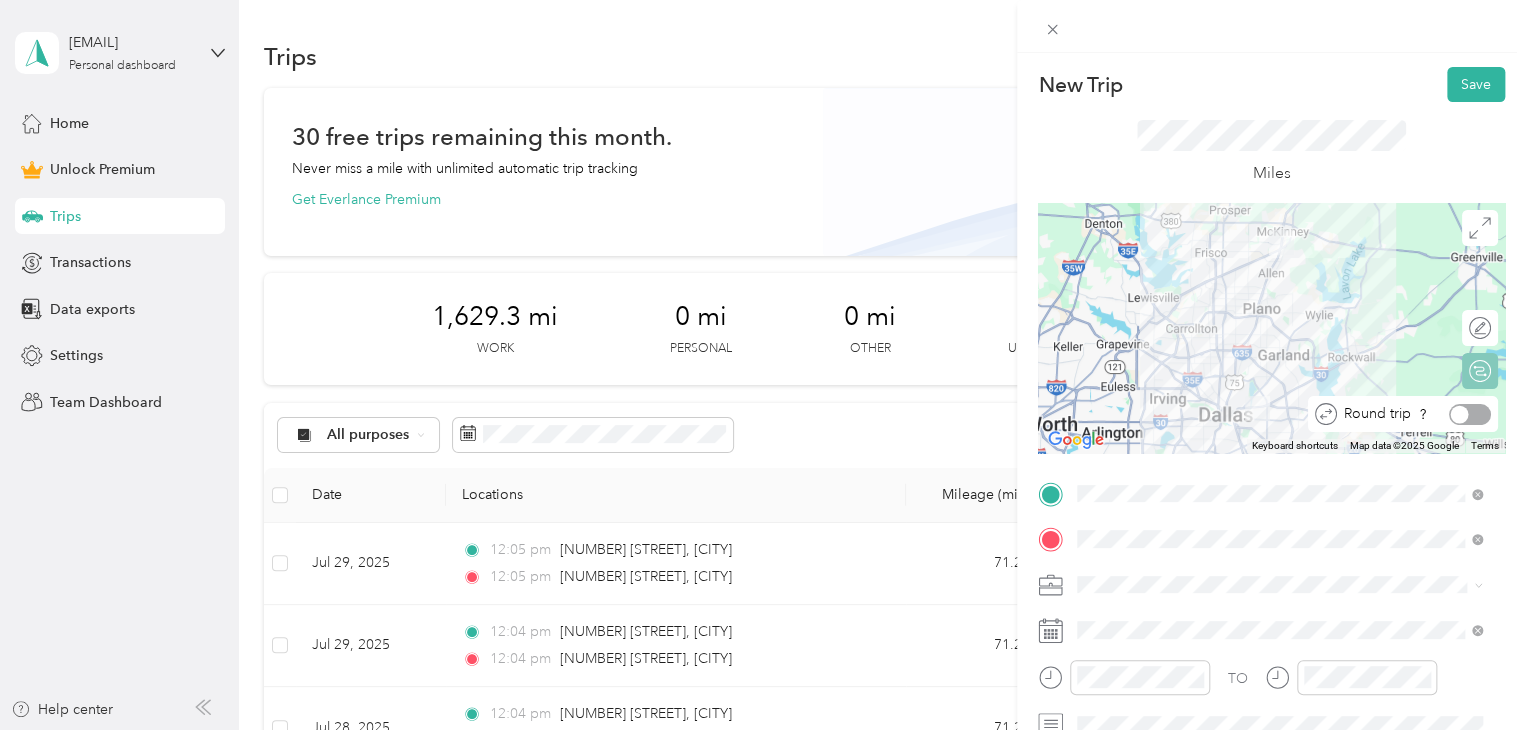 click at bounding box center [1470, 414] 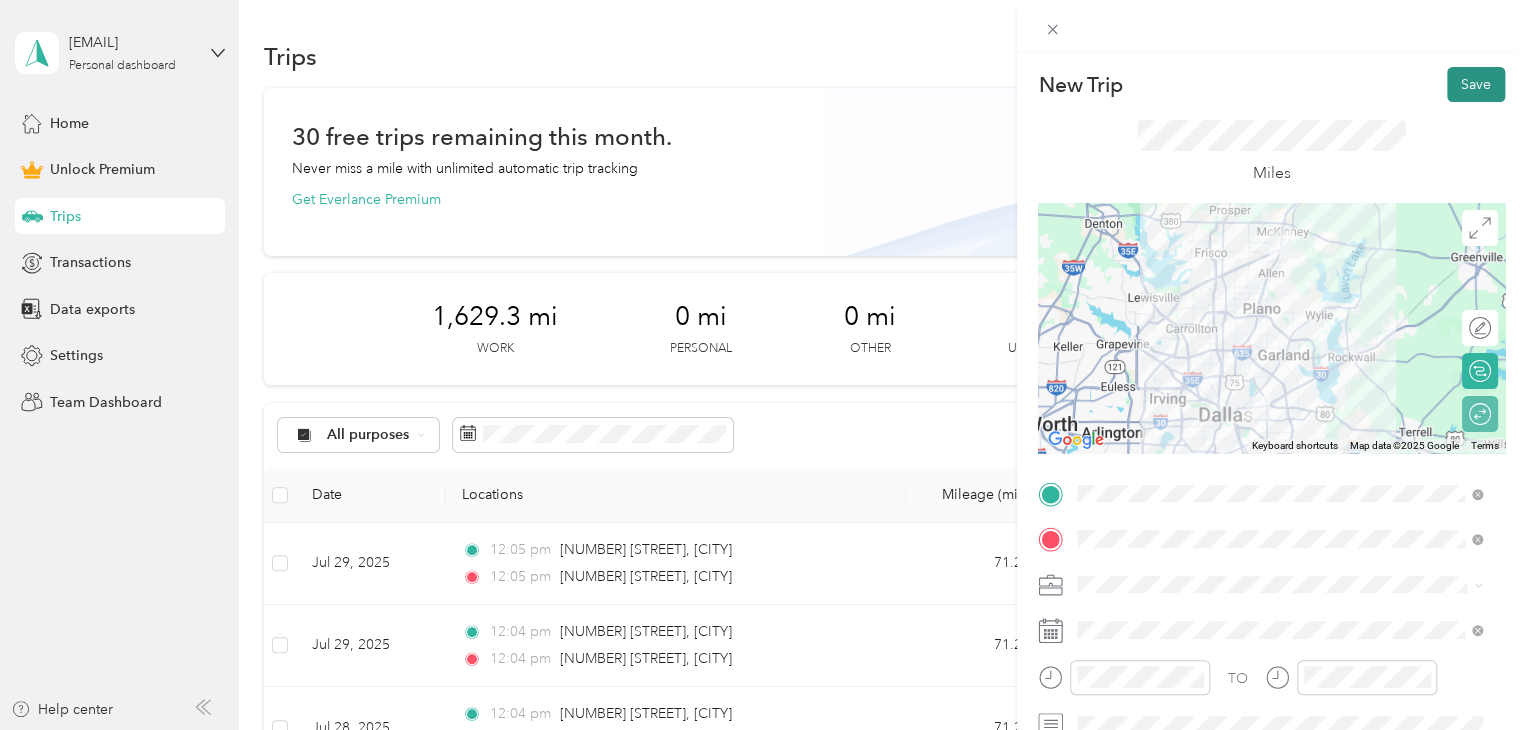 click on "Save" at bounding box center (1476, 84) 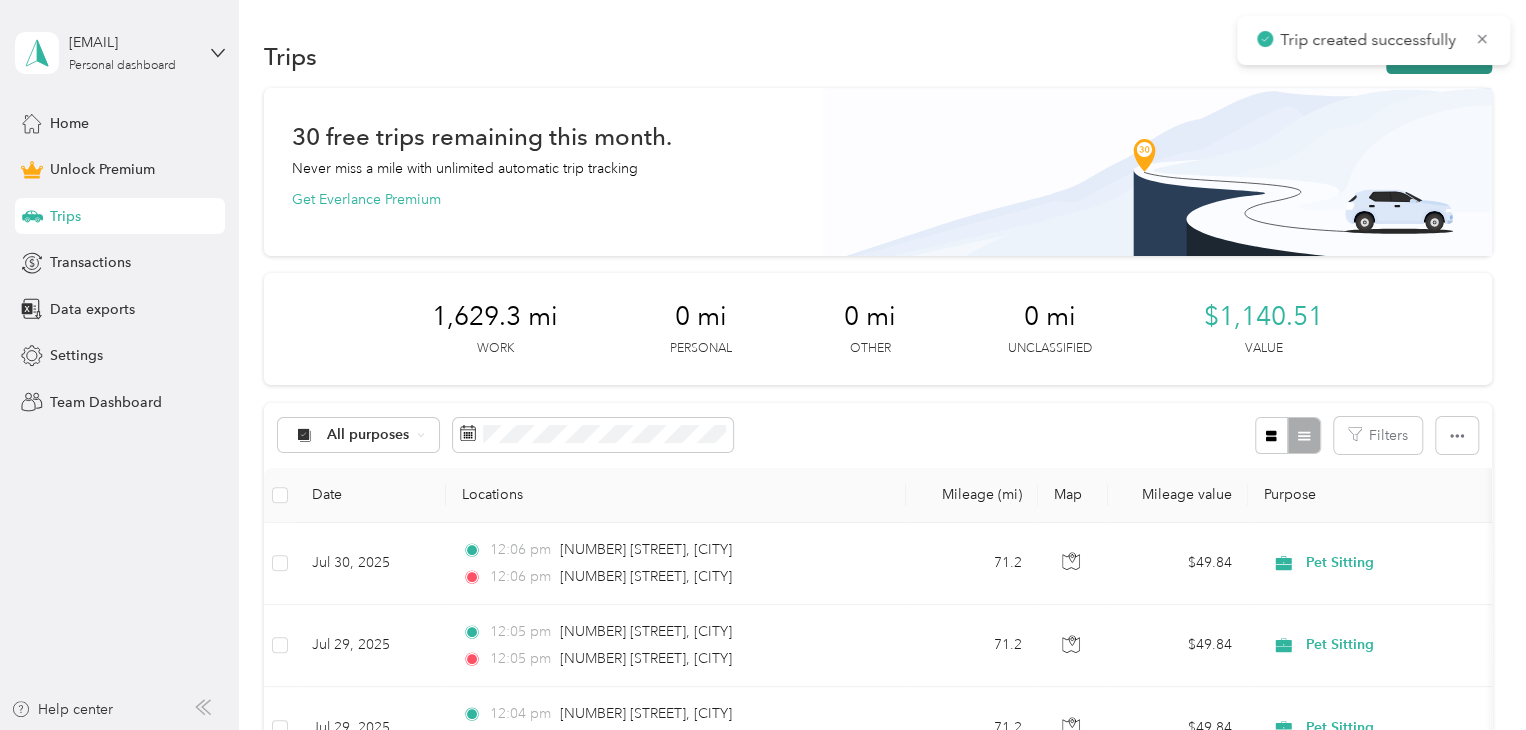 click on "New trip" at bounding box center (1439, 56) 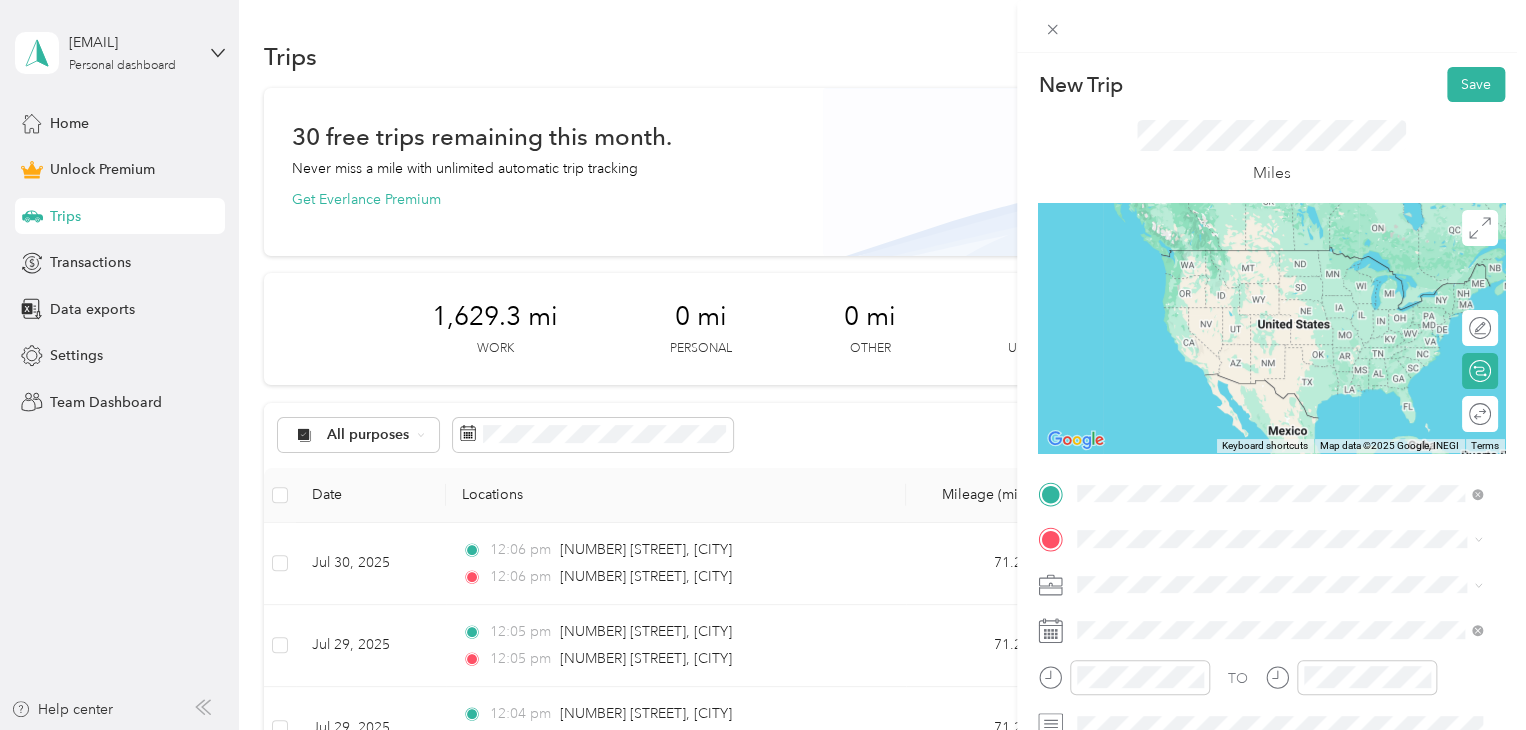 click on "[NUMBER] [STREET]
[CITY], [STATE] [POSTAL_CODE], [COUNTRY]" at bounding box center (1259, 258) 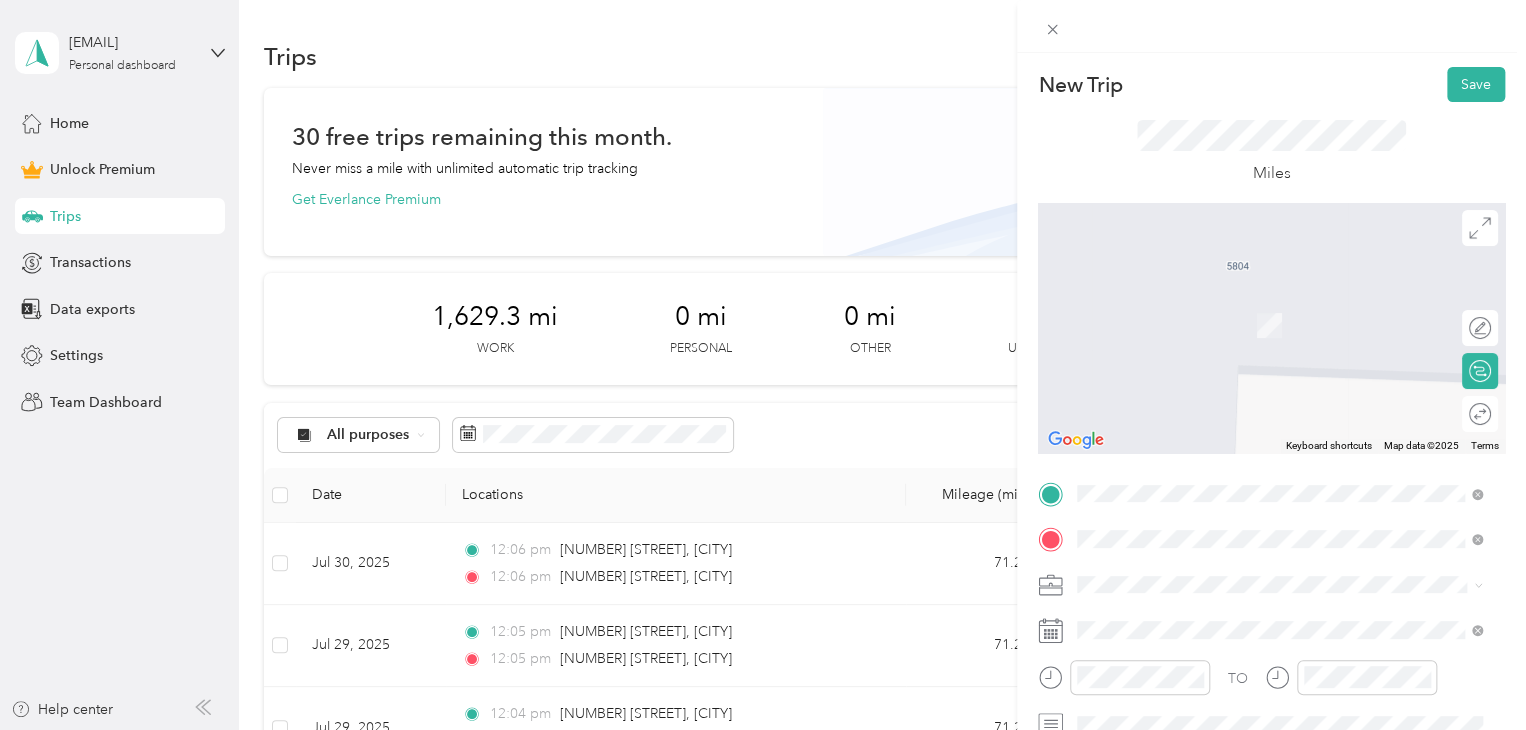 click on "[NUMBER] [STREET]
[CITY], [STATE] [POSTAL_CODE], [COUNTRY]" at bounding box center (1259, 619) 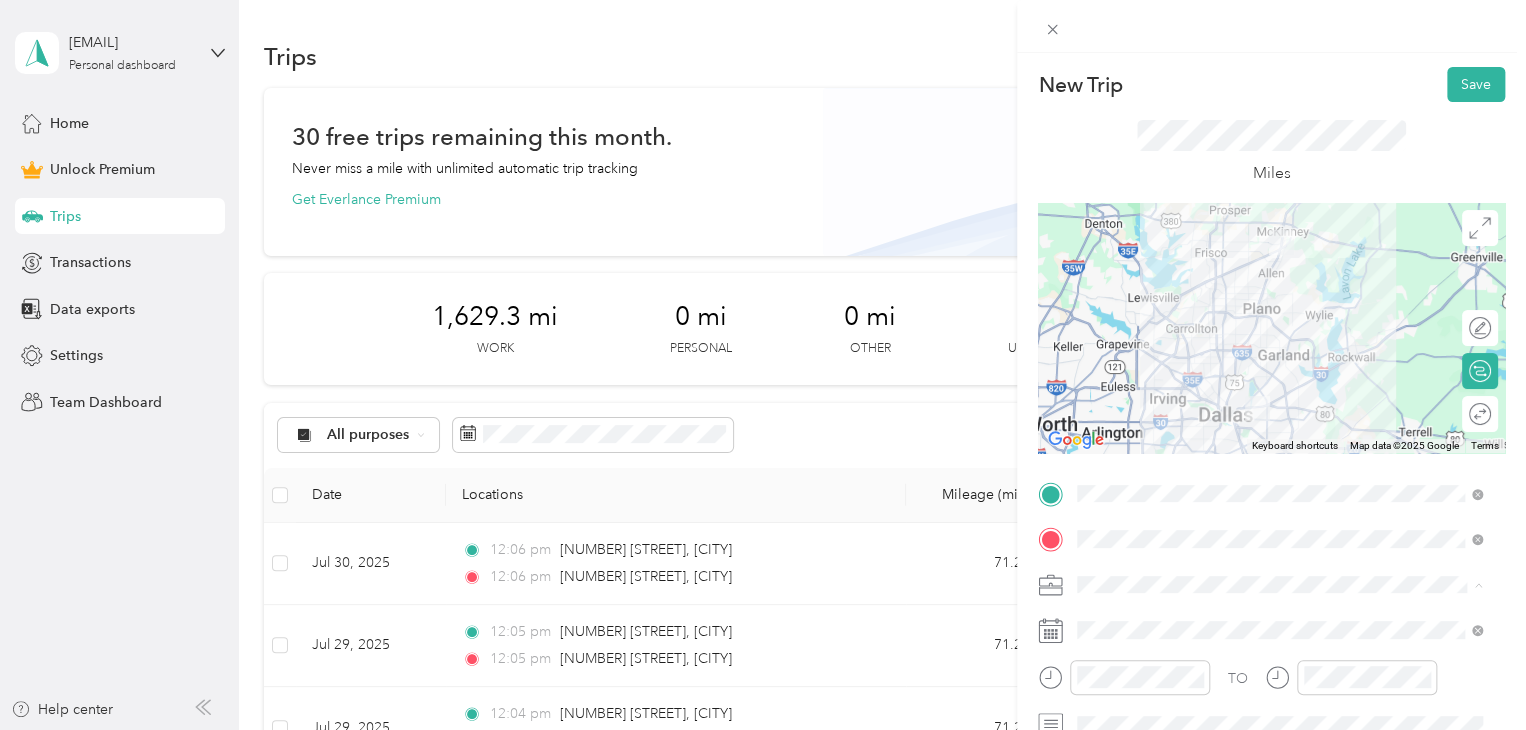 click on "Pet Sitting" at bounding box center (1115, 374) 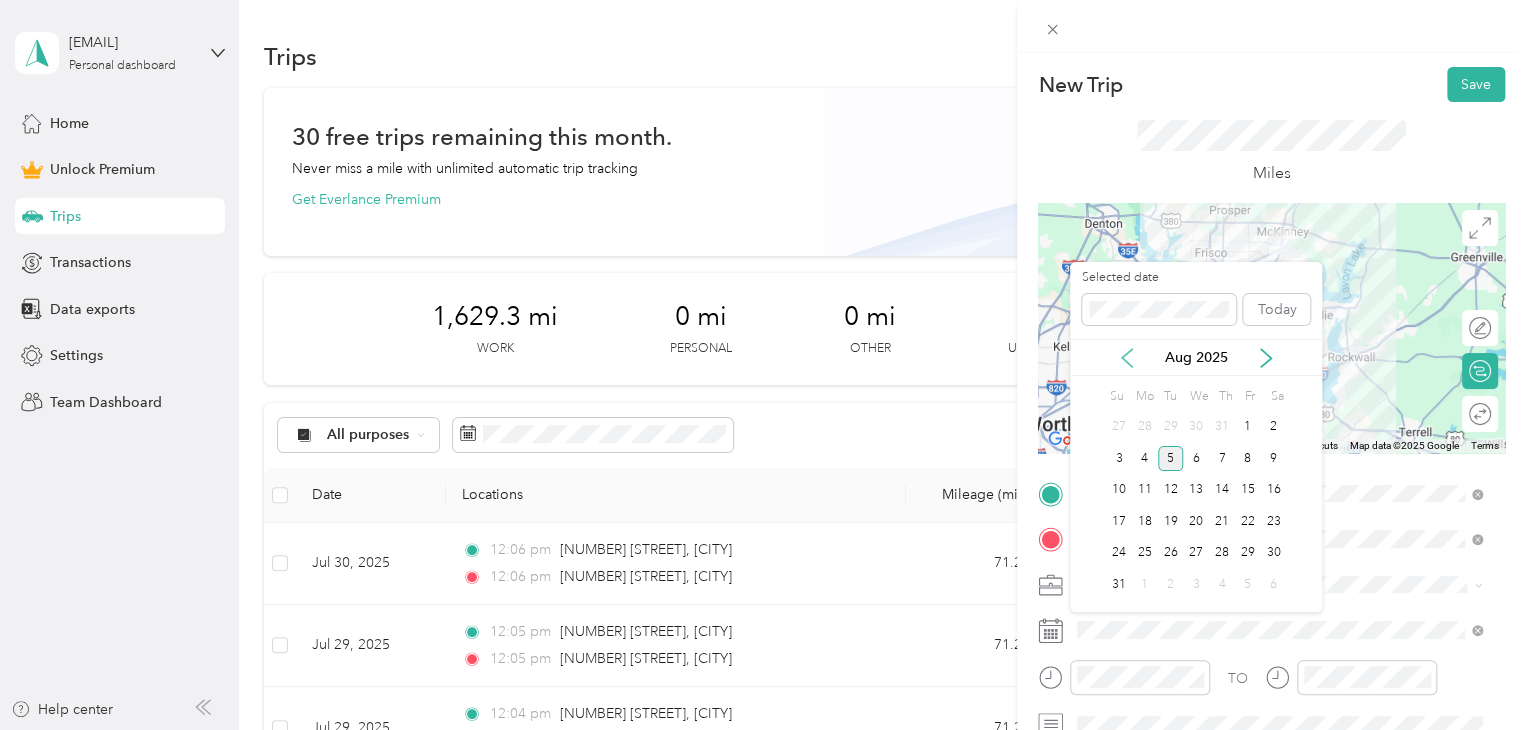 click 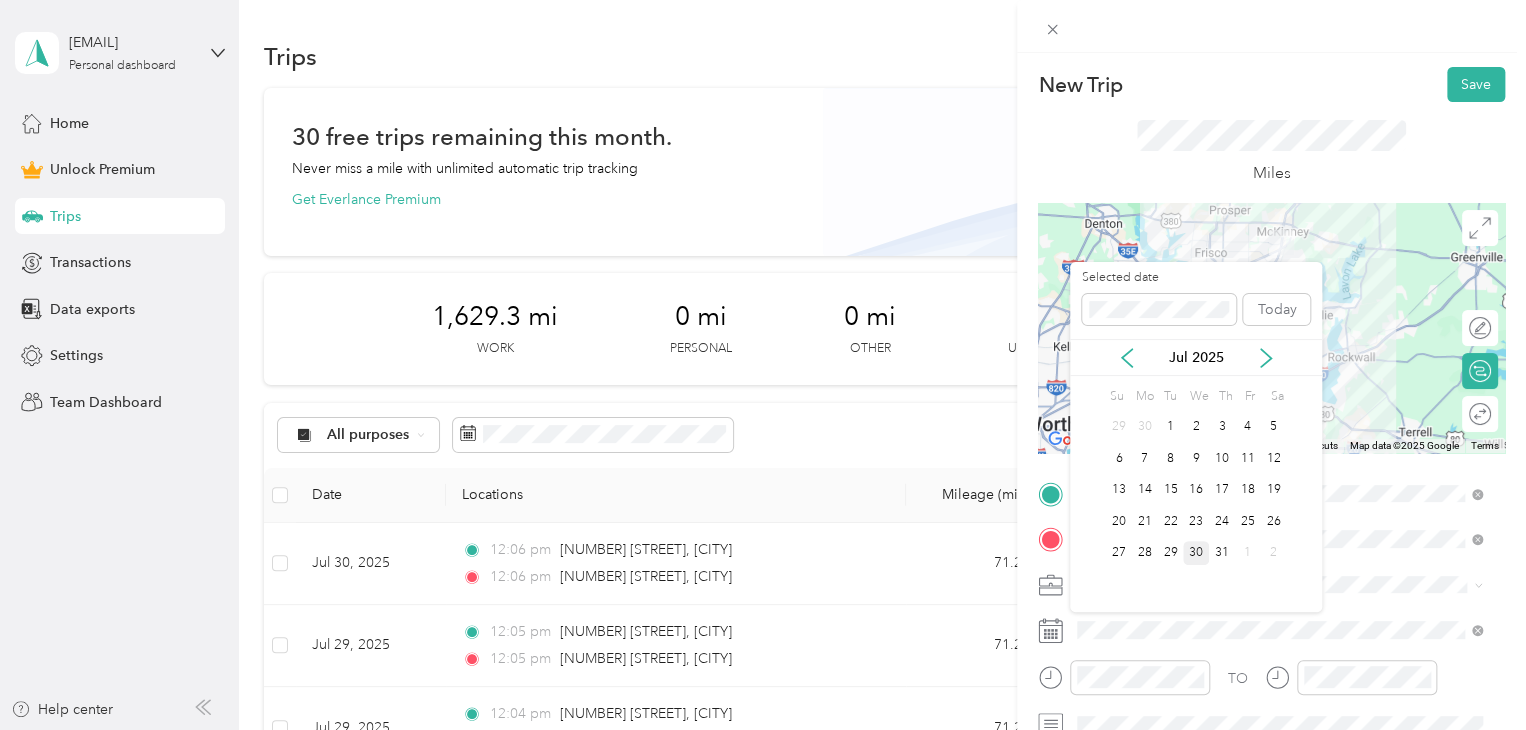 click on "30" at bounding box center (1196, 553) 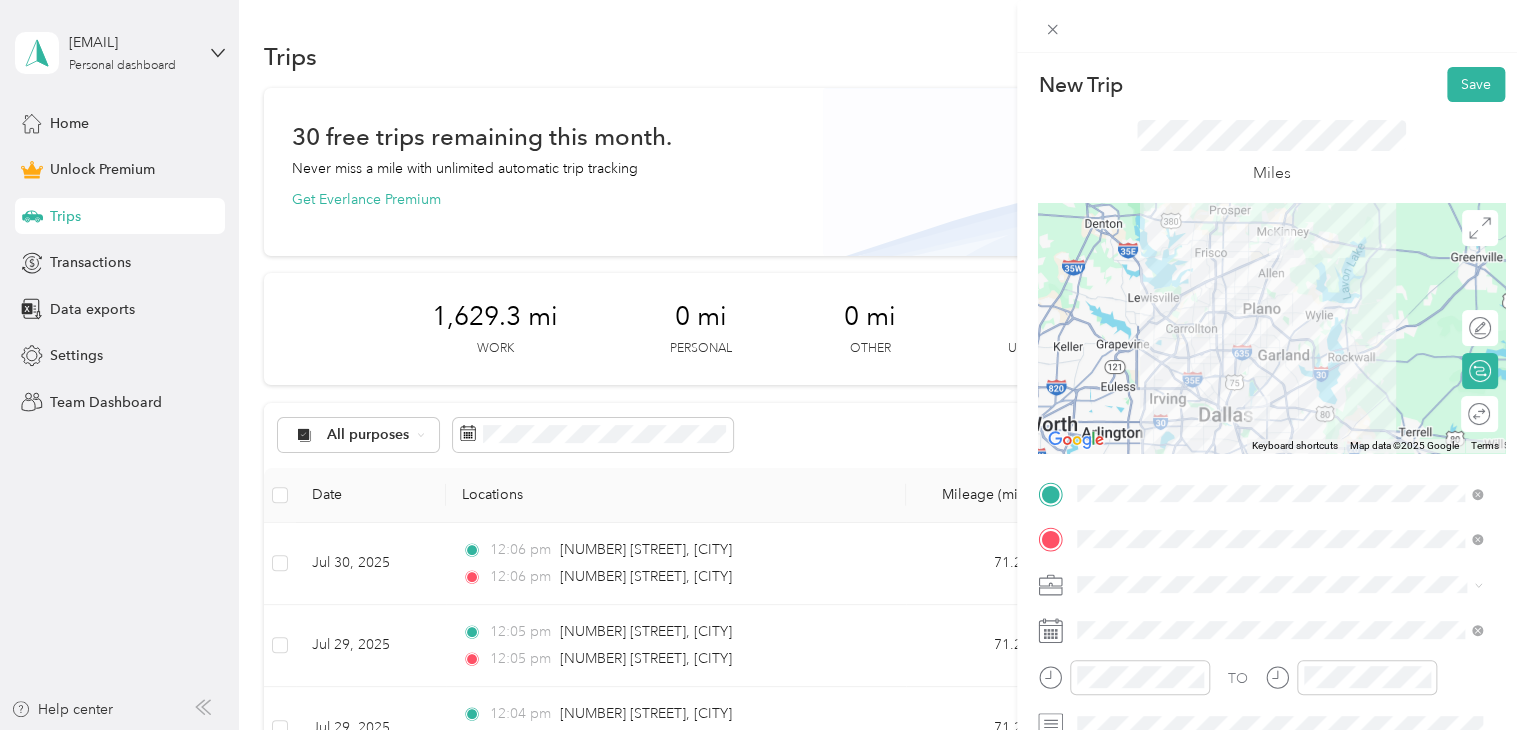 click on "Round trip" at bounding box center (1479, 414) 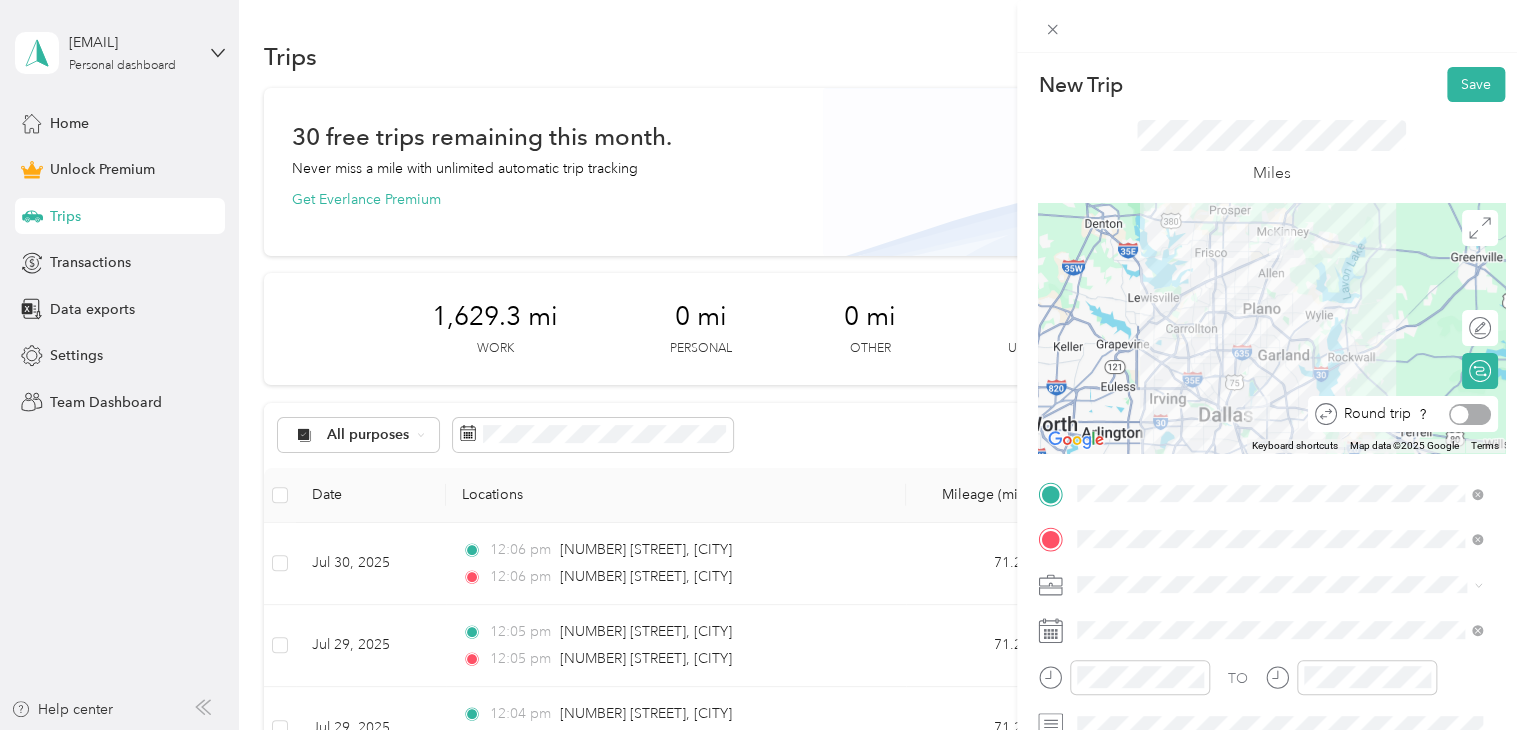 click at bounding box center [1470, 414] 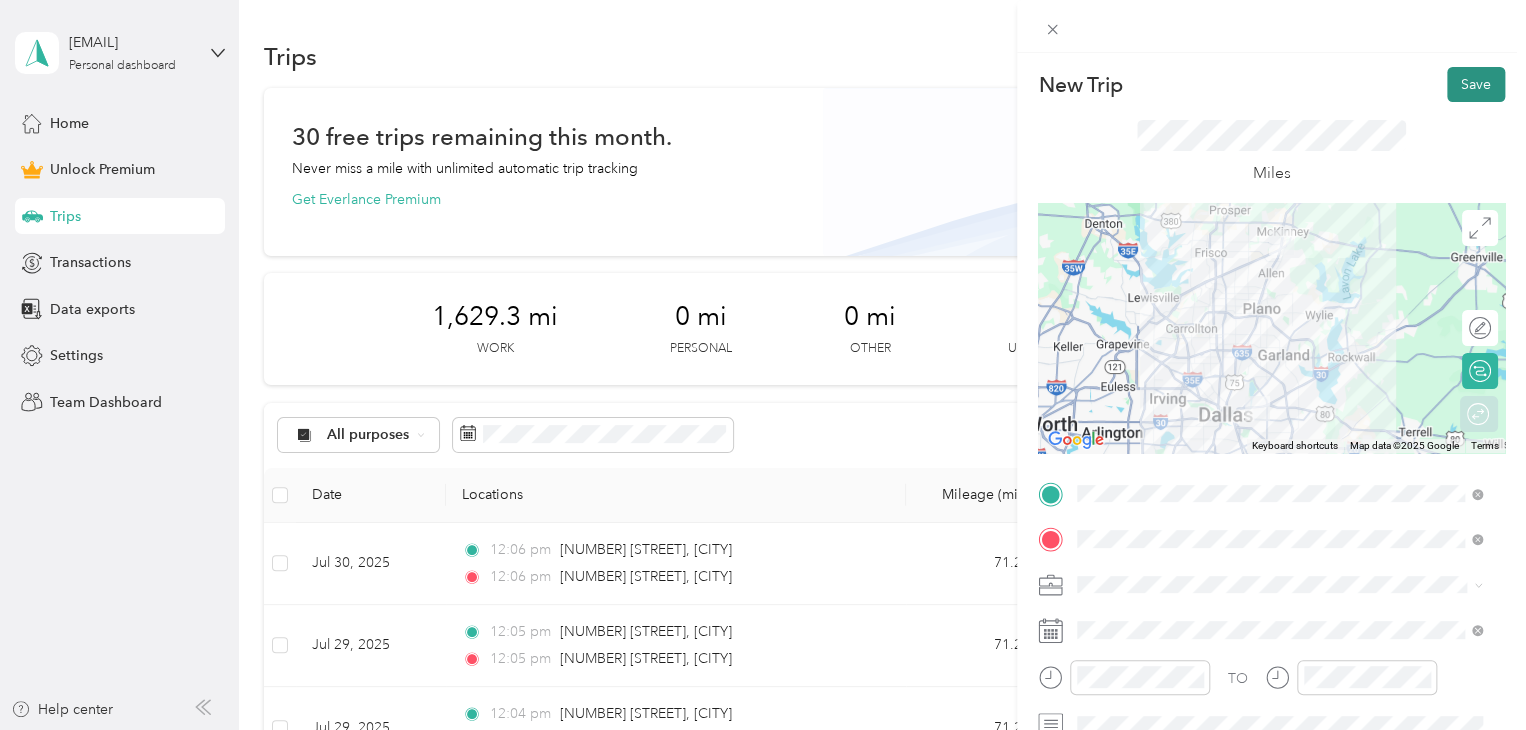 click on "Save" at bounding box center (1476, 84) 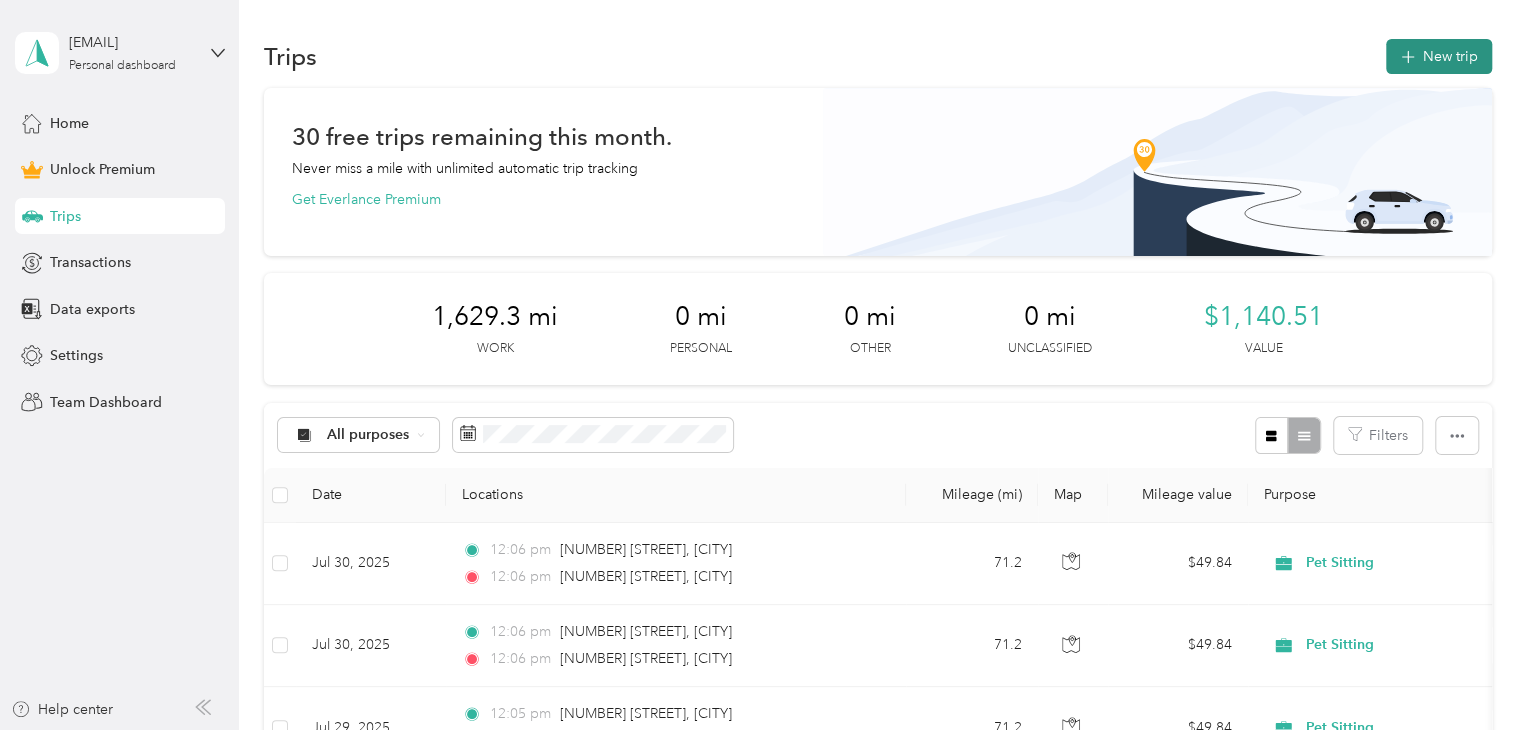 click on "New trip" at bounding box center [1439, 56] 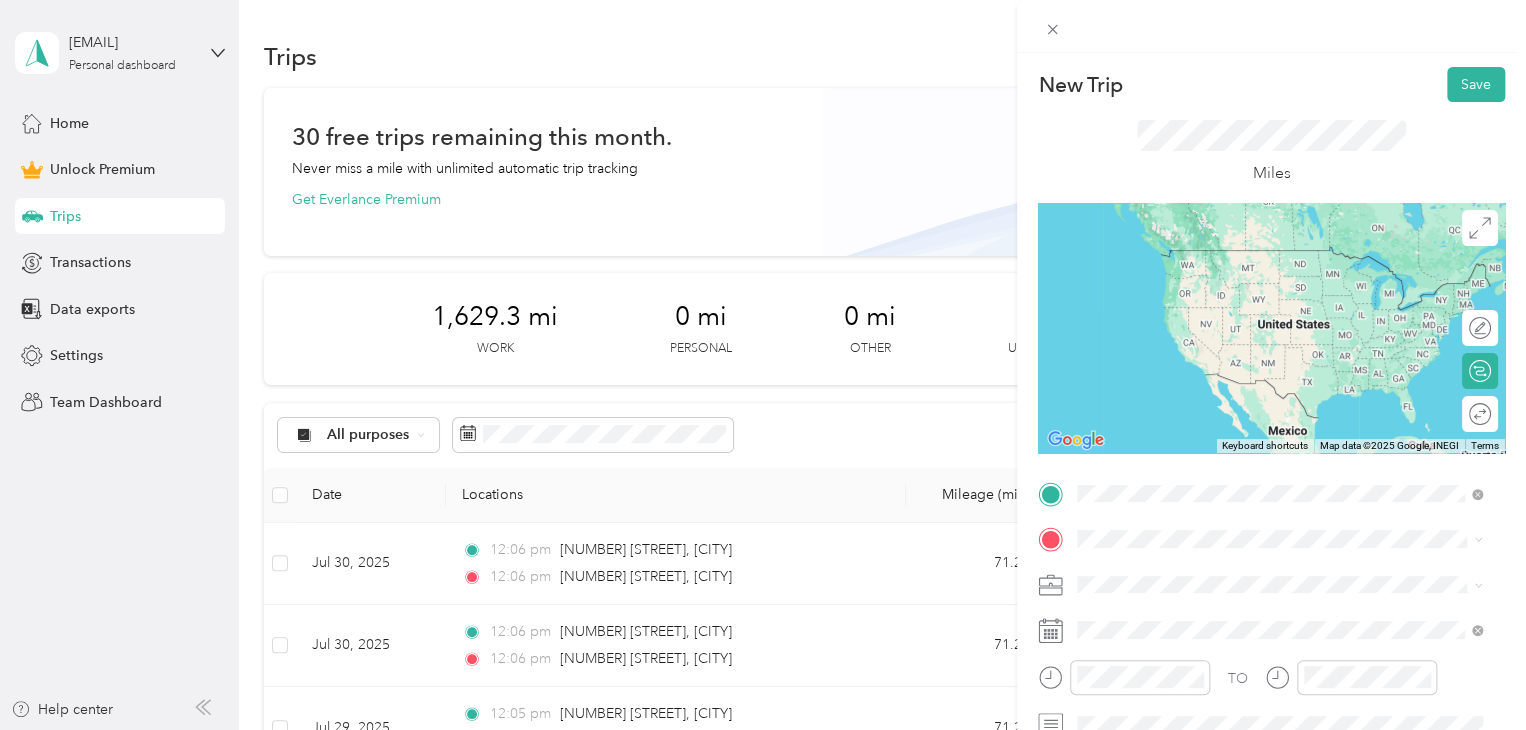 click on "[NUMBER] [STREET]
[CITY], [STATE] [POSTAL_CODE], [COUNTRY]" at bounding box center (1259, 258) 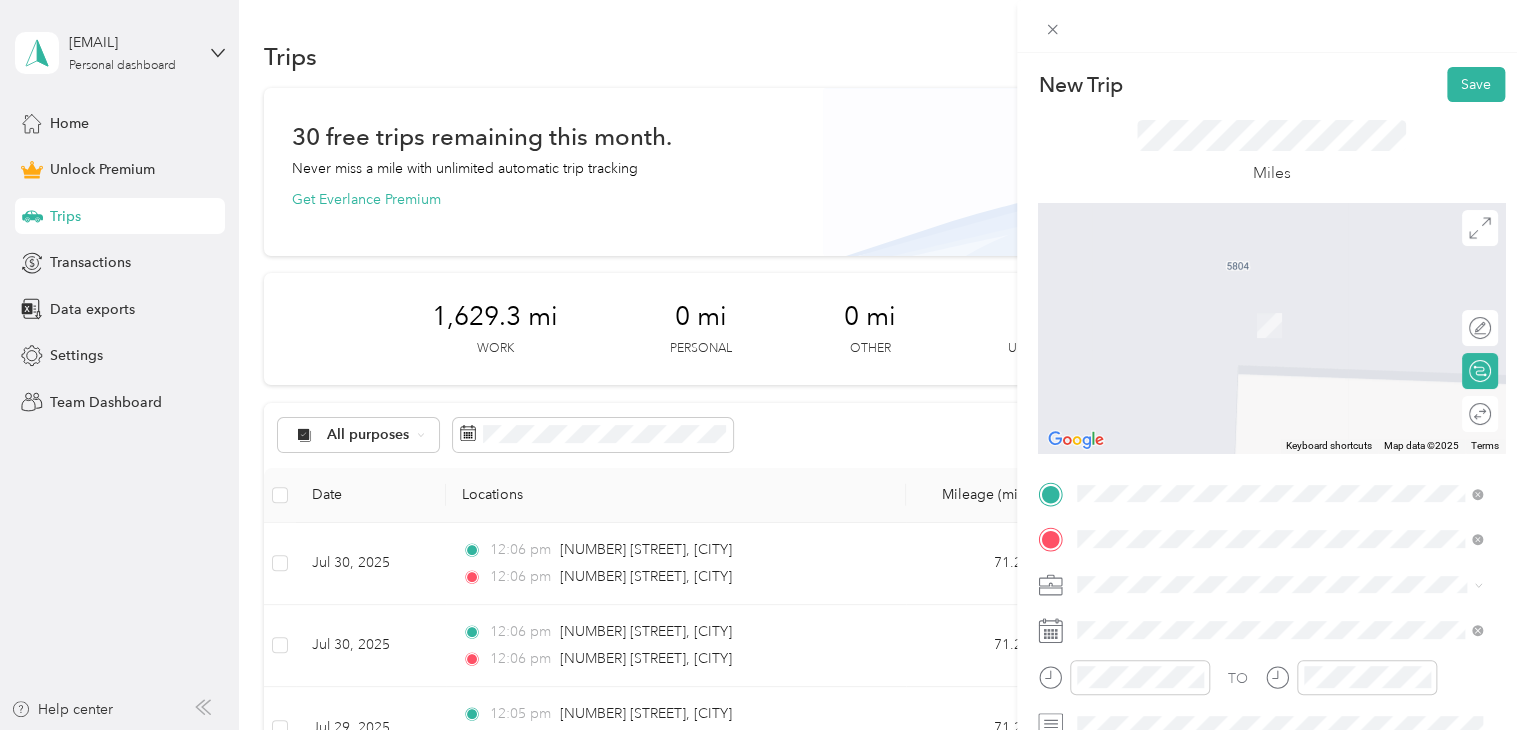 click on "[NUMBER] [STREET]
[CITY], [STATE] [POSTAL_CODE], [COUNTRY]" at bounding box center [1259, 381] 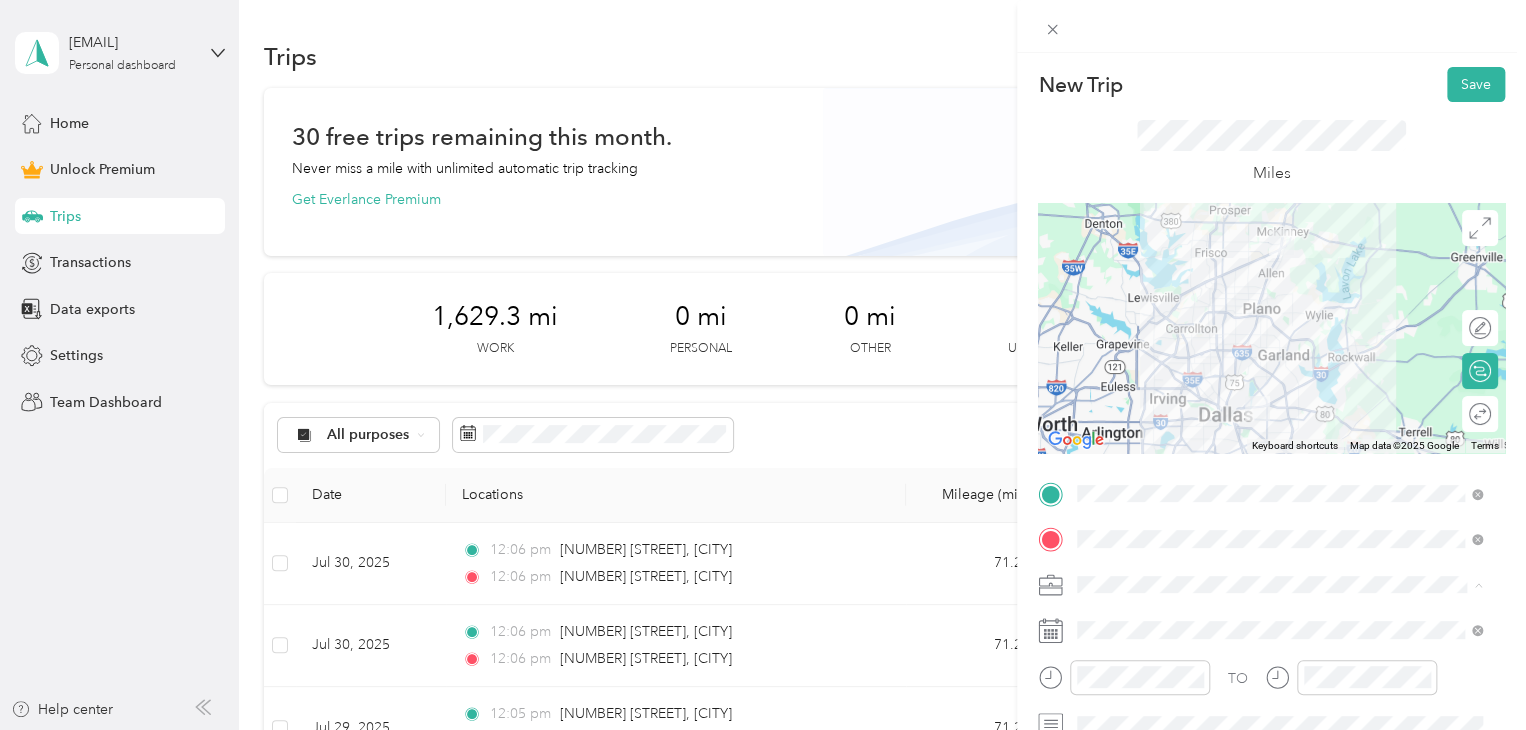 click on "Pet Sitting" at bounding box center (1279, 374) 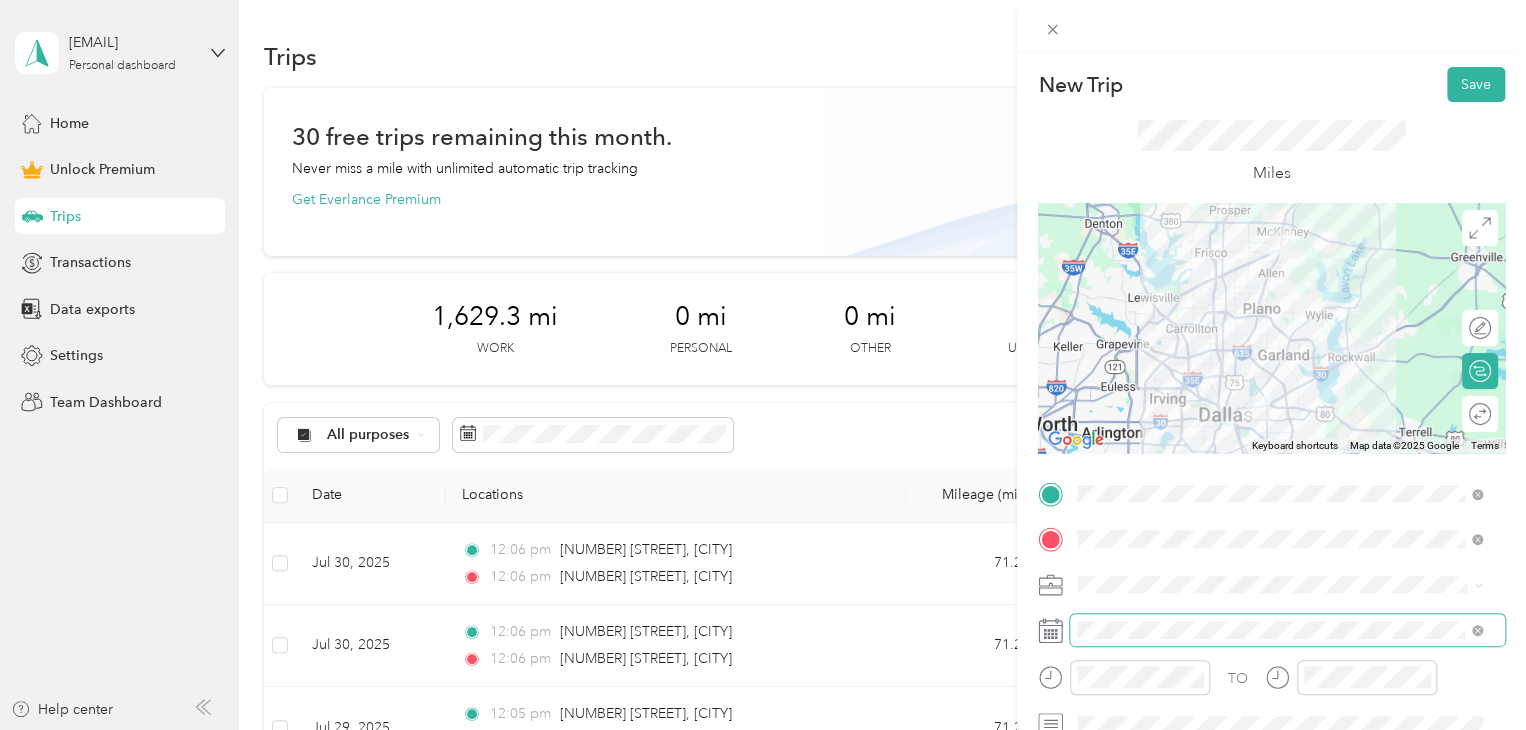 click at bounding box center (1287, 630) 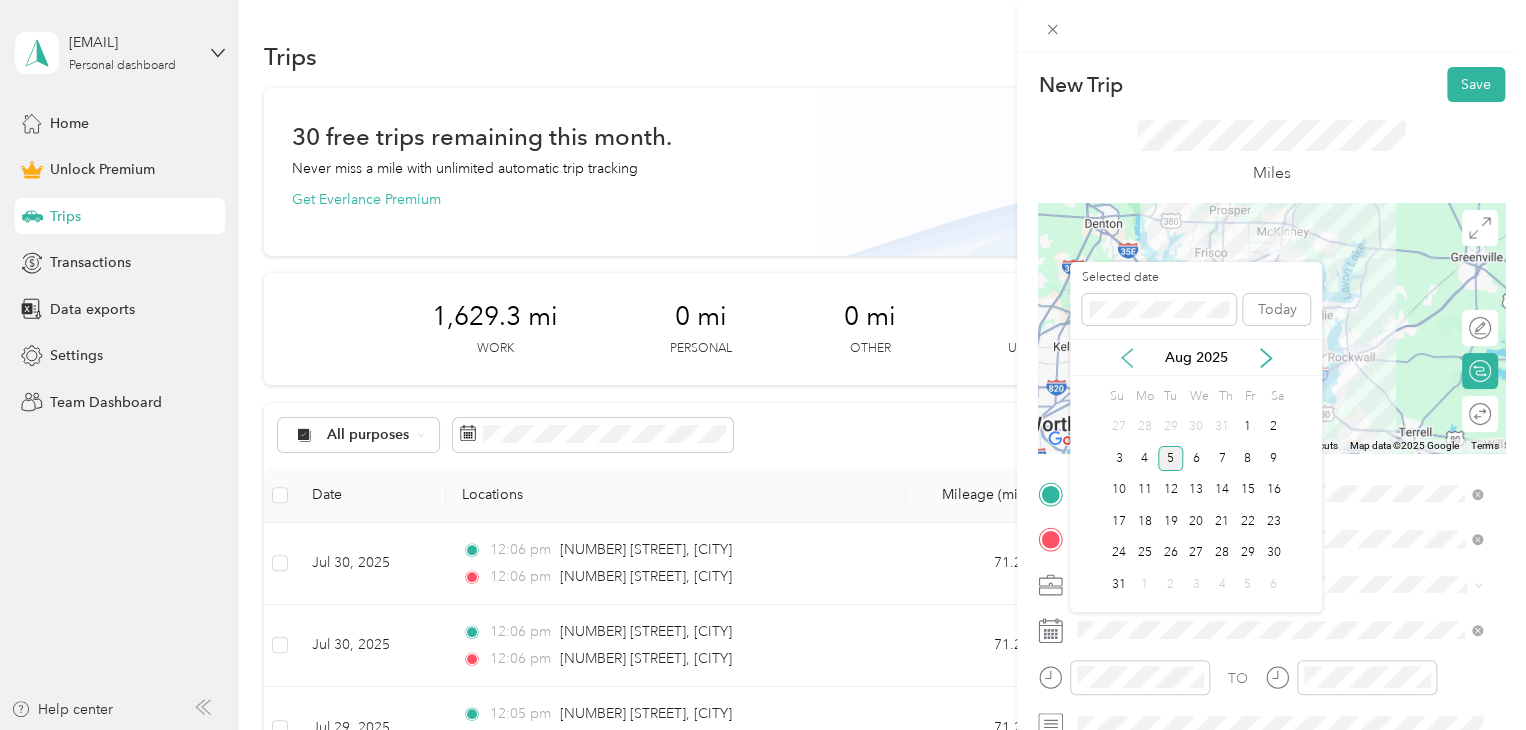 click 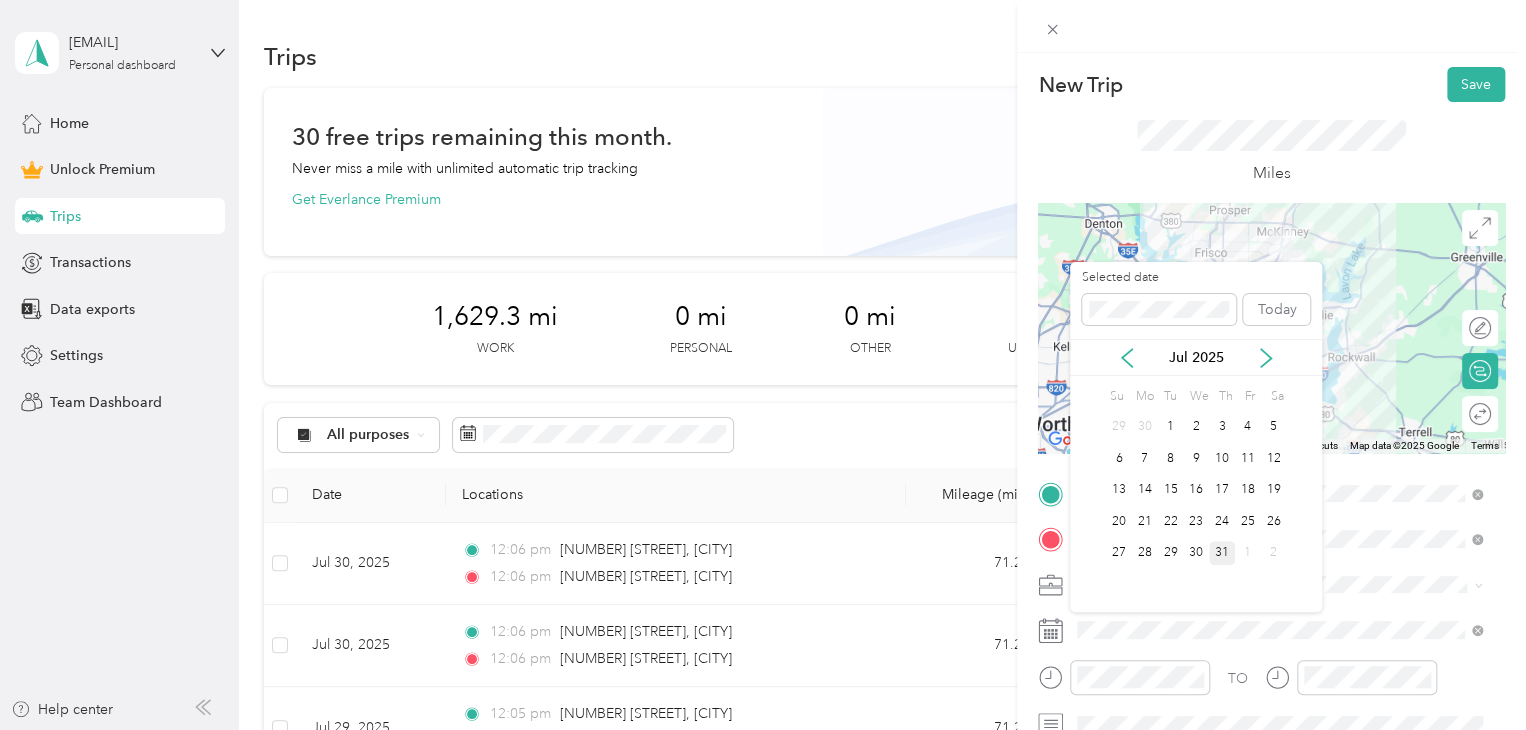 click on "31" at bounding box center [1222, 553] 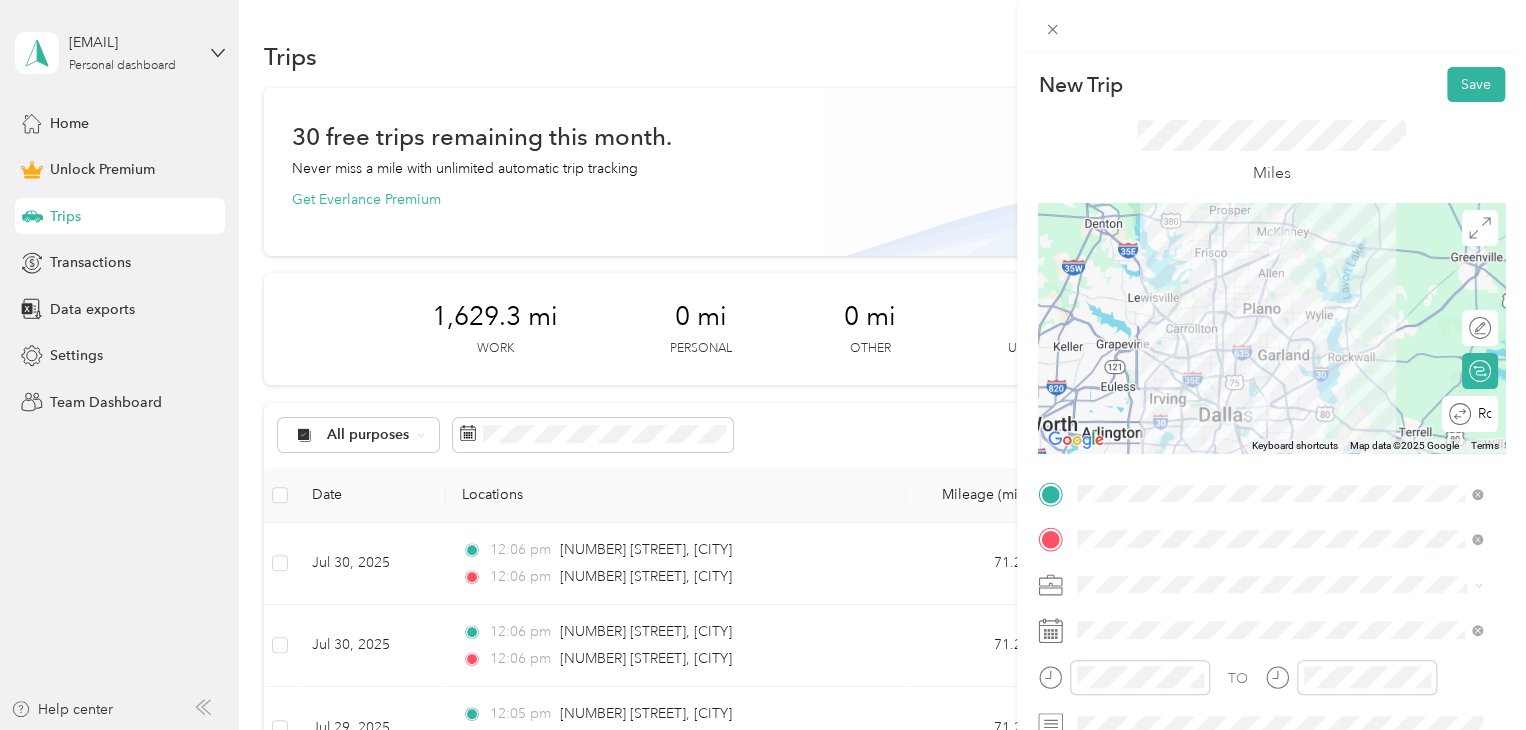click on "Round trip" at bounding box center [1481, 414] 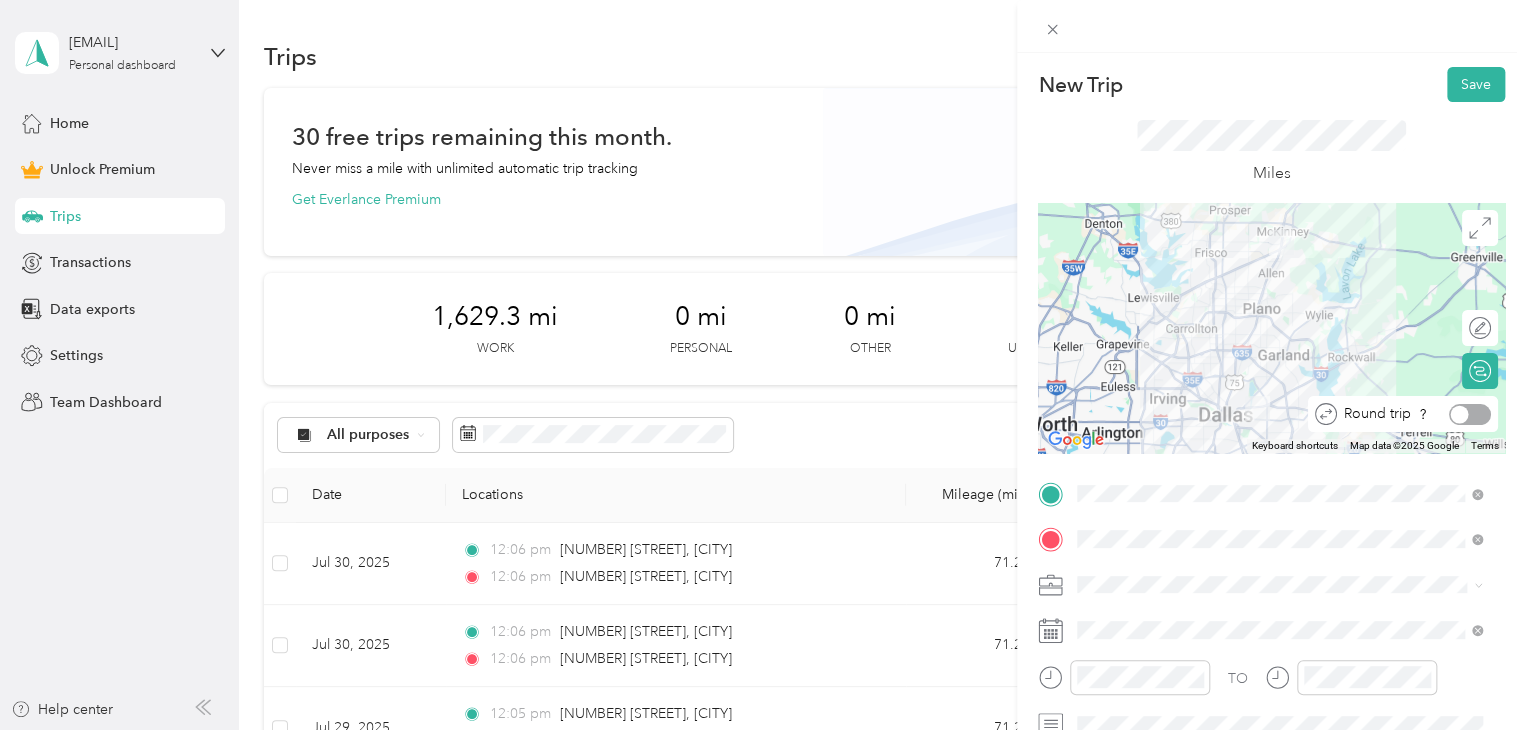 click at bounding box center [1470, 414] 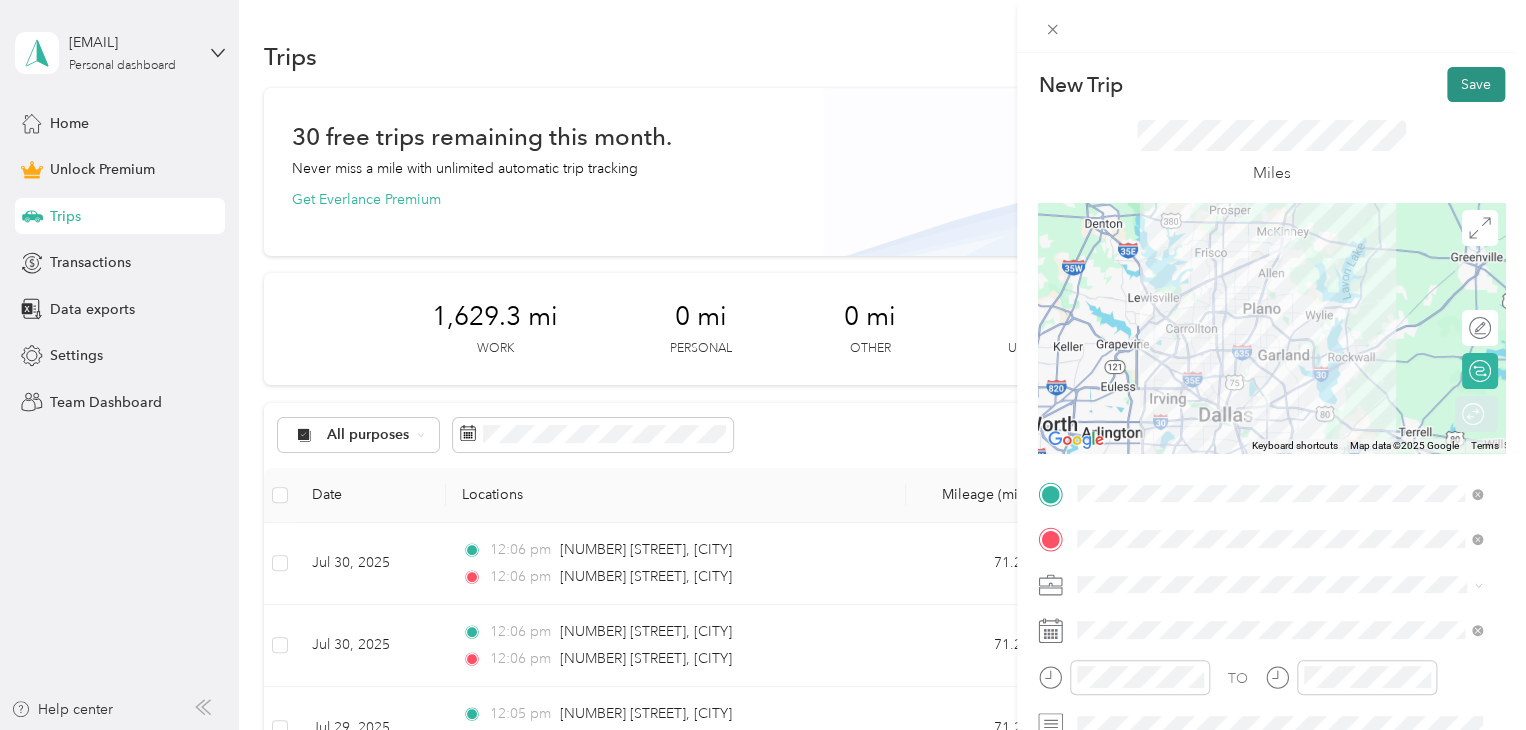 click on "Save" at bounding box center (1476, 84) 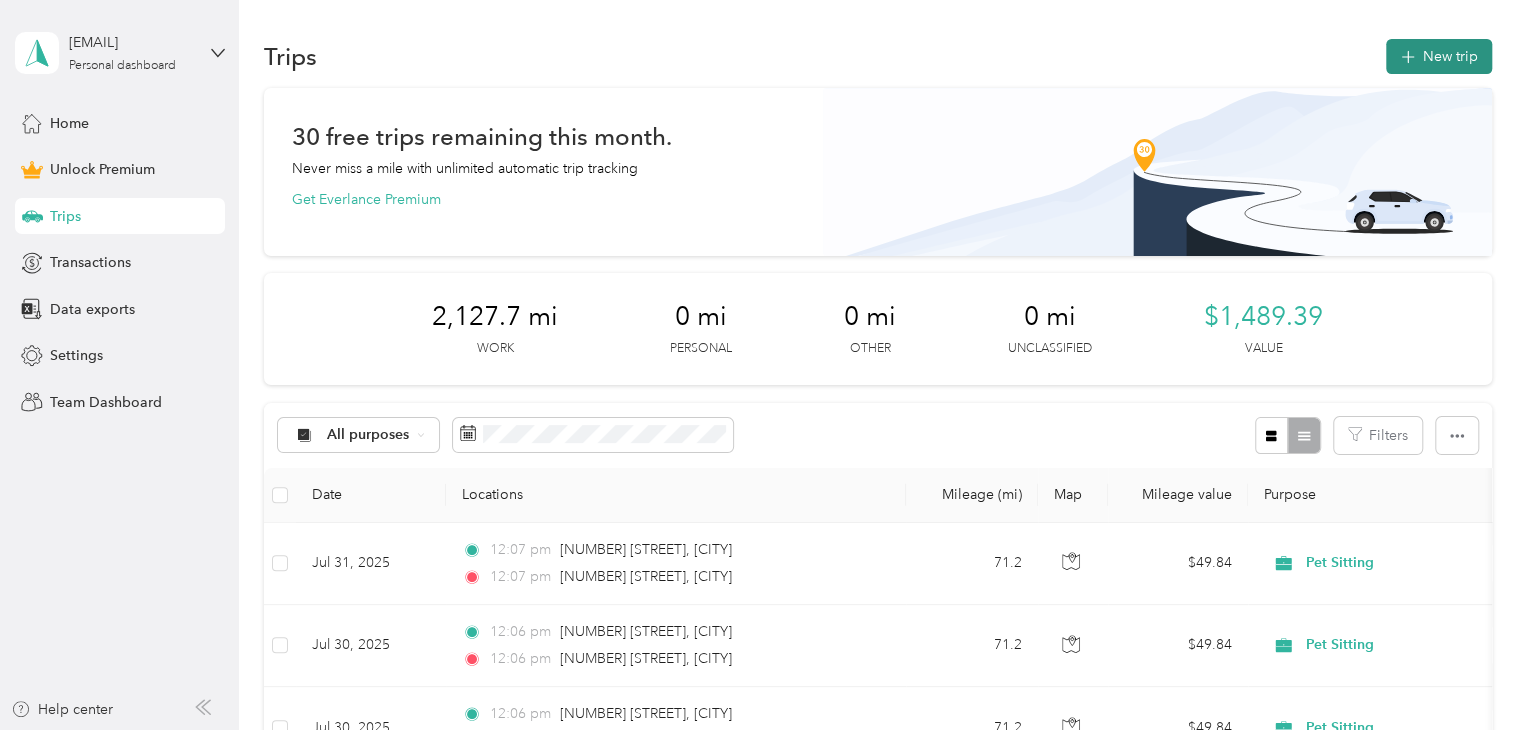 click at bounding box center [1408, 56] 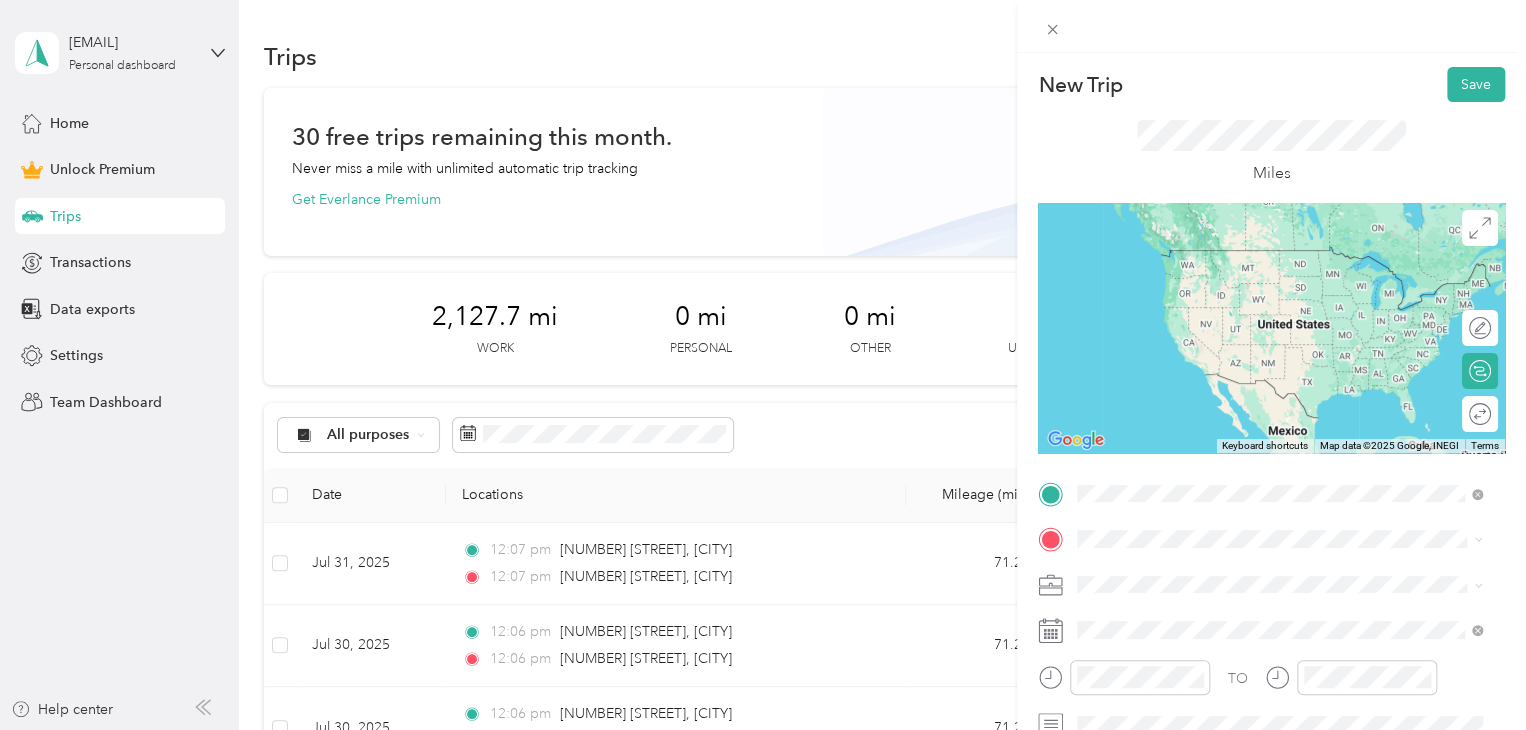 click on "[NUMBER] [STREET]
[CITY], [STATE] [POSTAL_CODE], [COUNTRY]" at bounding box center [1259, 574] 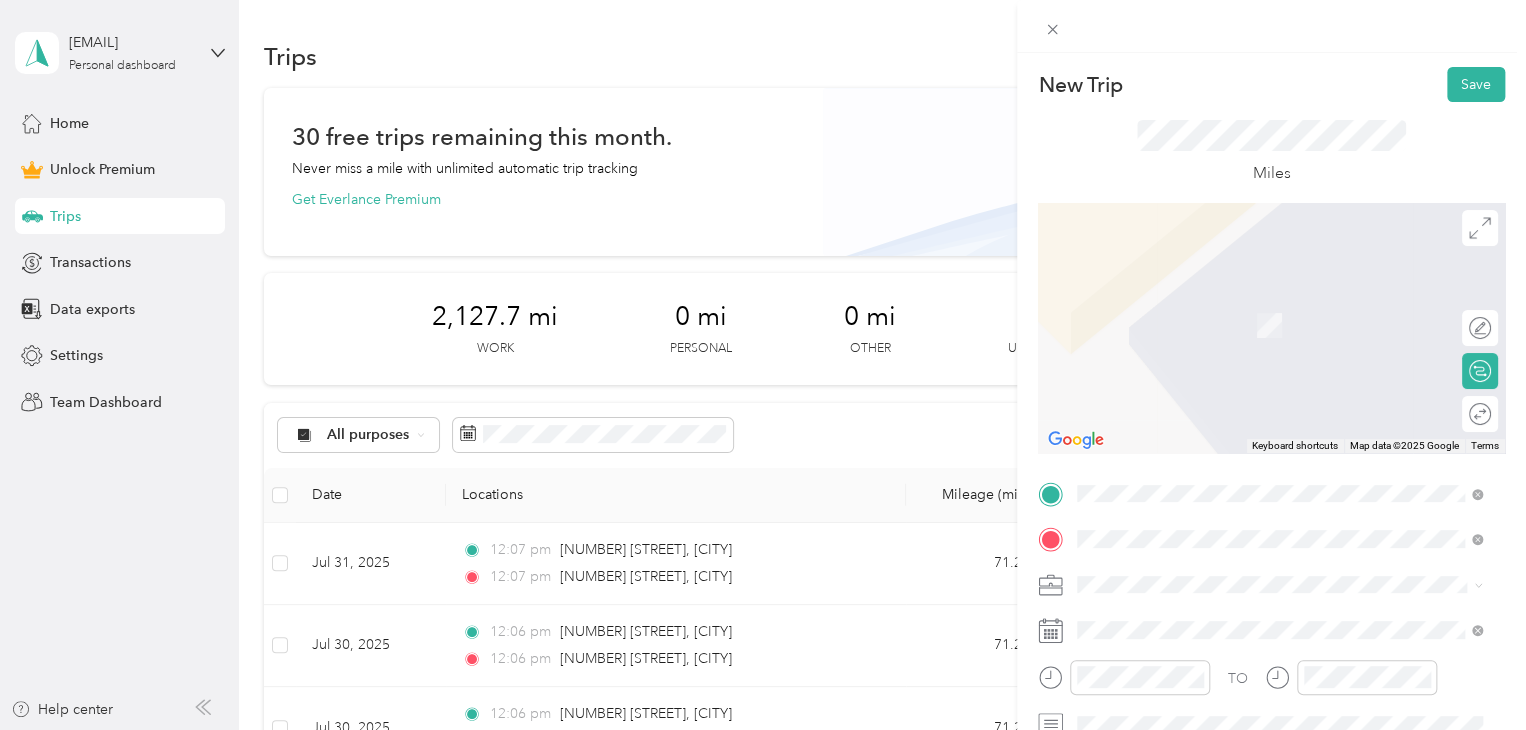 click on "[NUMBER] [STREET]
[CITY], [STATE] [POSTAL_CODE], [COUNTRY]" at bounding box center [1259, 619] 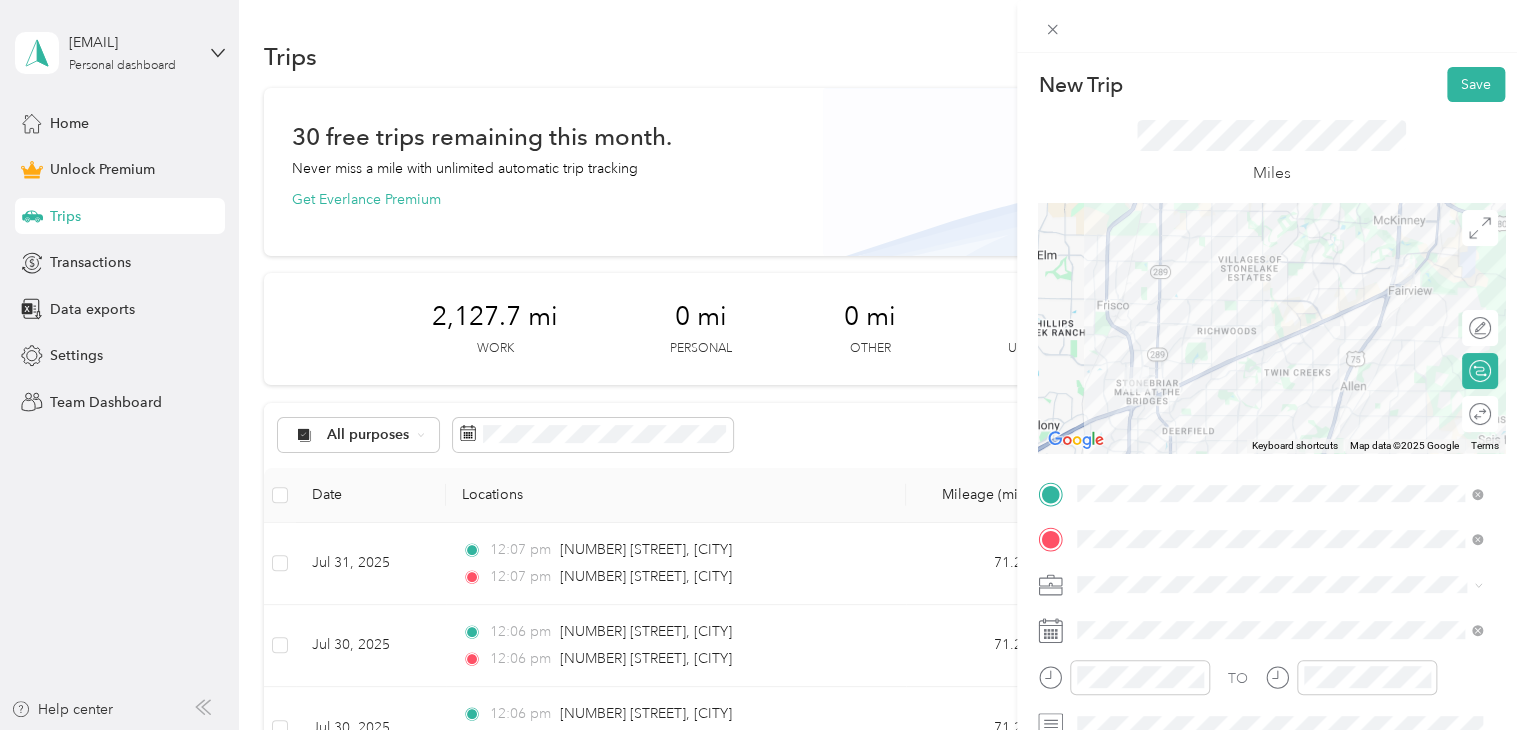 click on "Pet Sitting" at bounding box center (1279, 373) 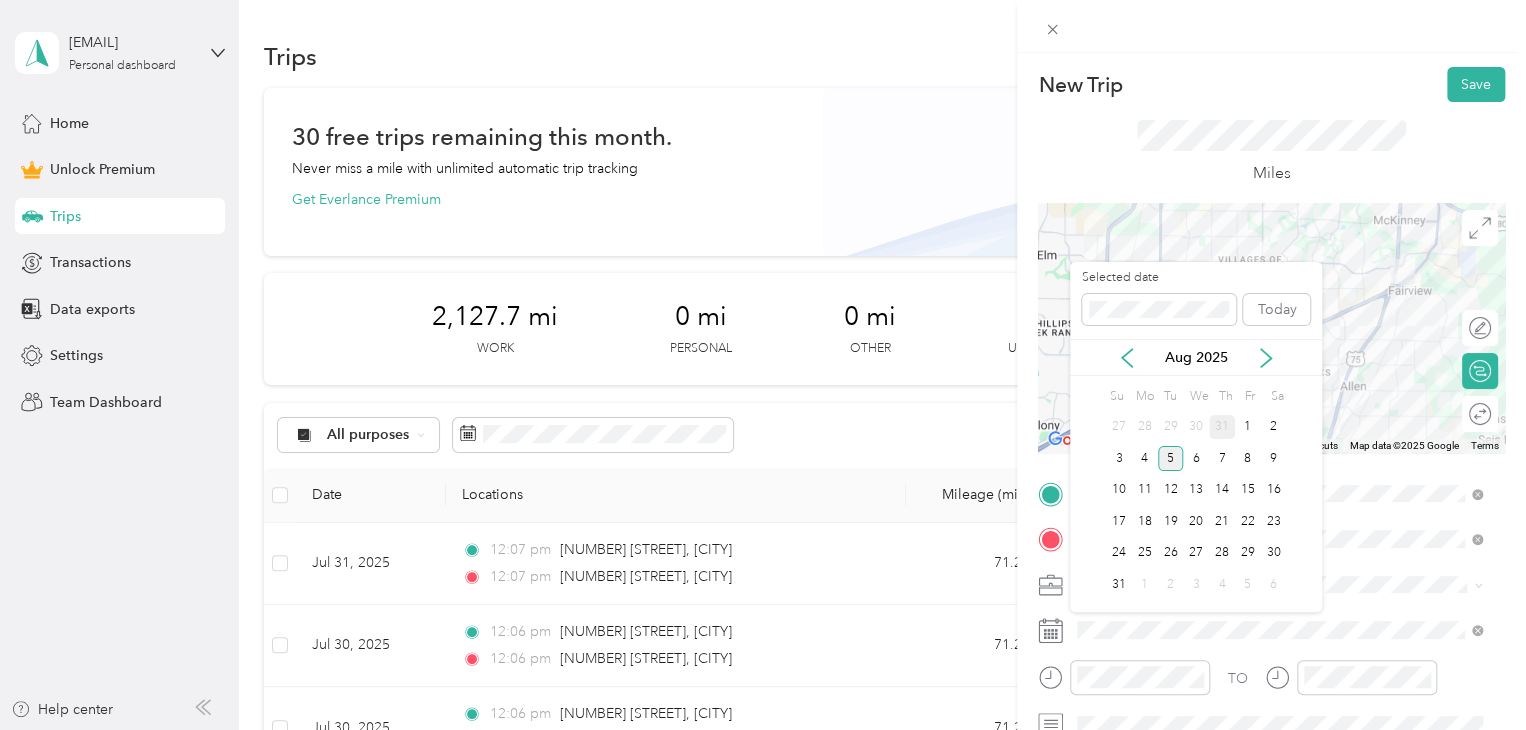 click on "31" at bounding box center (1222, 427) 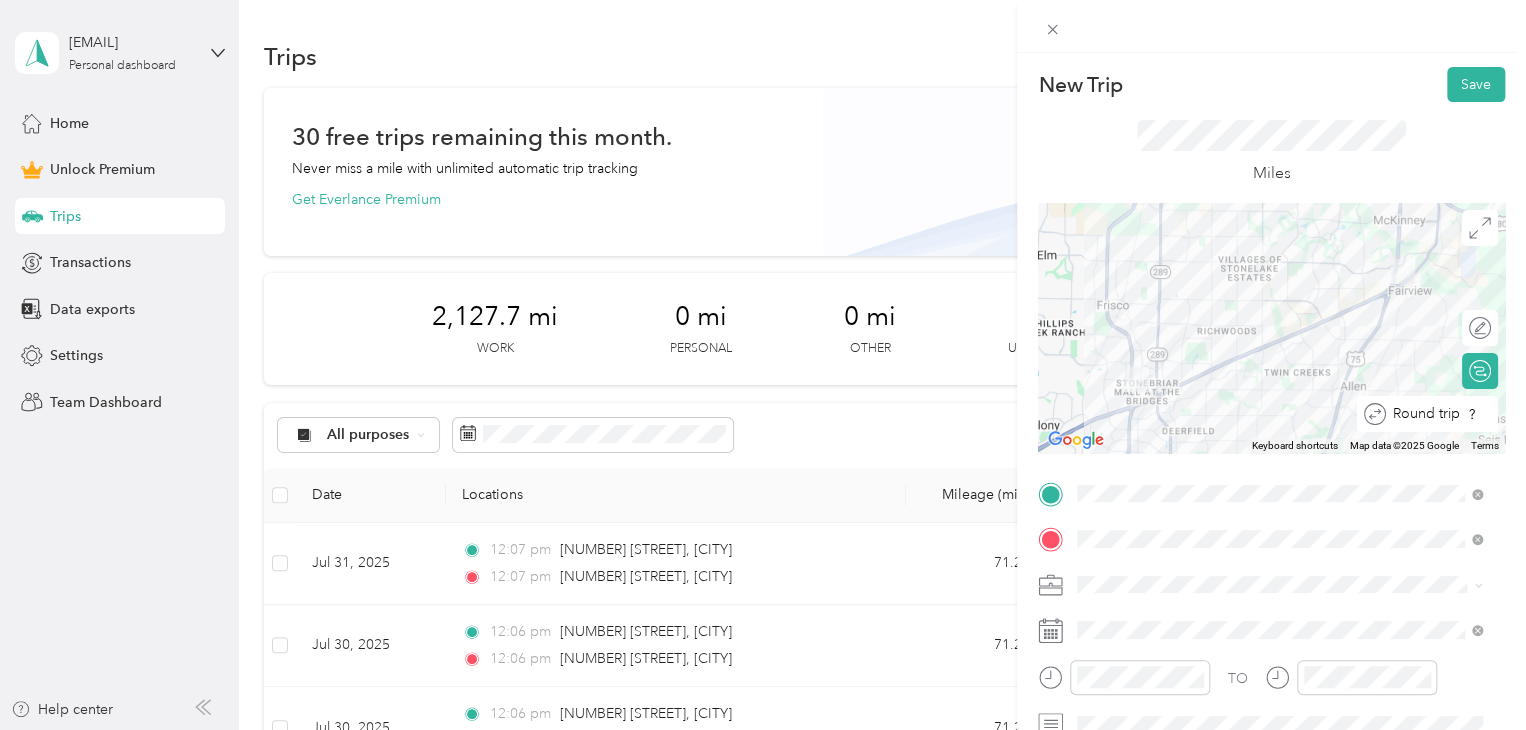click on "Round trip" at bounding box center (1438, 414) 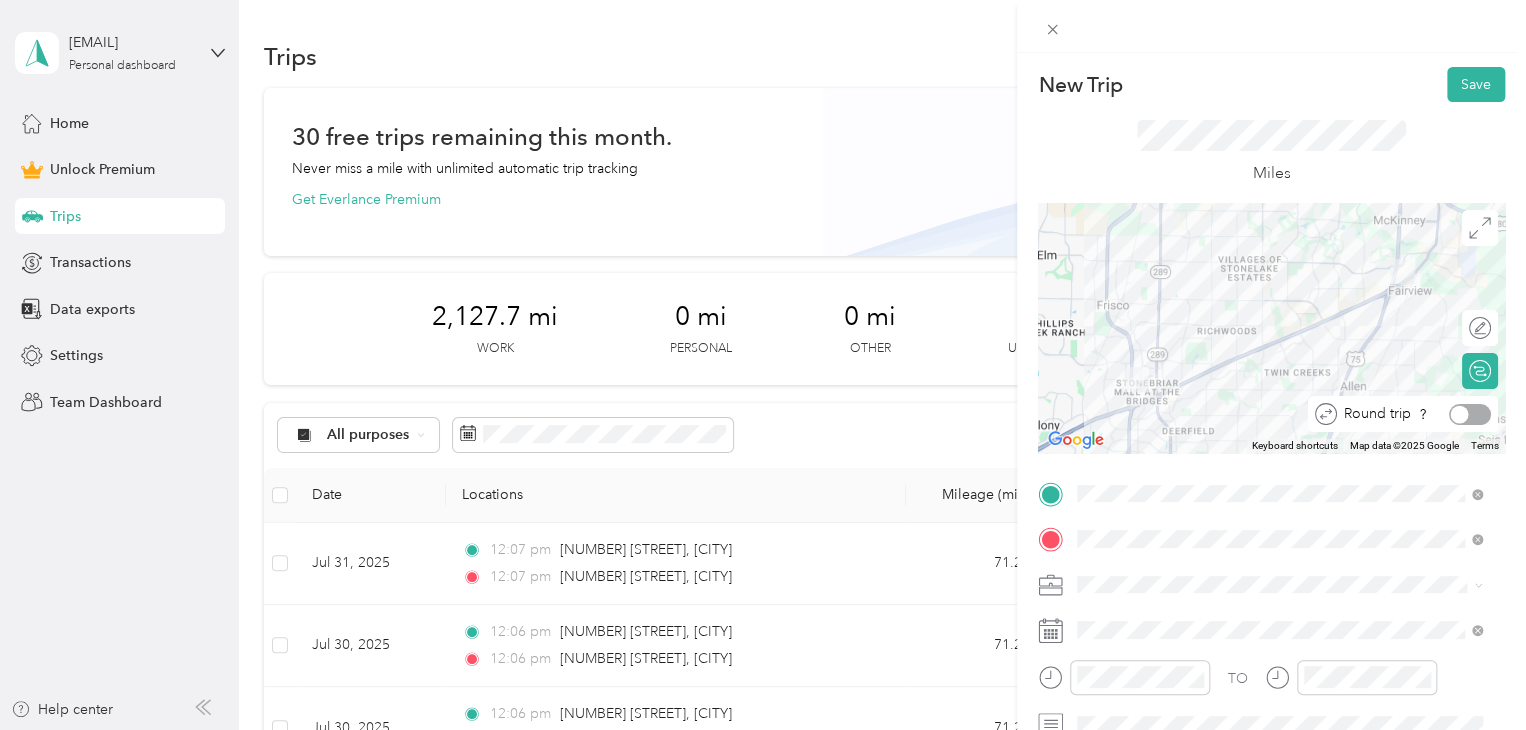 click at bounding box center [1470, 414] 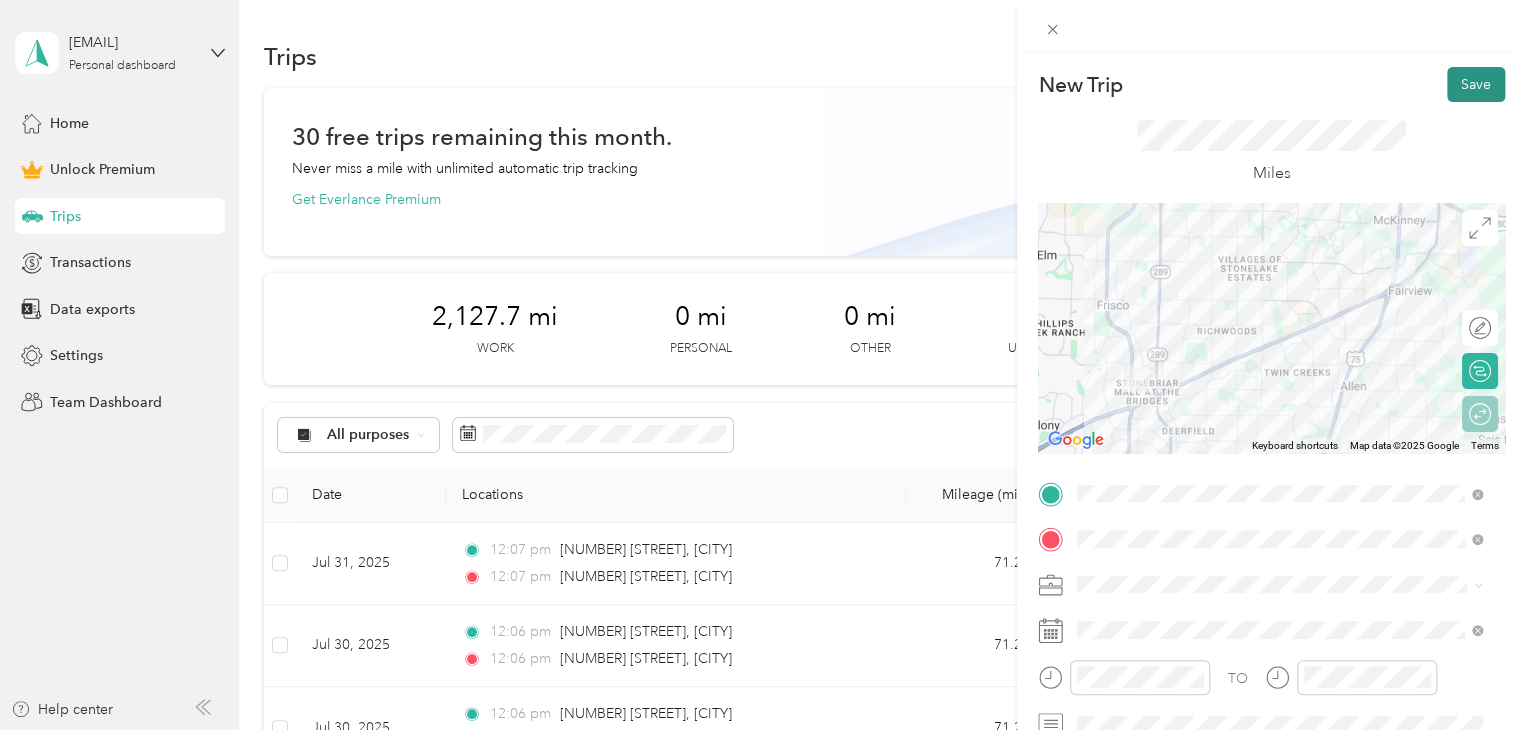 click on "Save" at bounding box center [1476, 84] 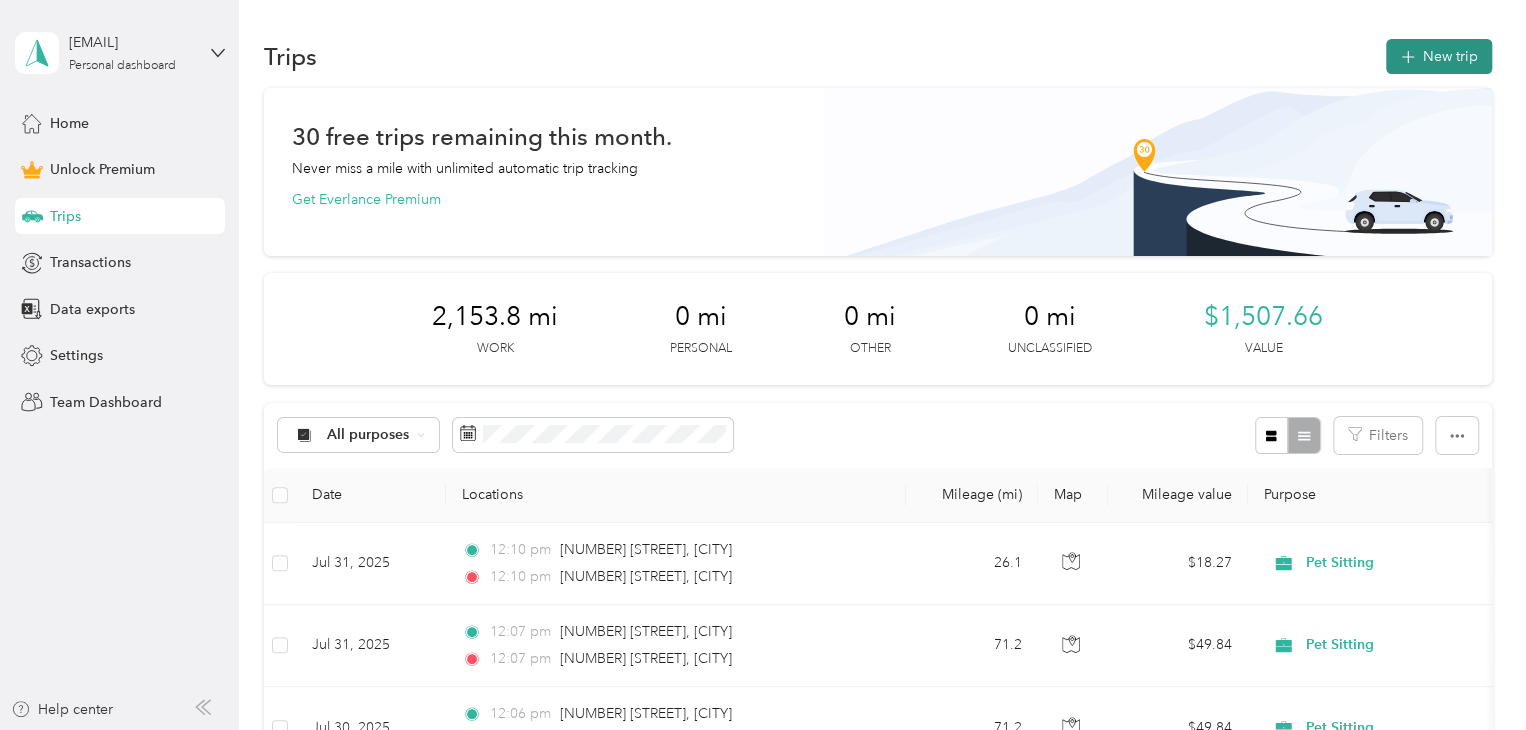 click on "New trip" at bounding box center (1439, 56) 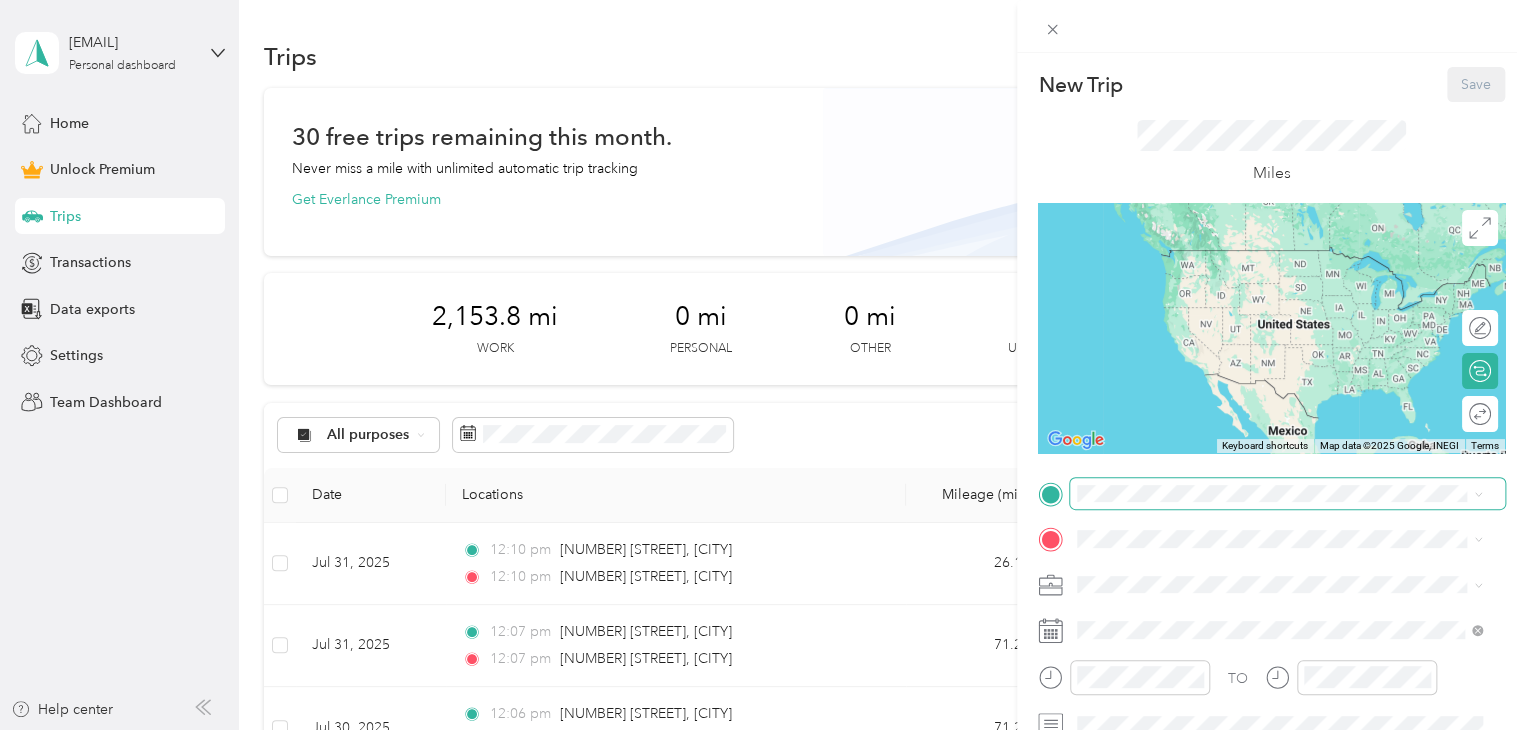 click at bounding box center (1287, 494) 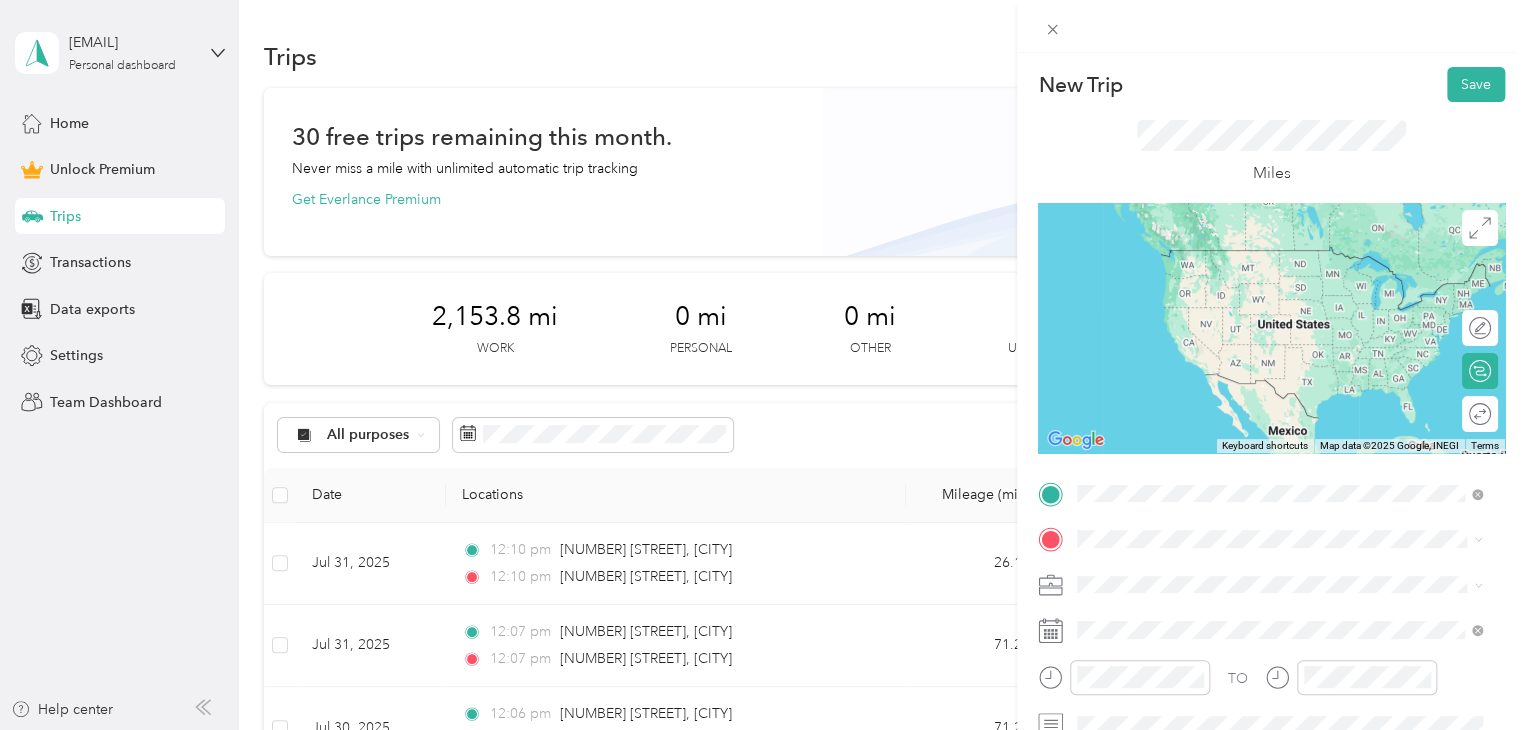 click on "[NUMBER] [STREET]
[CITY], [STATE] [POSTAL_CODE], [COUNTRY]" at bounding box center (1259, 574) 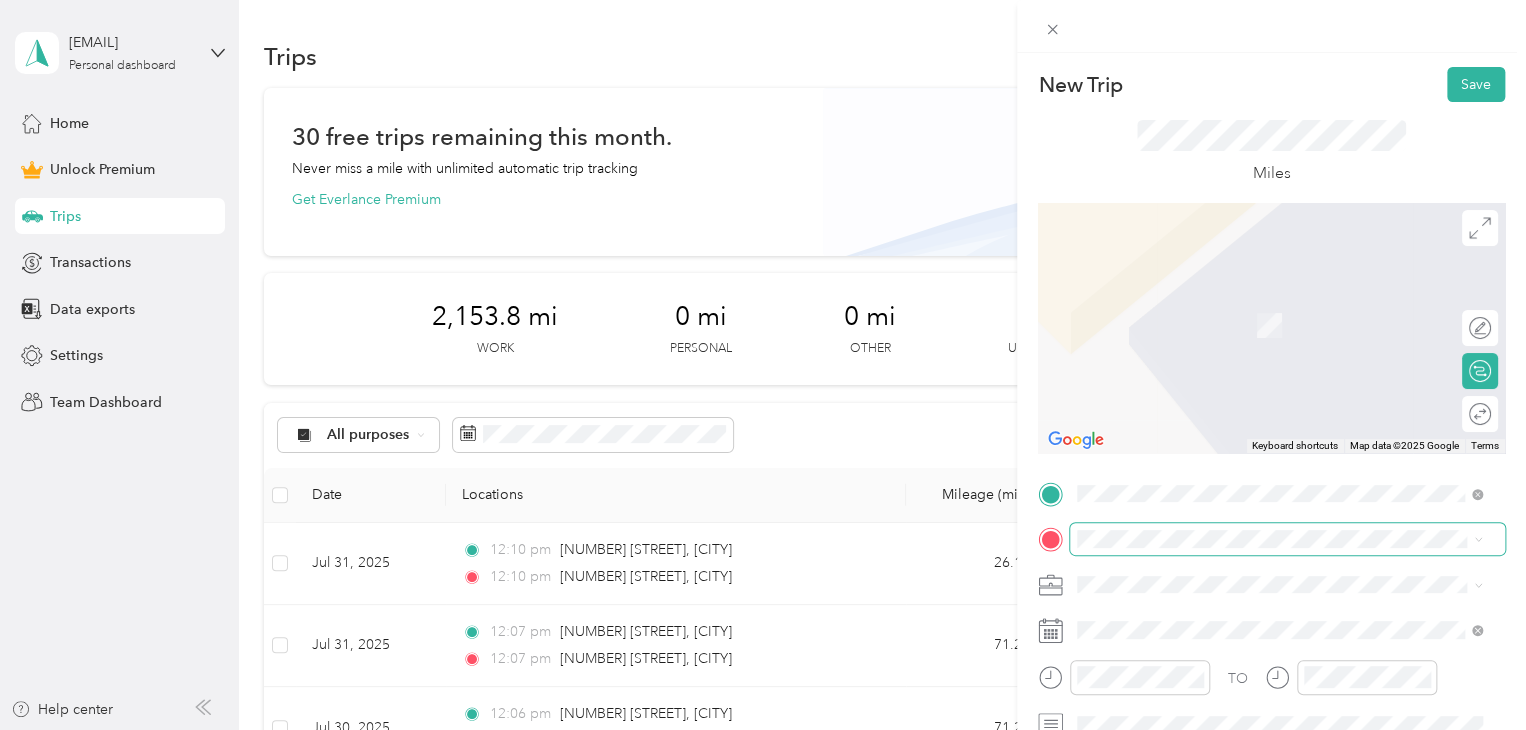 click at bounding box center [1287, 539] 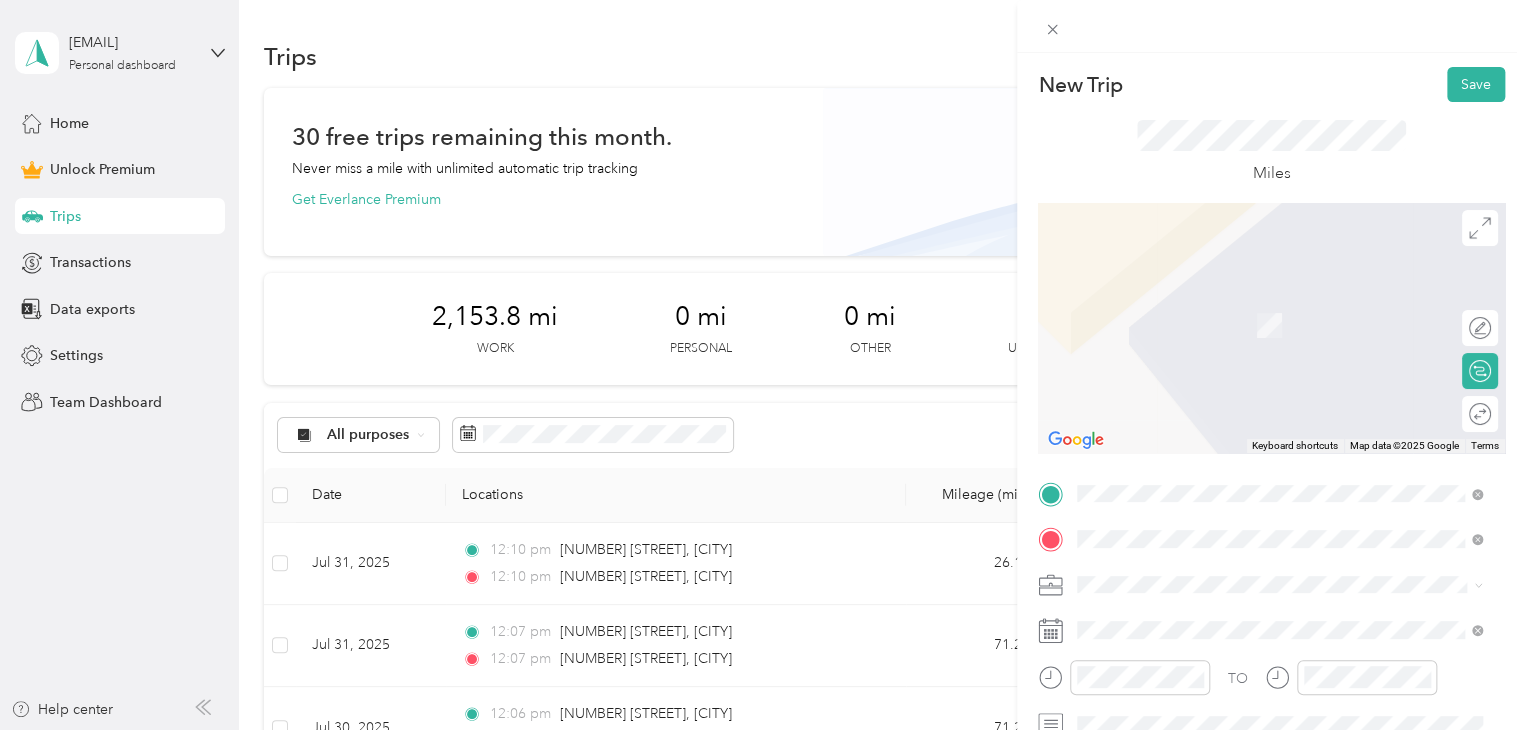 click on "[NUMBER] [STREET]
[CITY], [STATE] [POSTAL_CODE], [COUNTRY]" at bounding box center [1259, 381] 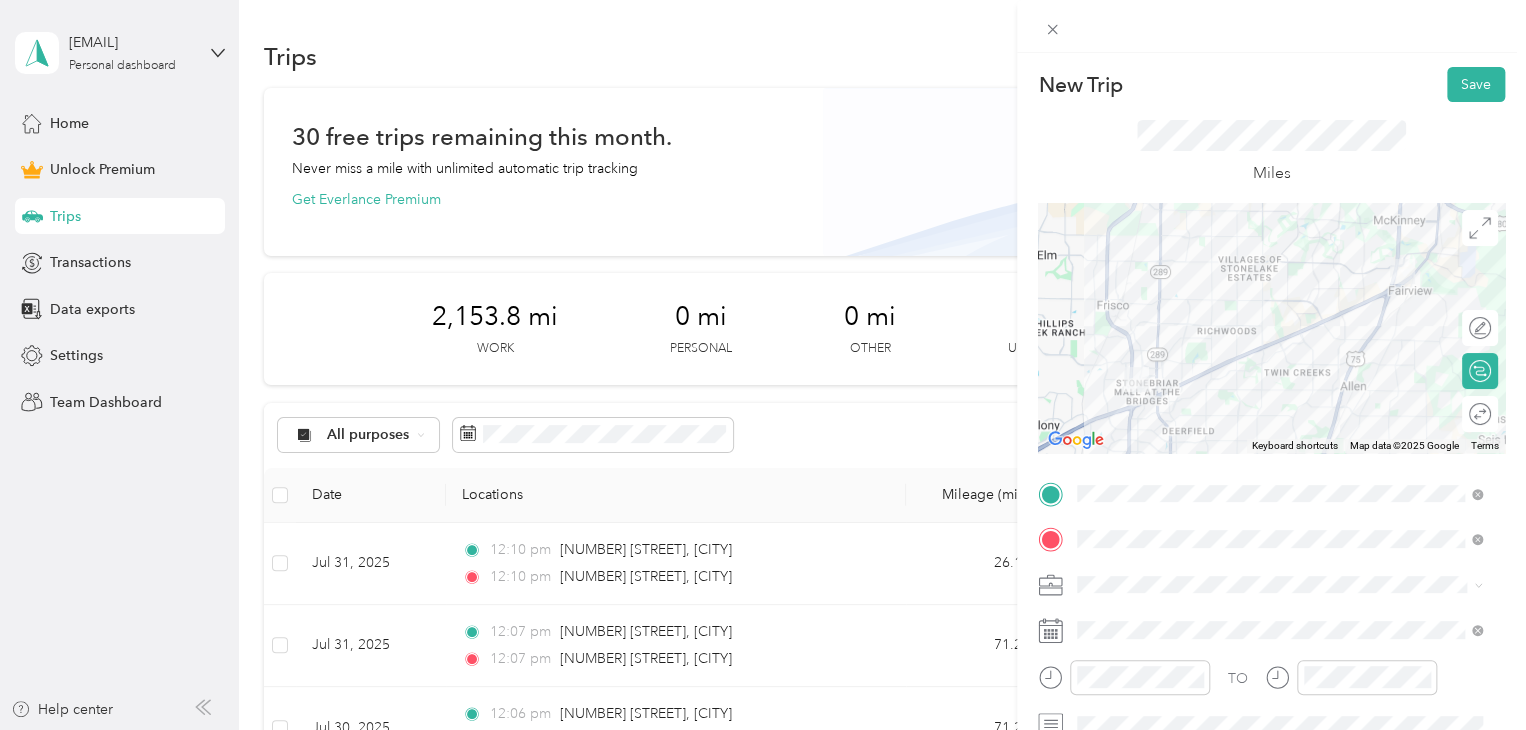 click on "Pet Sitting" at bounding box center [1279, 372] 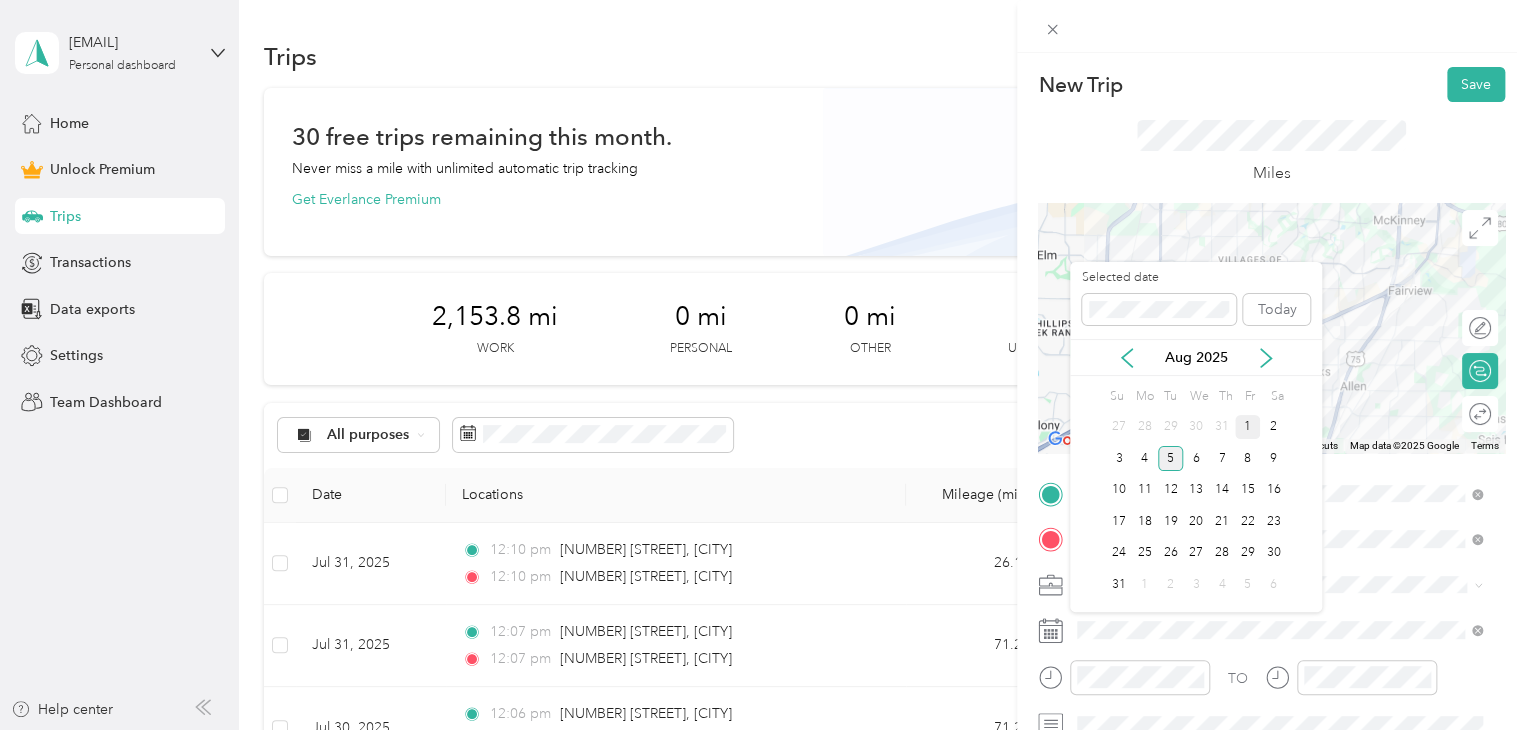 click on "1" at bounding box center [1248, 427] 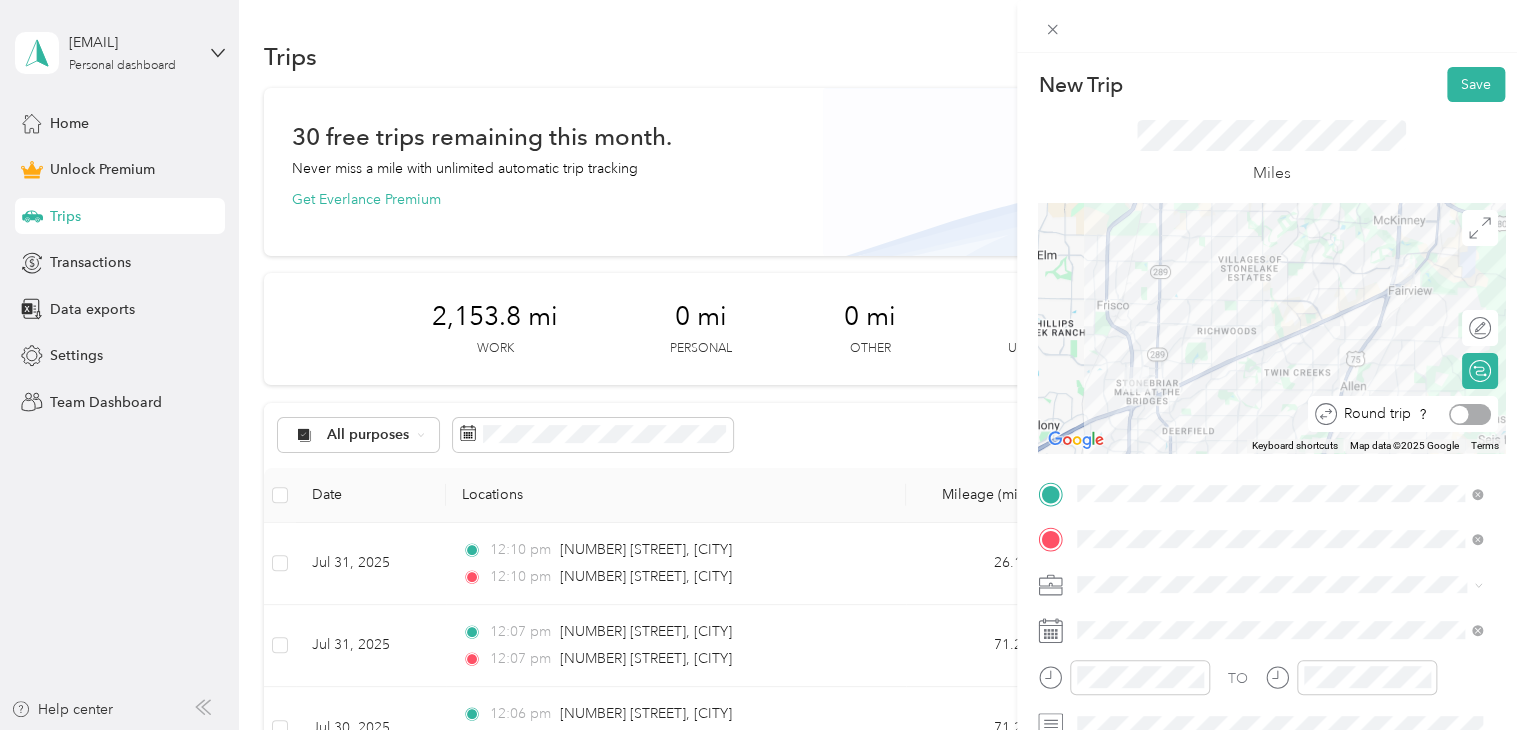 click at bounding box center (1470, 414) 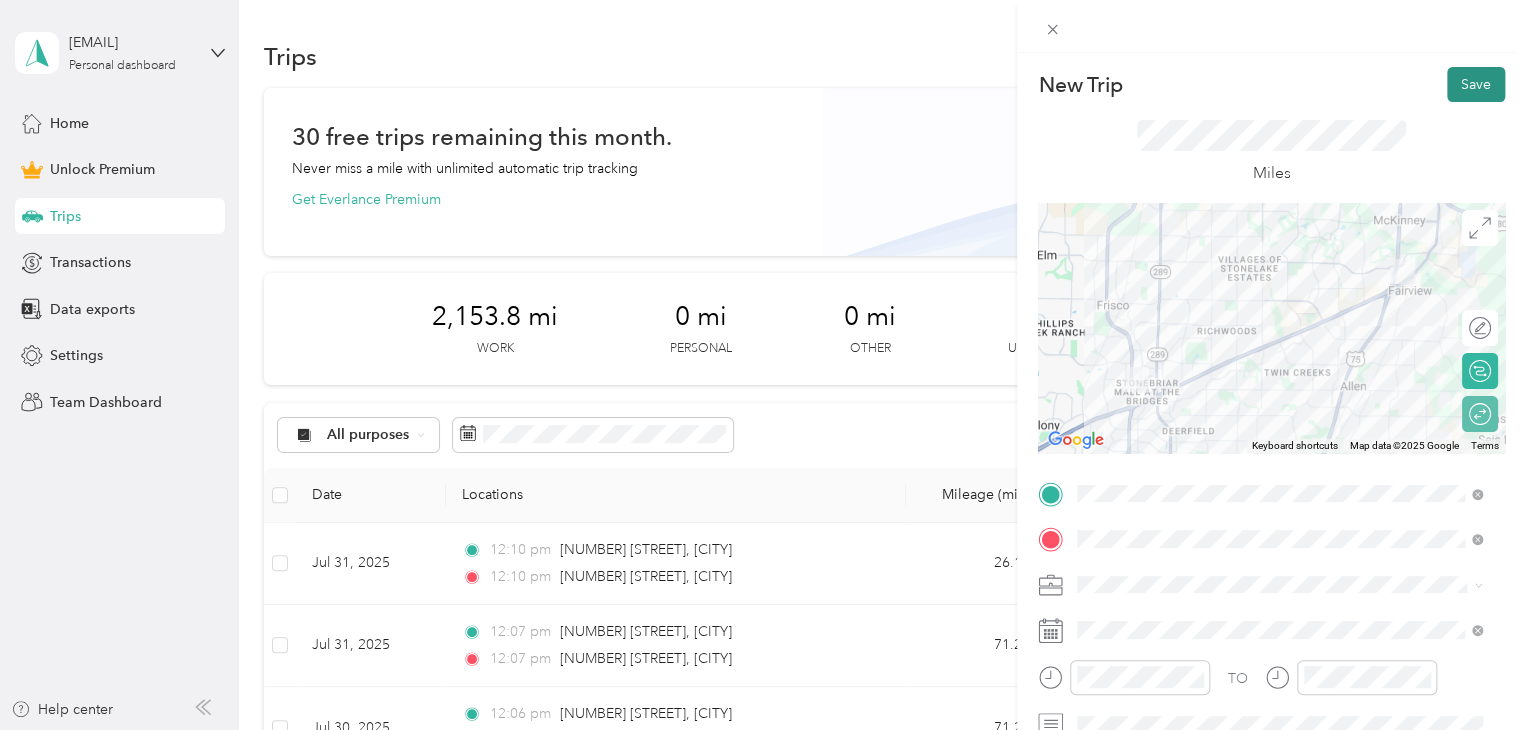 click on "Save" at bounding box center [1476, 84] 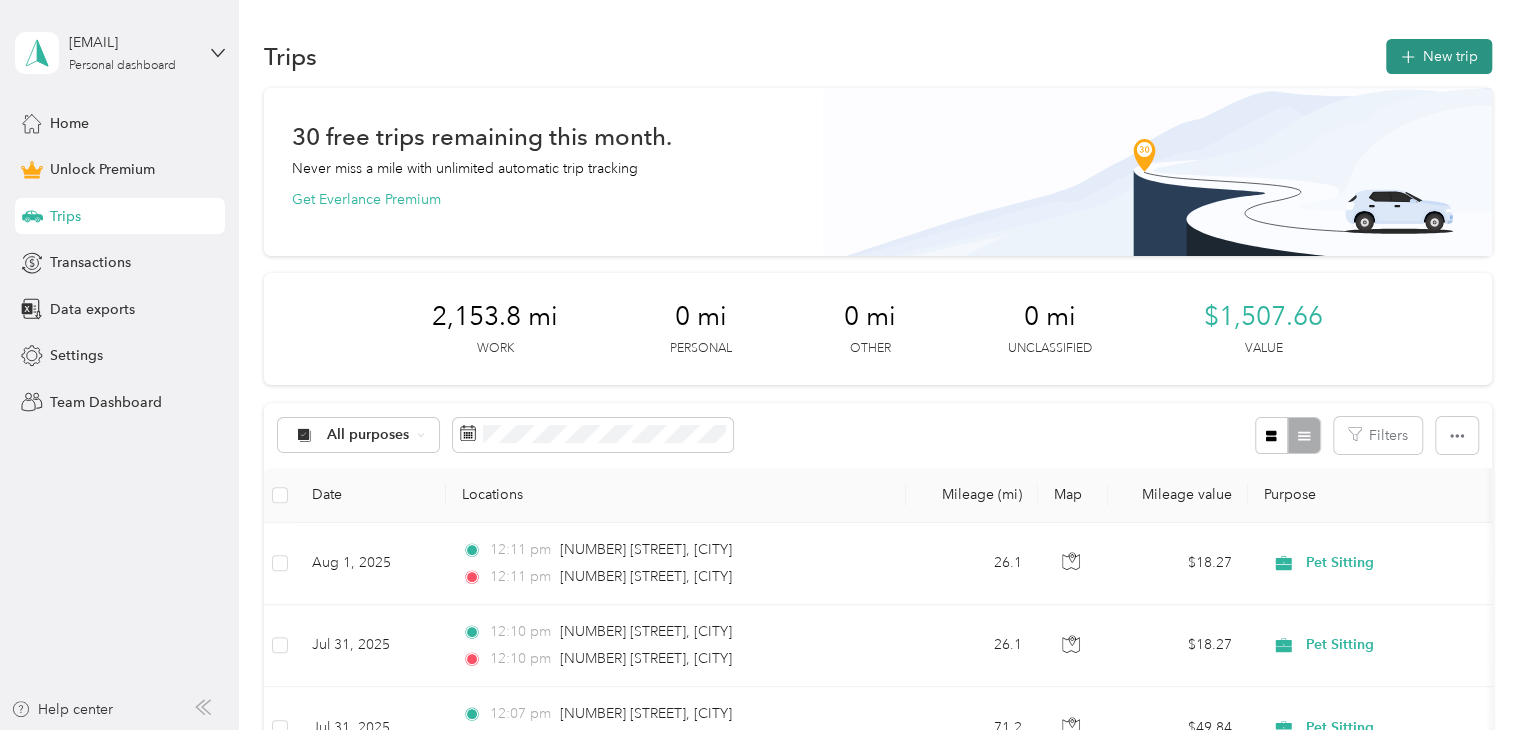 click 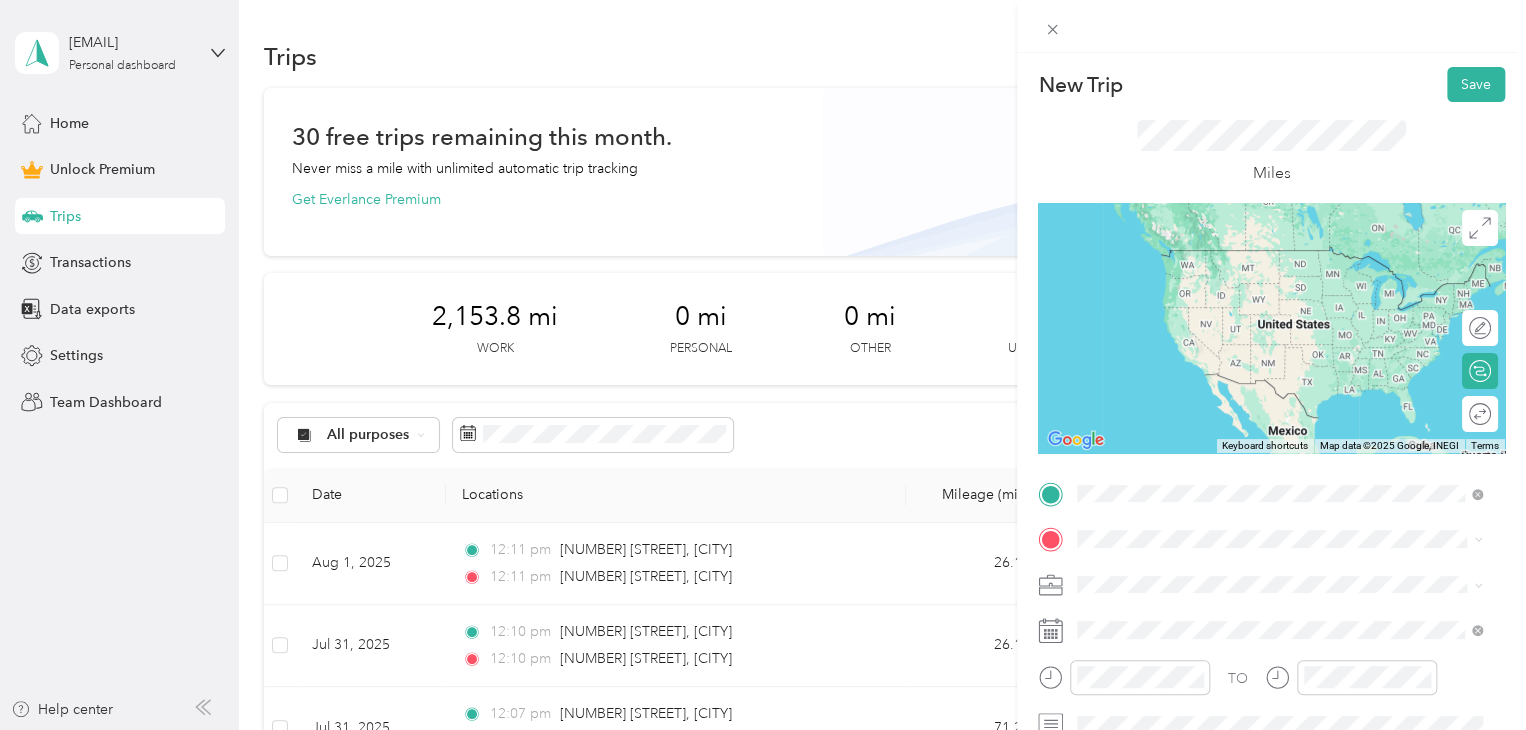 click on "[NUMBER] [STREET]
[CITY], [STATE] [POSTAL_CODE], [COUNTRY]" at bounding box center (1259, 574) 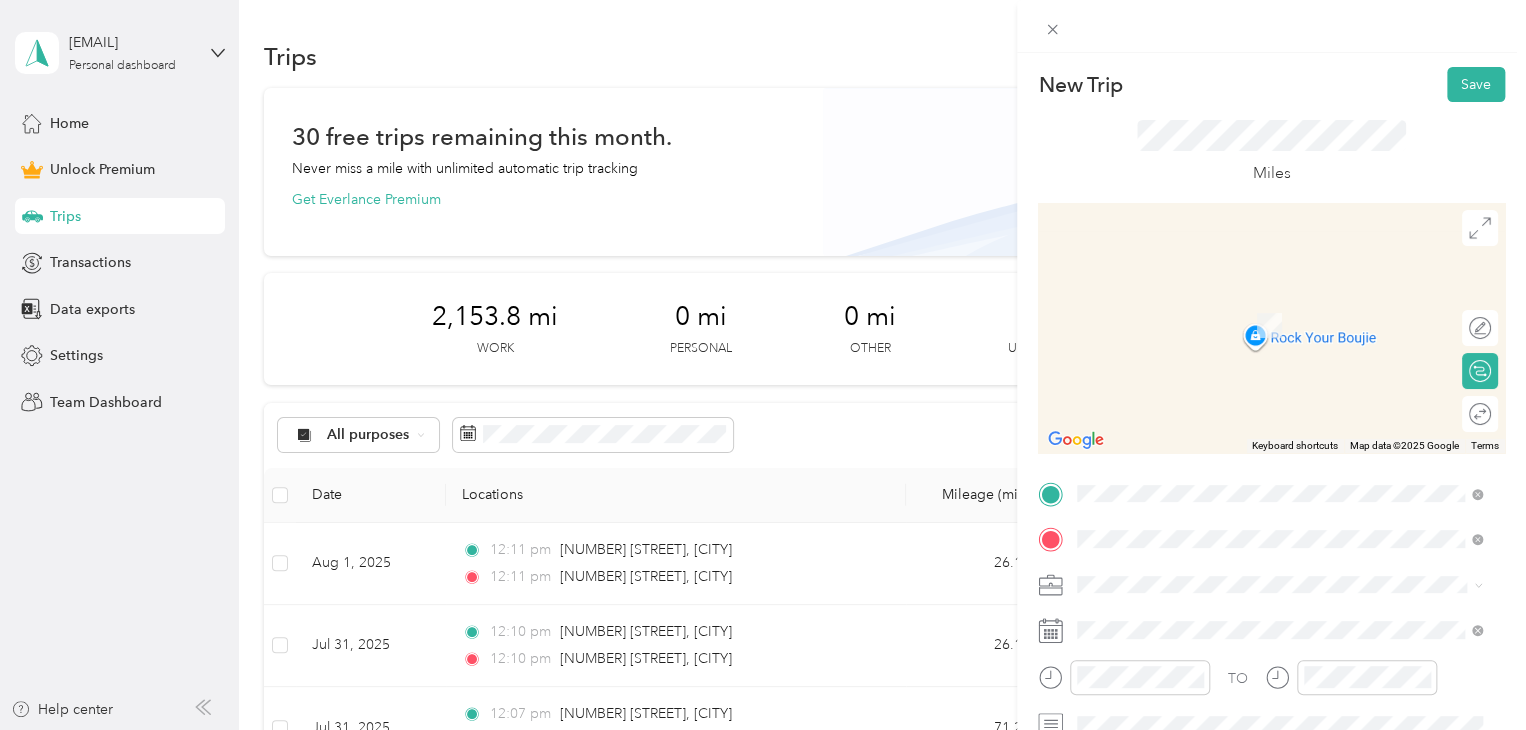 click on "[NUMBER] [STREET]
[CITY], [STATE] [POSTAL_CODE], [COUNTRY]" at bounding box center (1259, 619) 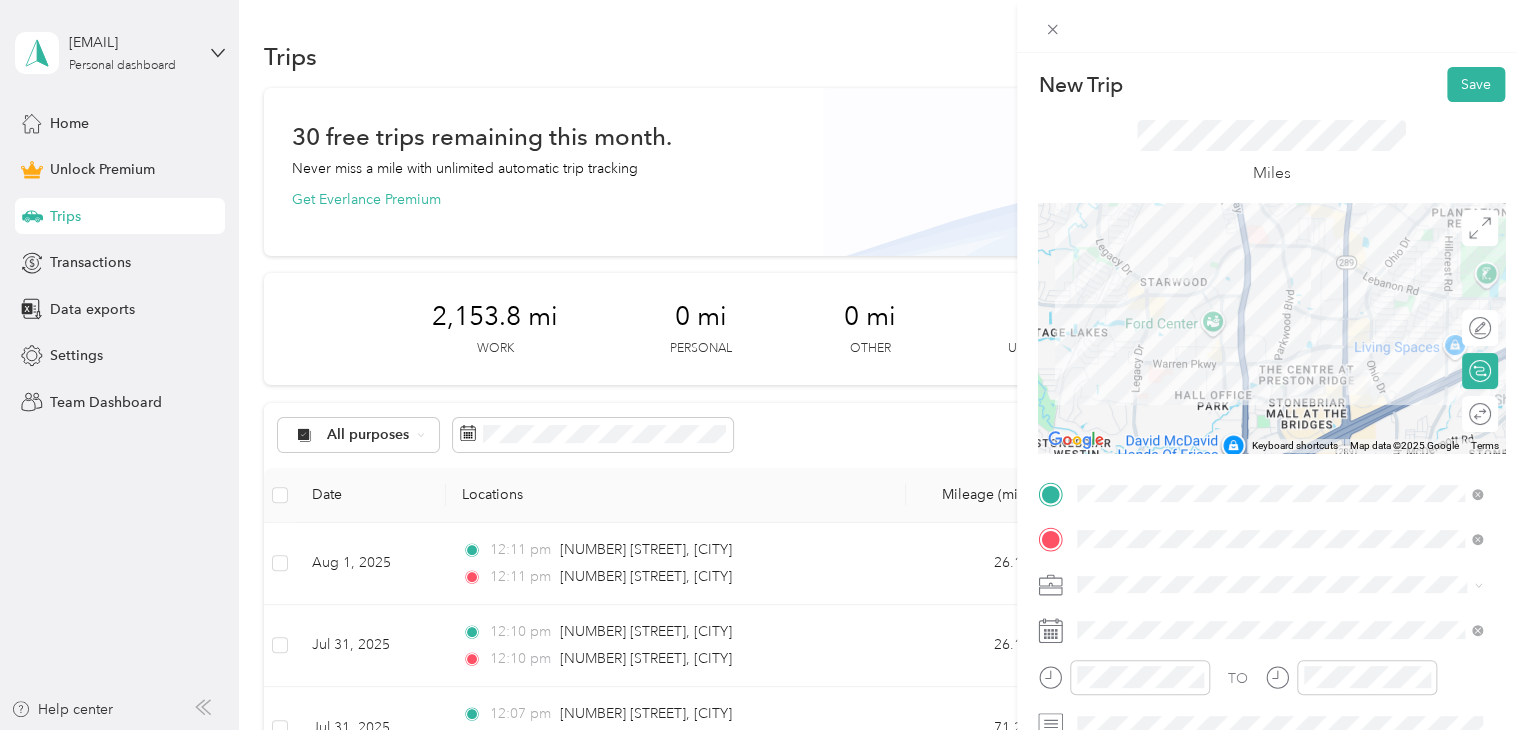 click on "Pet Sitting" at bounding box center [1115, 374] 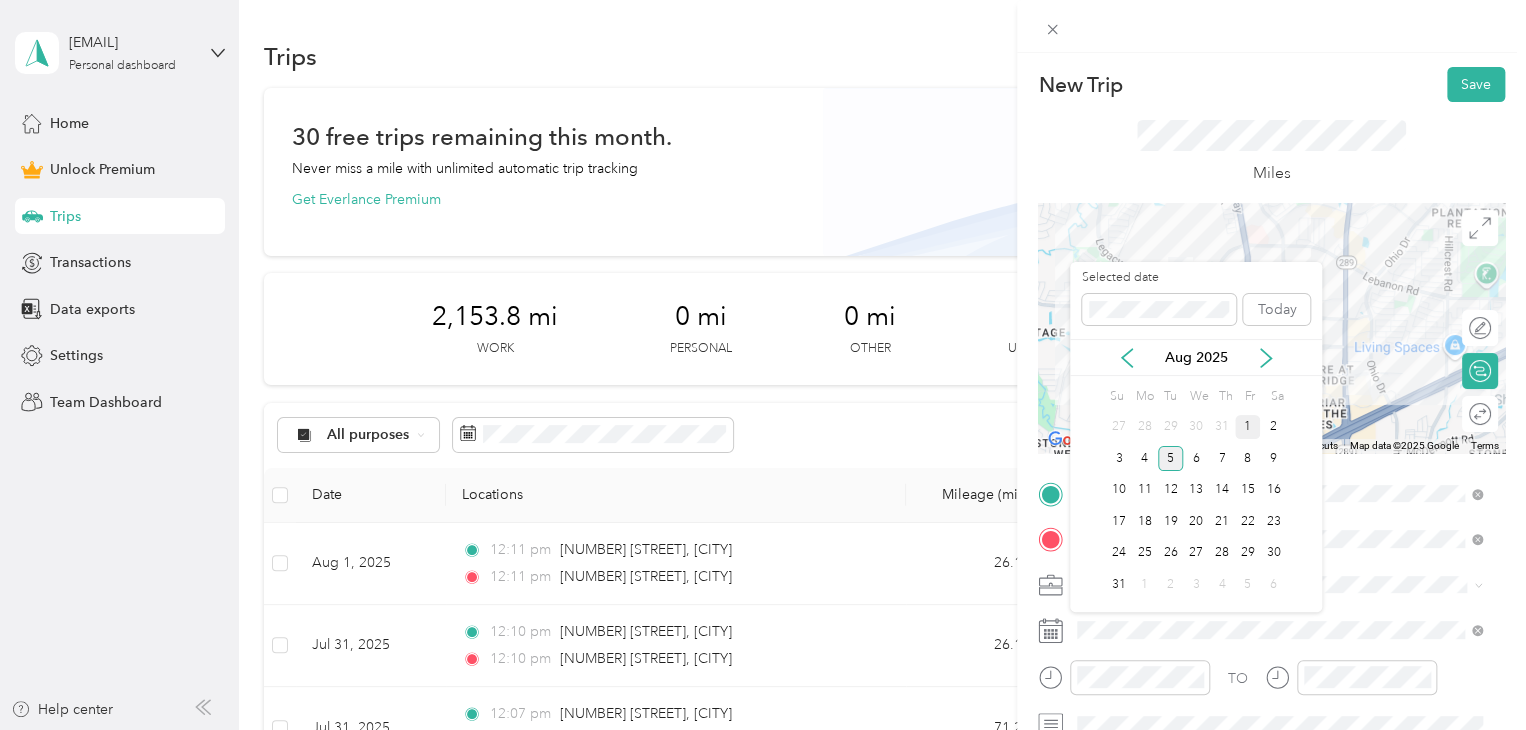 click on "1" at bounding box center (1248, 427) 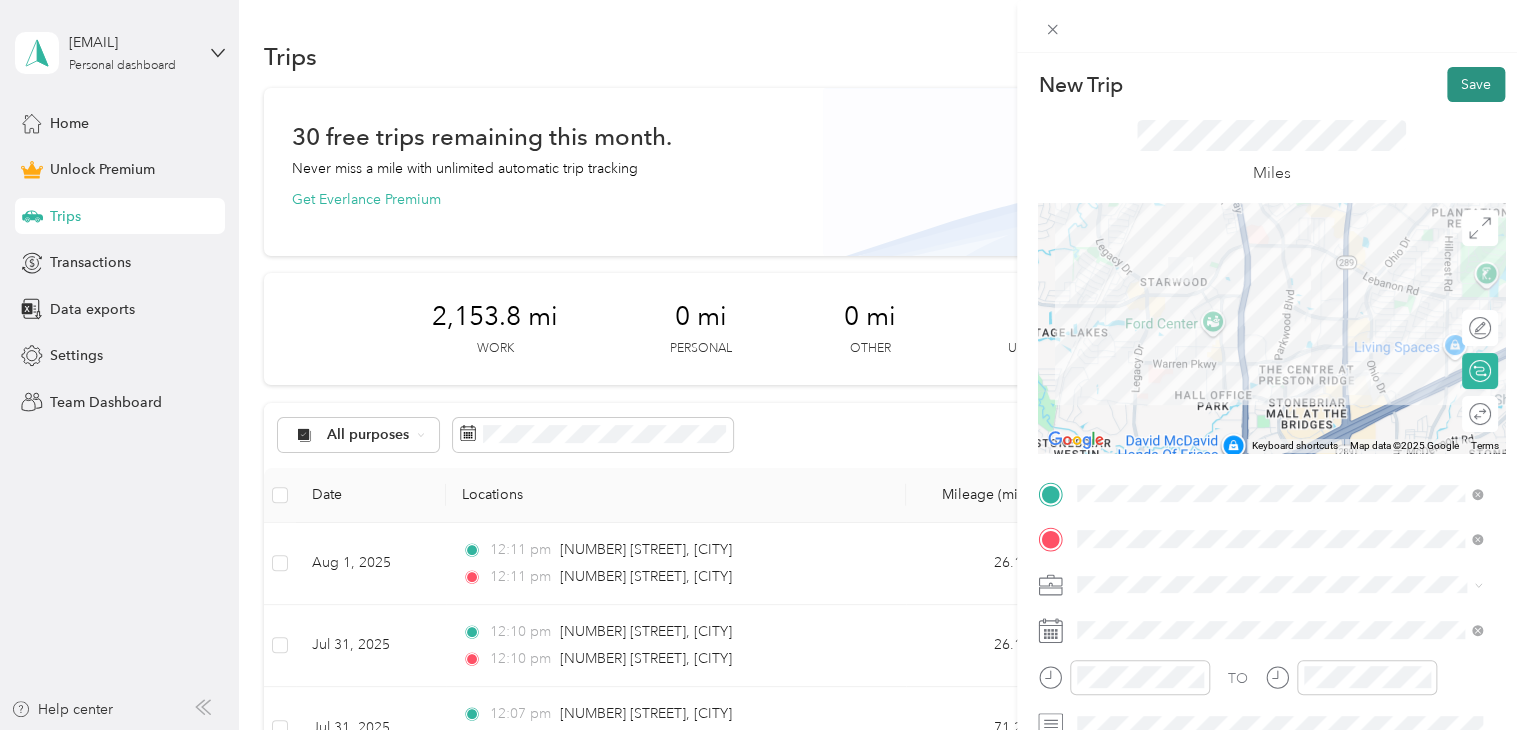 click on "Save" at bounding box center (1476, 84) 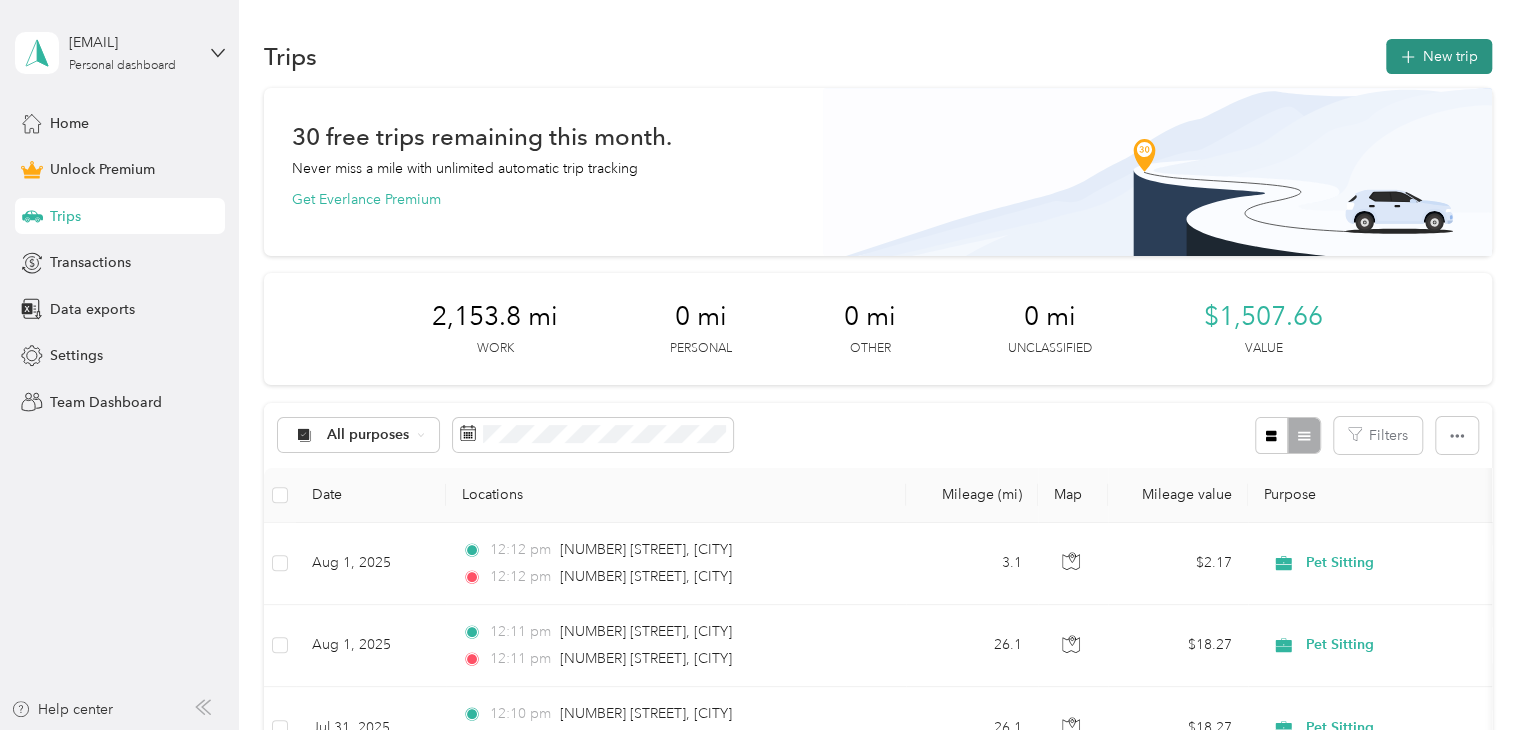 click on "New trip" at bounding box center (1439, 56) 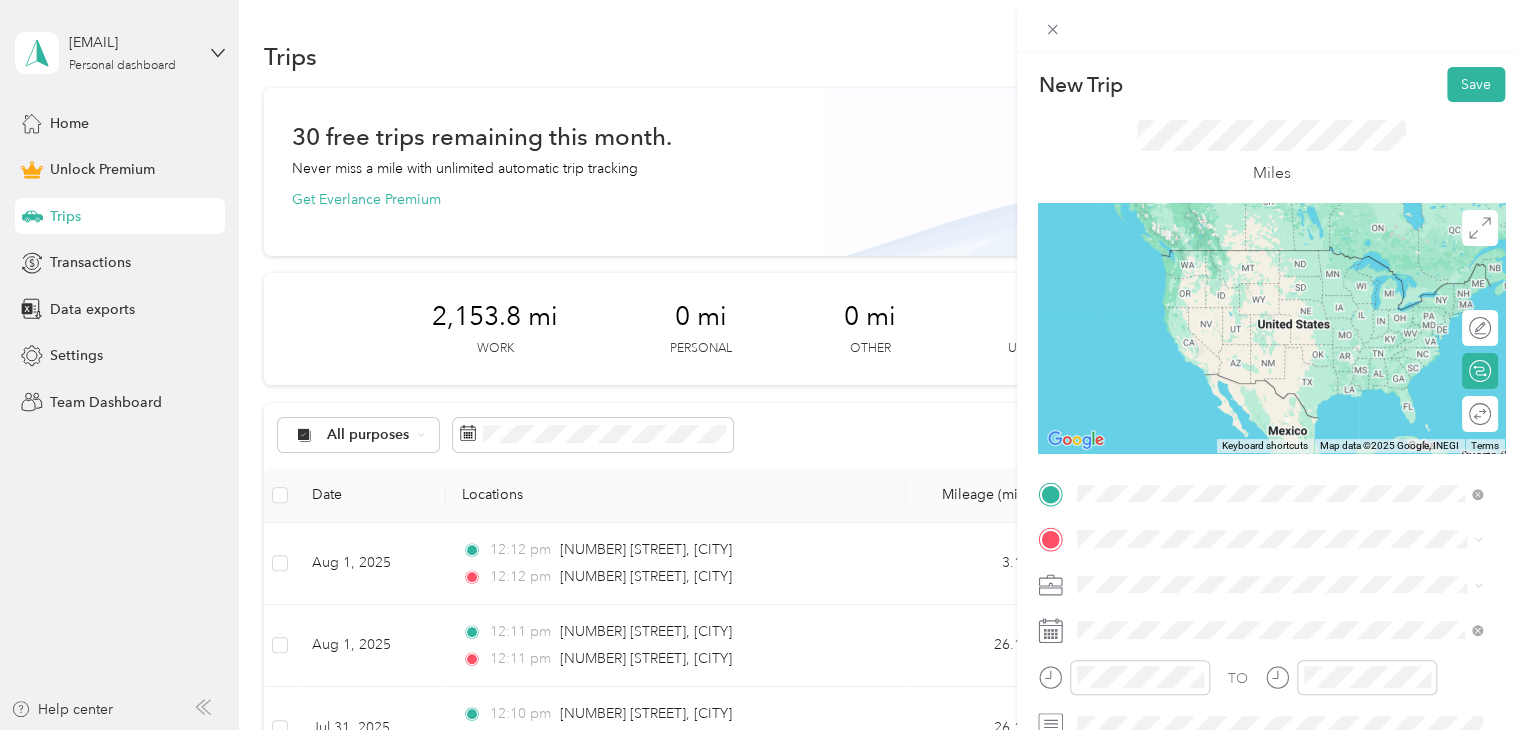 click on "[NUMBER] [STREET]
[CITY], [STATE] [POSTAL_CODE], [COUNTRY]" at bounding box center [1259, 574] 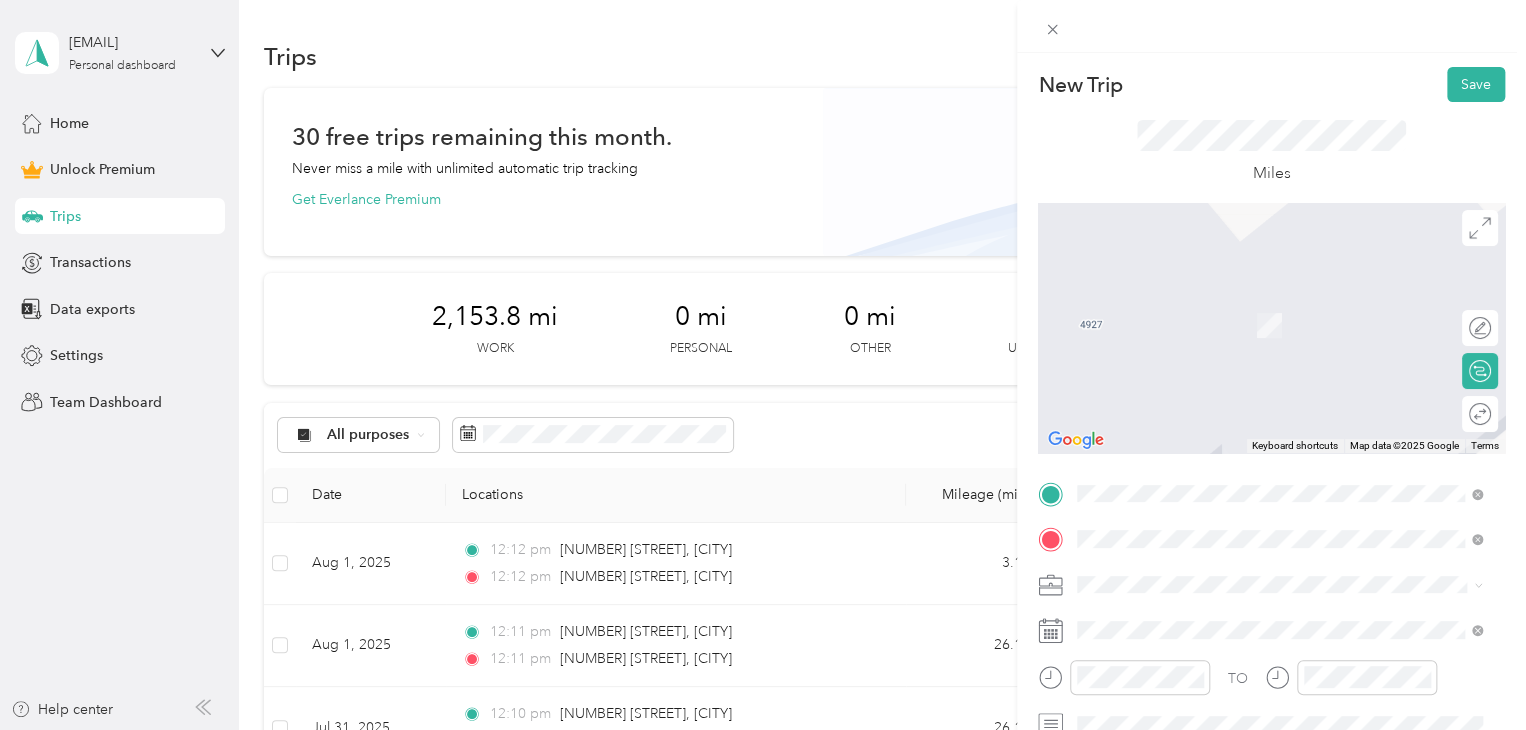 click on "[NUMBER] [STREET]
[CITY], [STATE] [POSTAL_CODE], [COUNTRY]" at bounding box center [1259, 304] 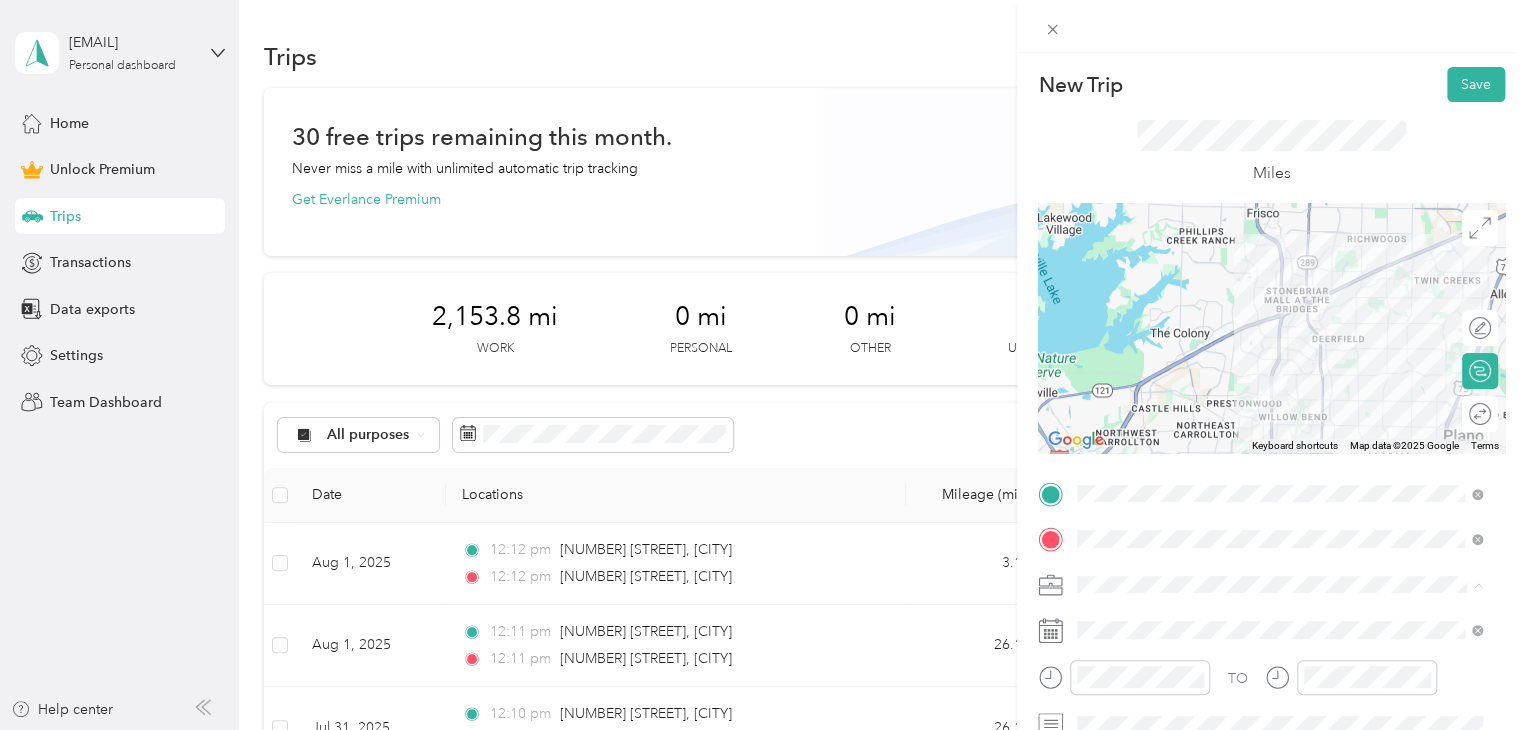 click on "Pet Sitting" at bounding box center (1279, 374) 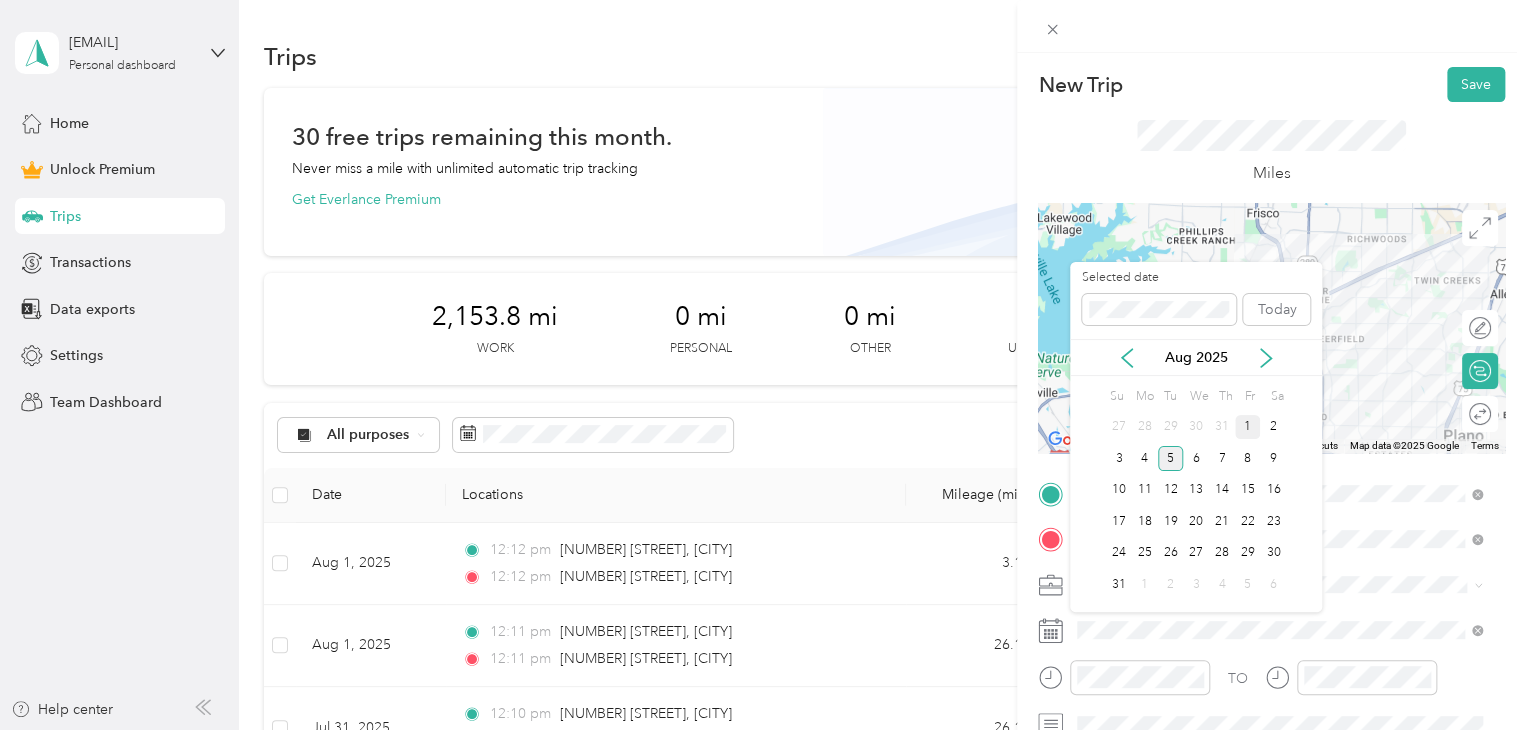 click on "1" at bounding box center (1248, 427) 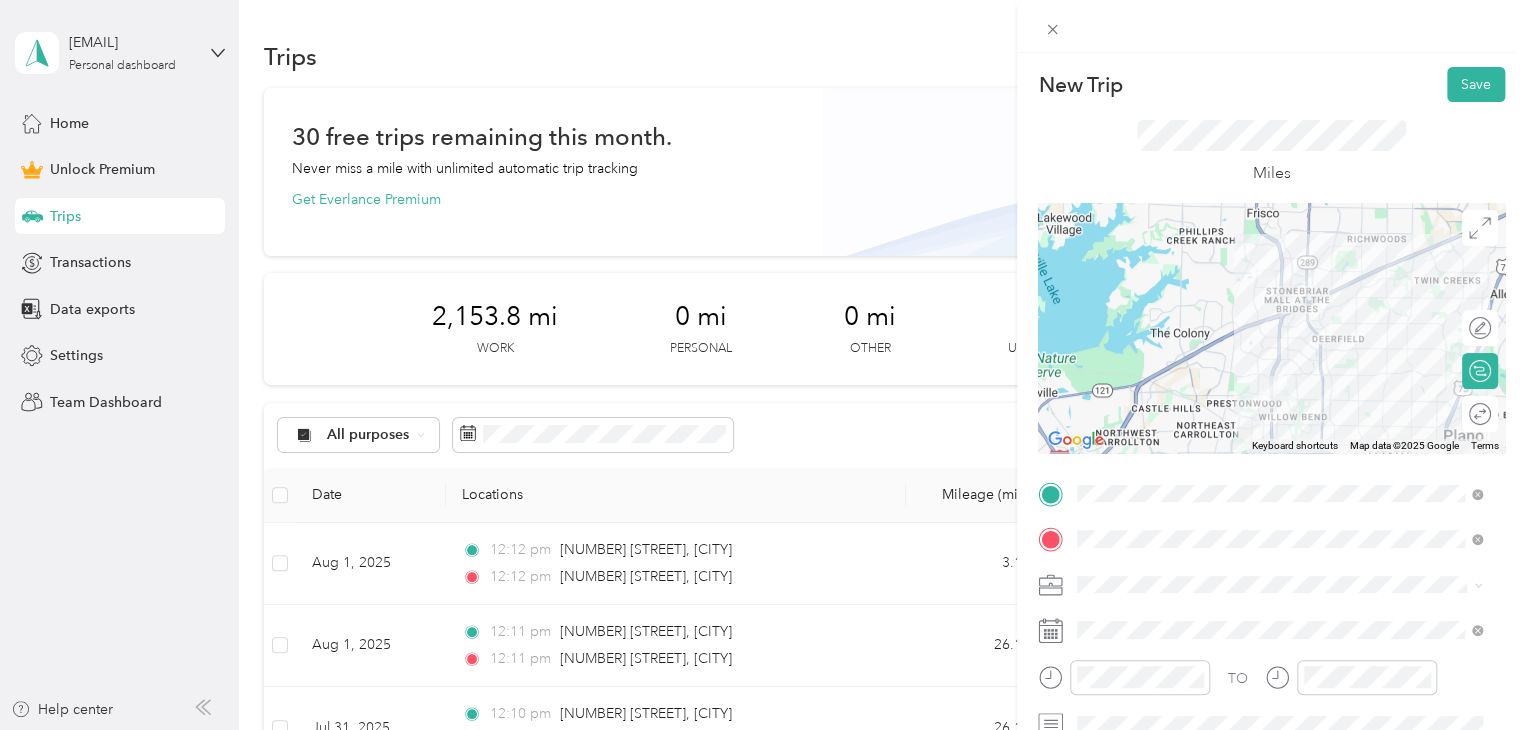 click on "Round trip" at bounding box center [1491, 414] 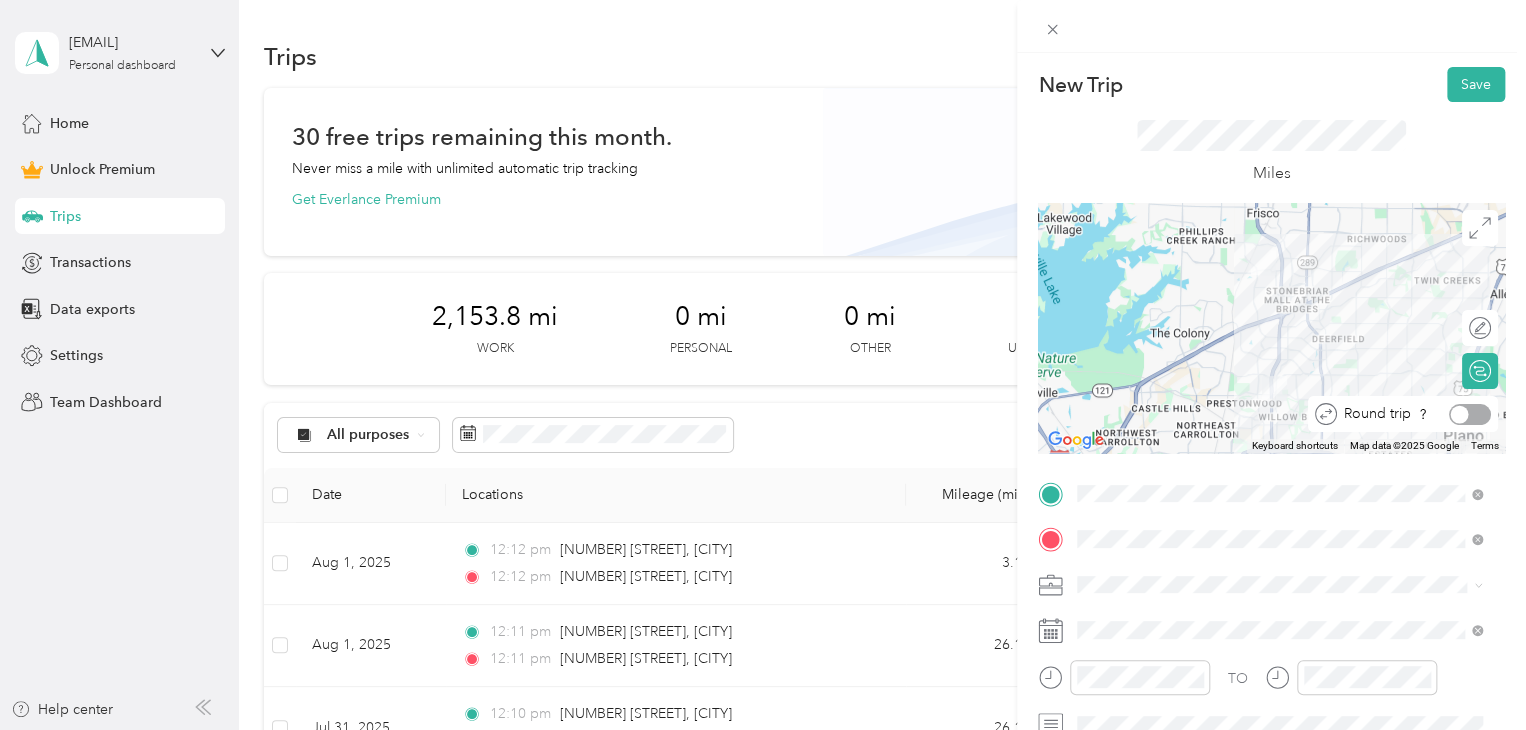click at bounding box center [1470, 414] 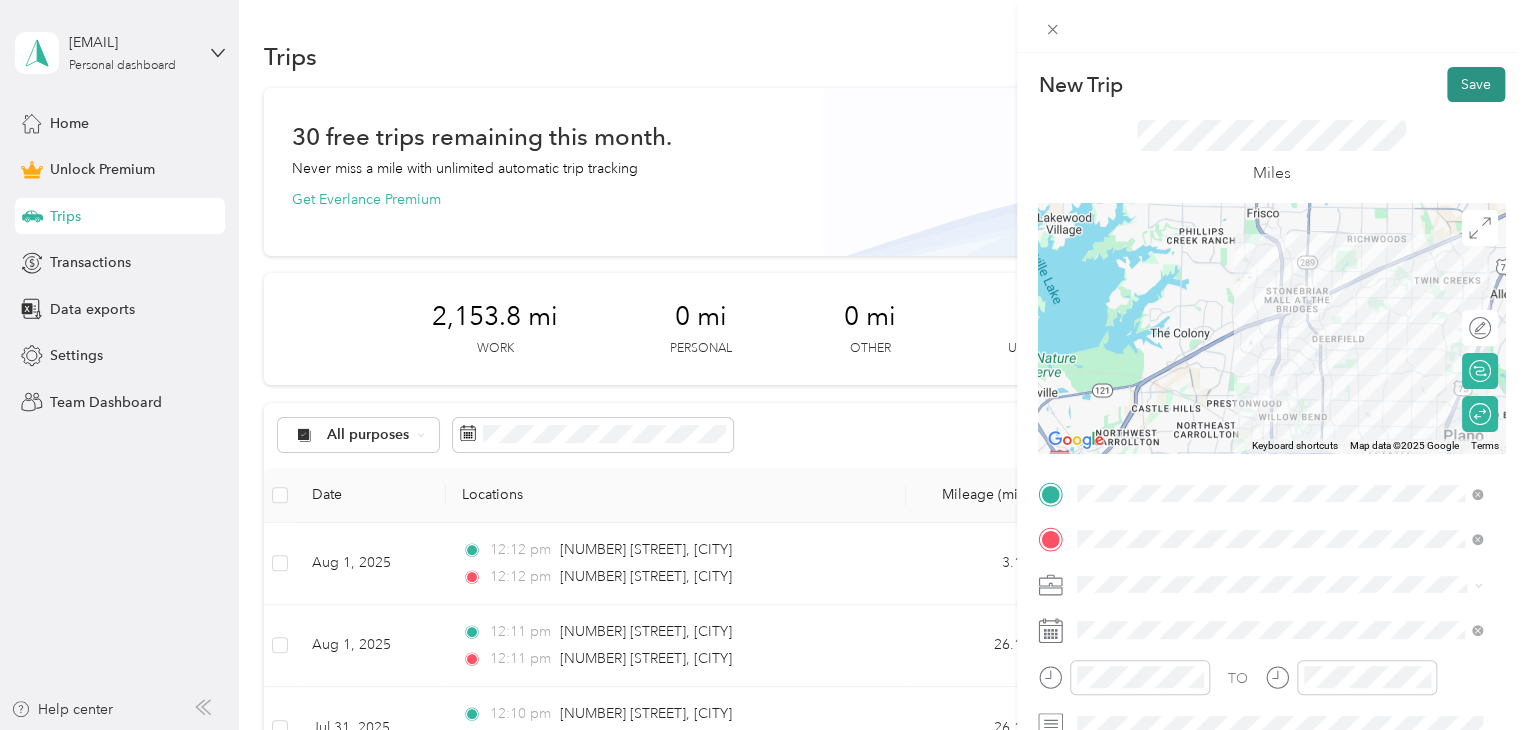 click on "Save" at bounding box center (1476, 84) 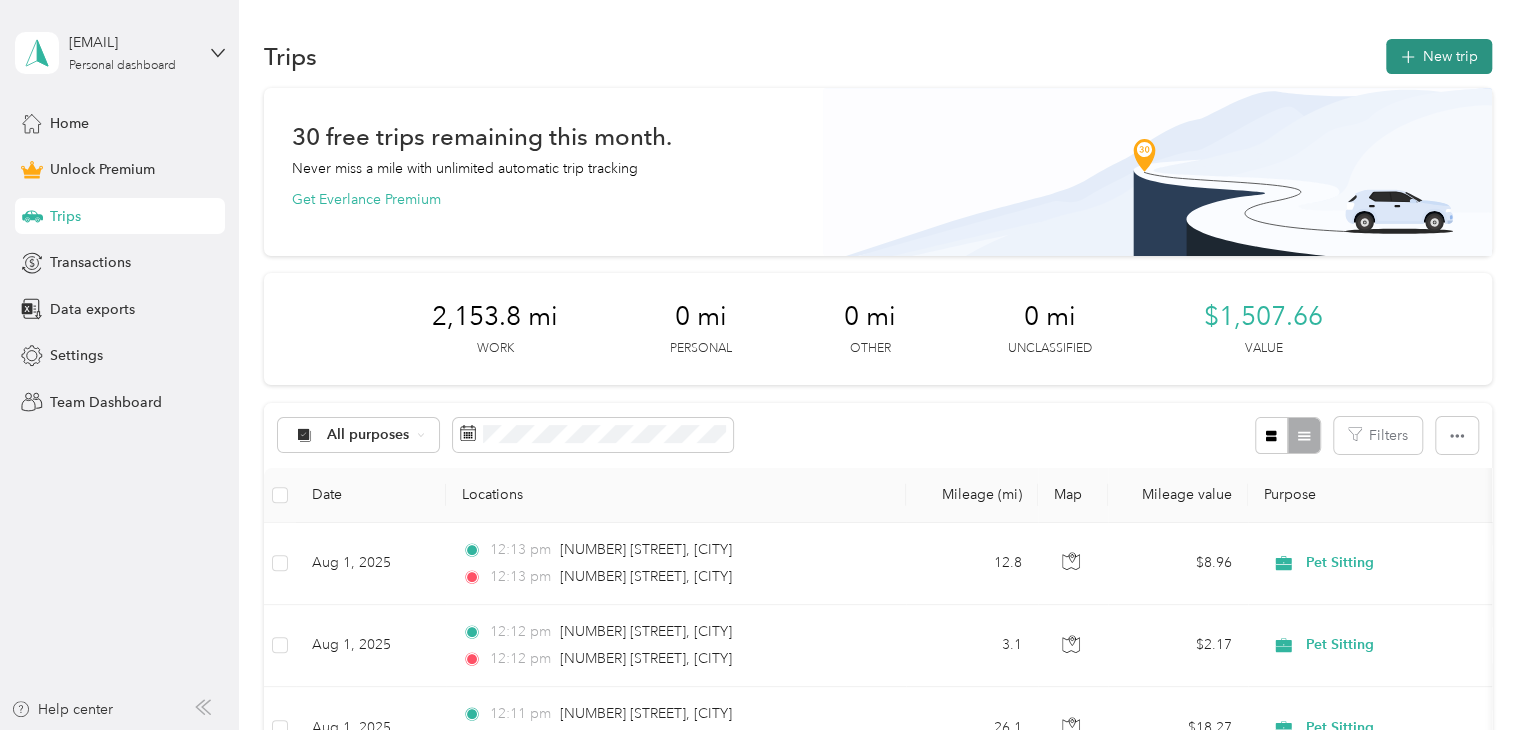 click on "New trip" at bounding box center (1439, 56) 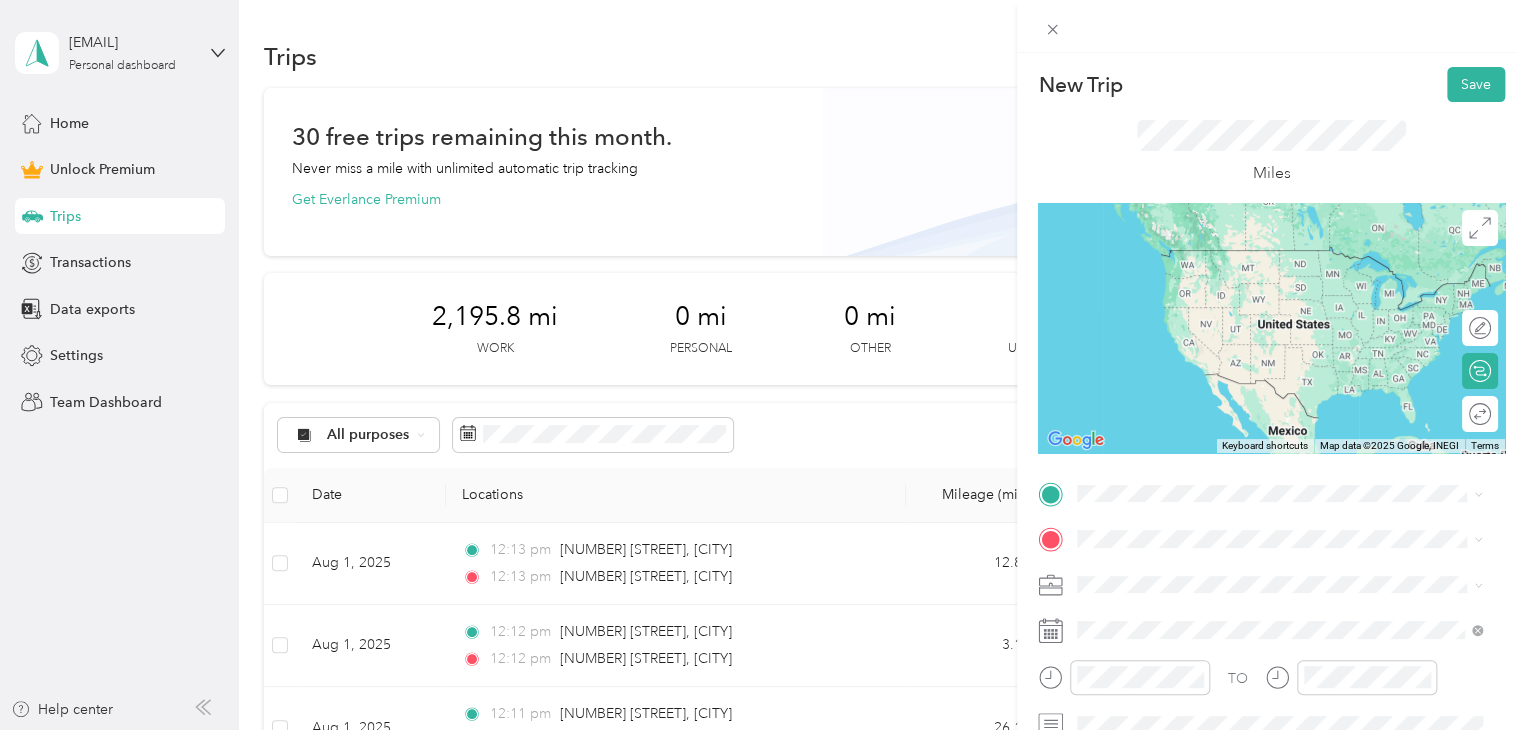 click on "[NUMBER] [STREET]
[CITY], [STATE] [POSTAL_CODE], [COUNTRY]" at bounding box center (1259, 573) 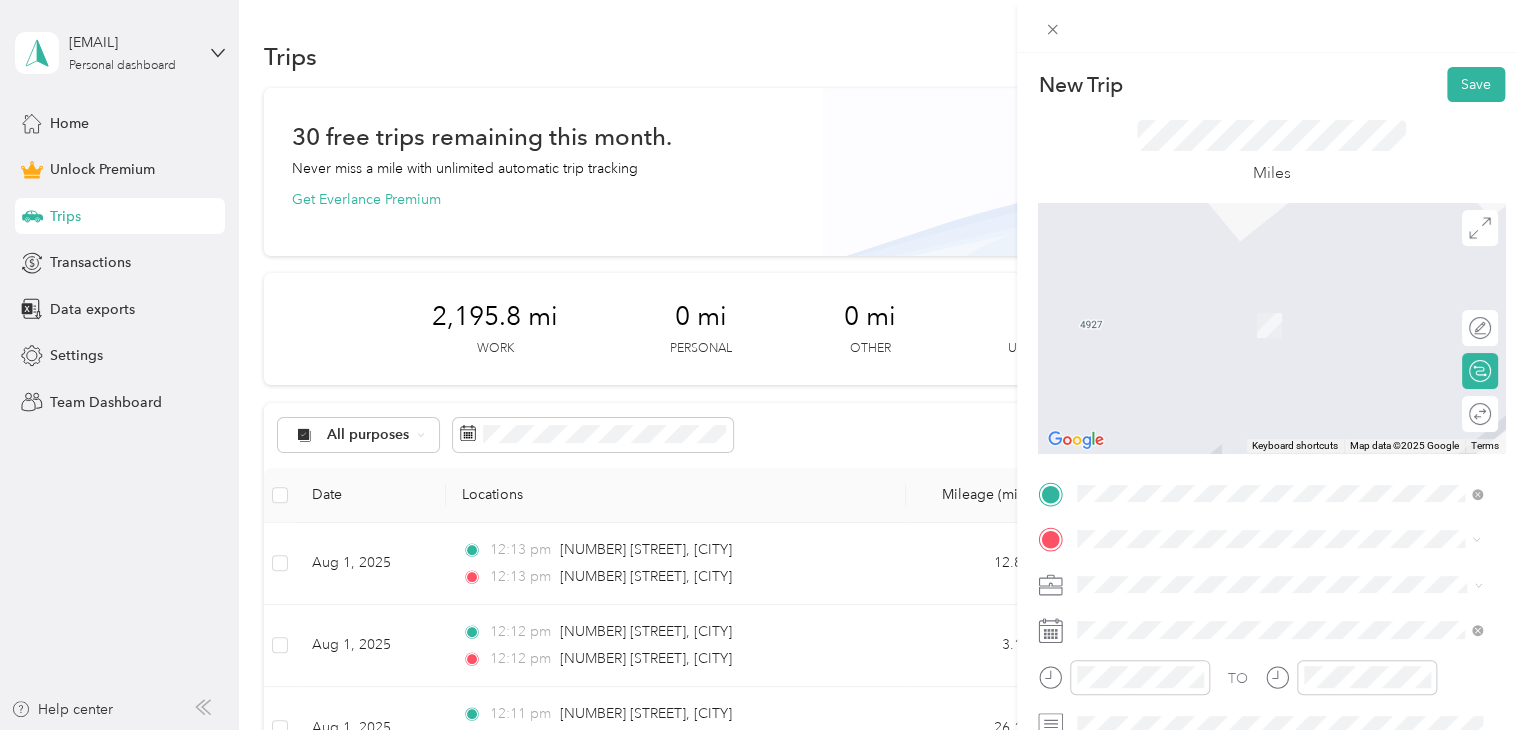 click on "[NUMBER] [STREET]
[CITY], [STATE] [POSTAL_CODE], [COUNTRY]" at bounding box center [1259, 304] 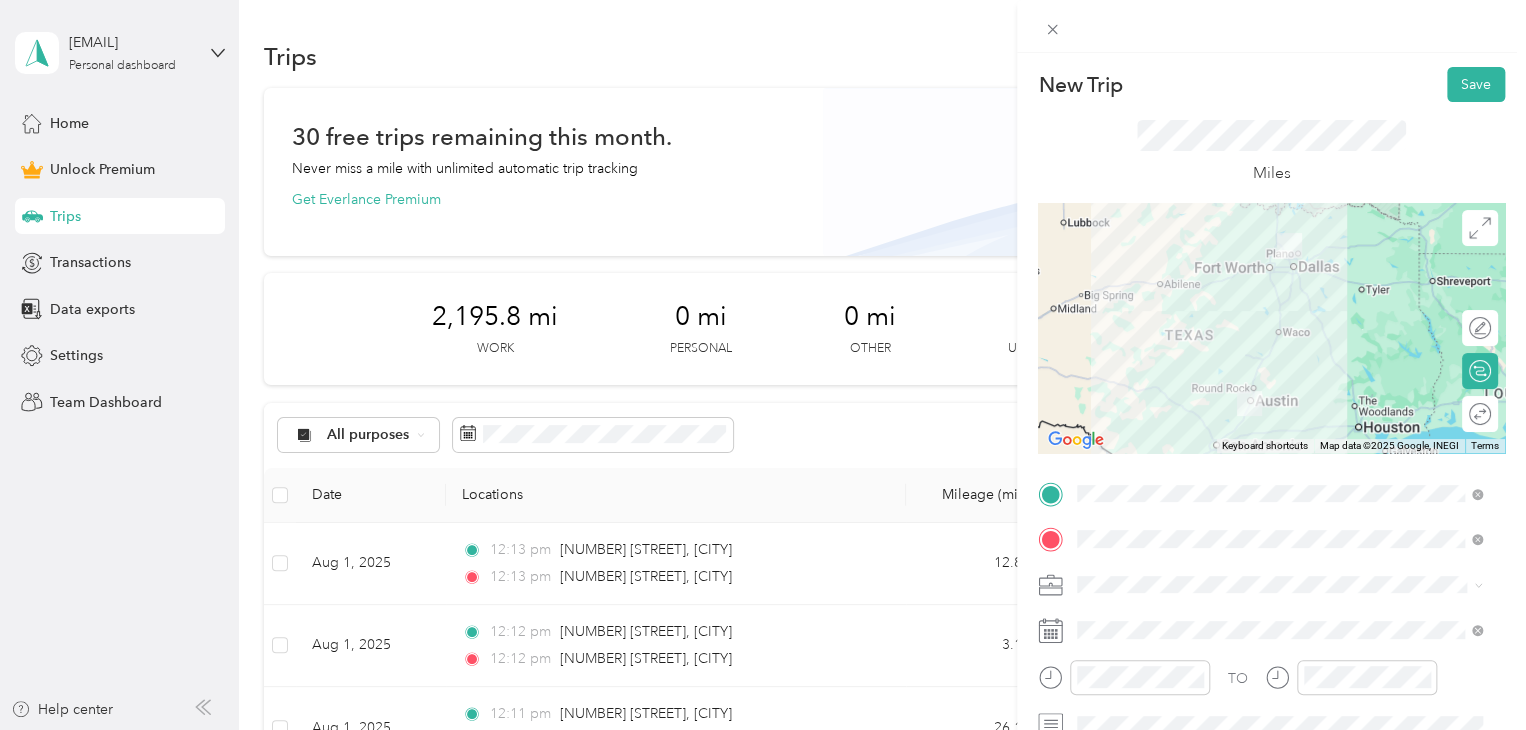 click on "Pet Sitting" at bounding box center [1115, 368] 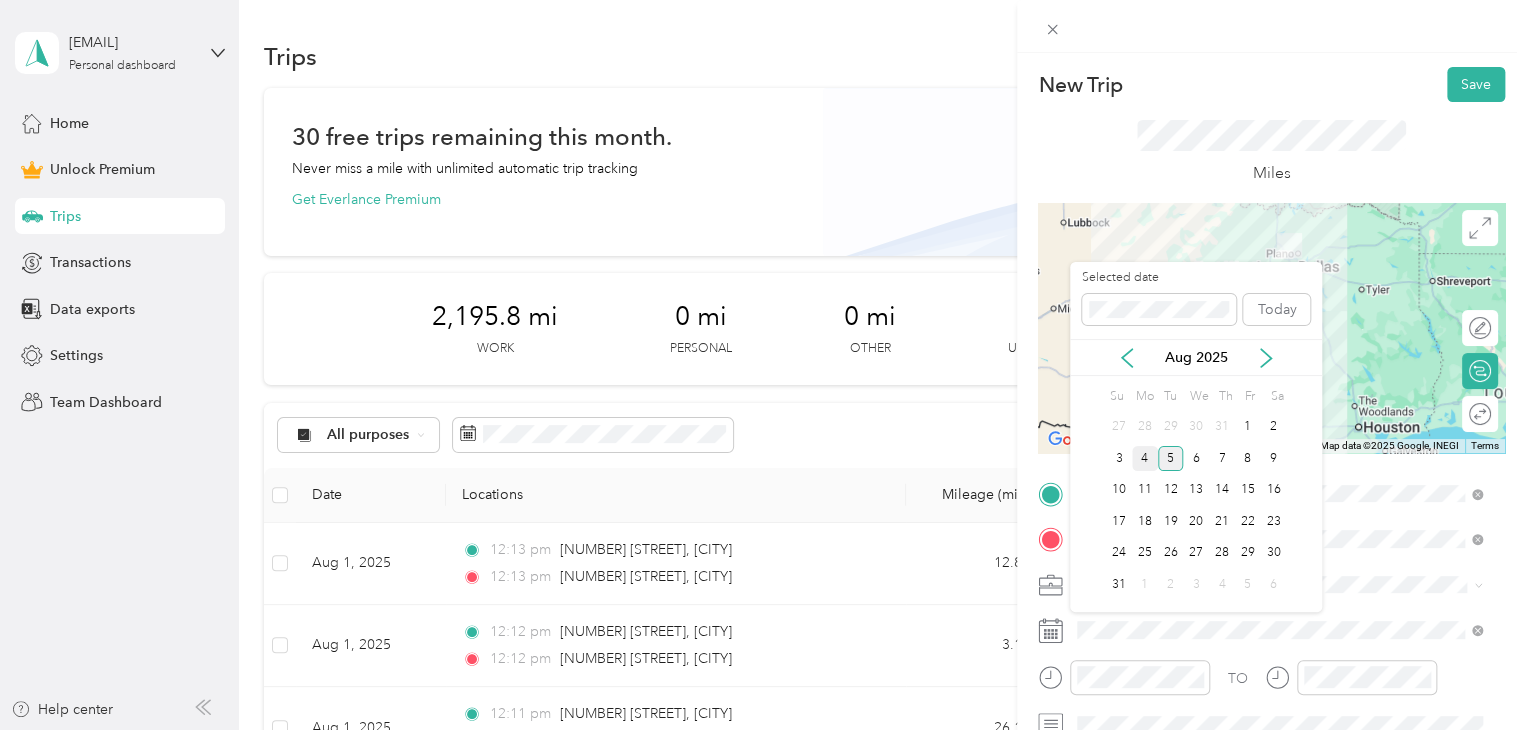 click on "4" at bounding box center (1145, 458) 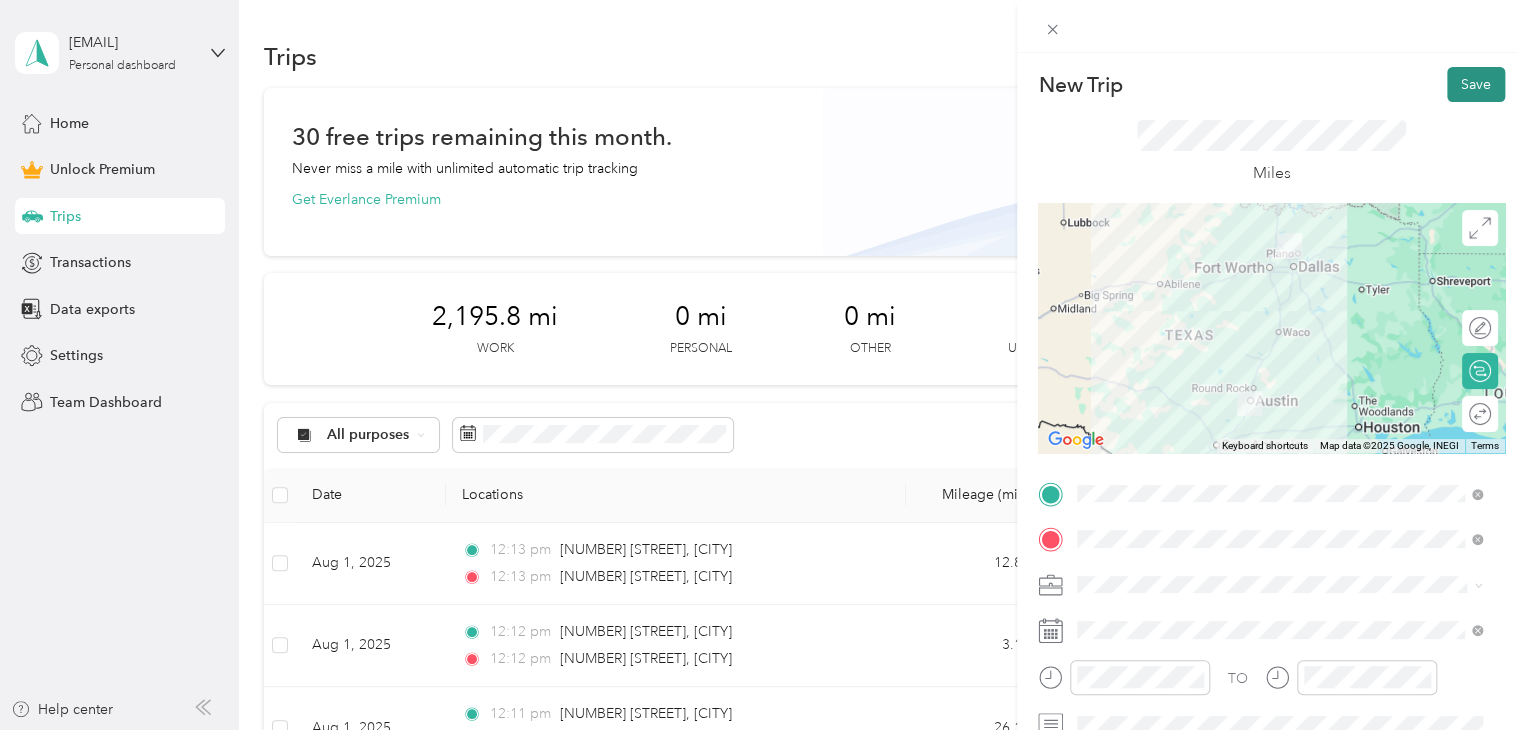 click on "Save" at bounding box center [1476, 84] 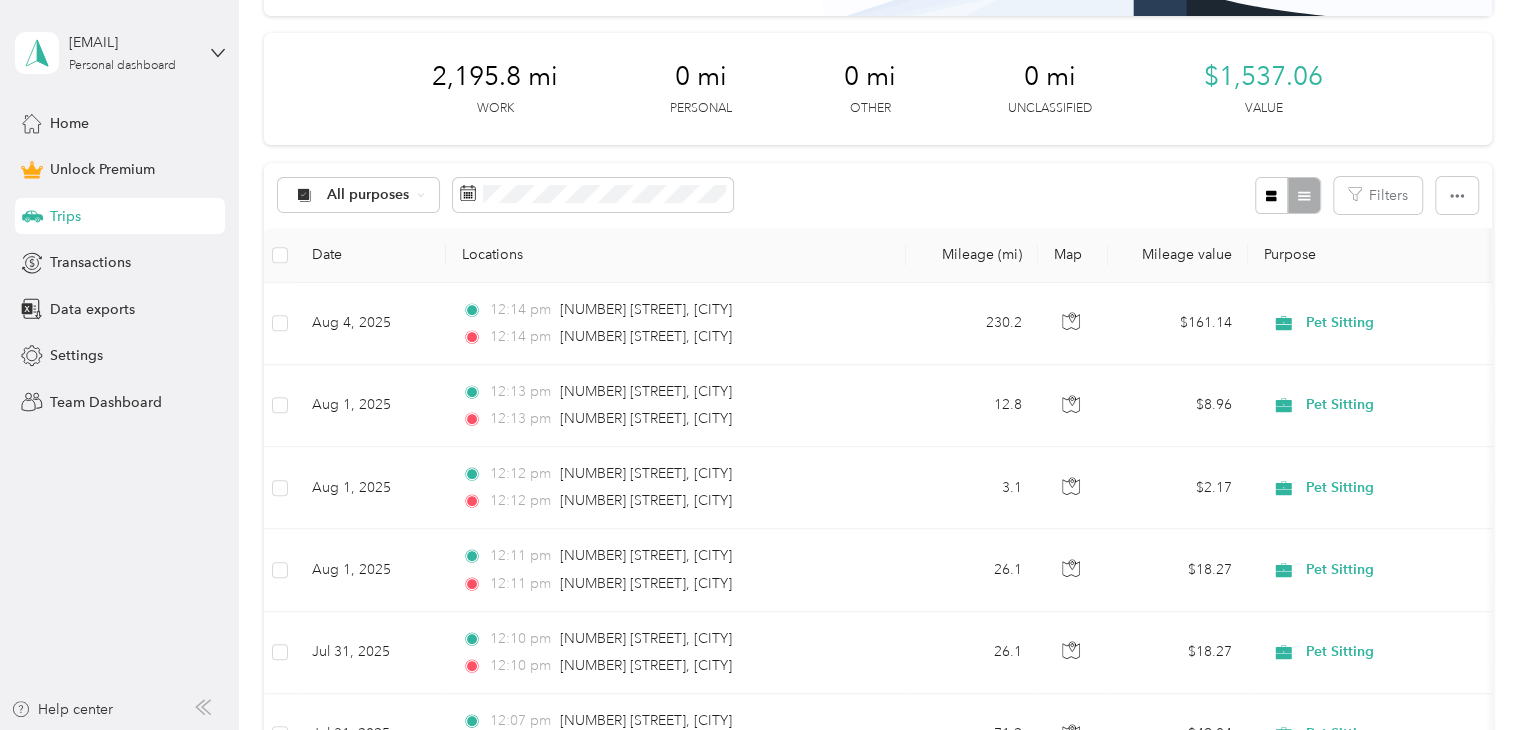 scroll, scrollTop: 0, scrollLeft: 0, axis: both 